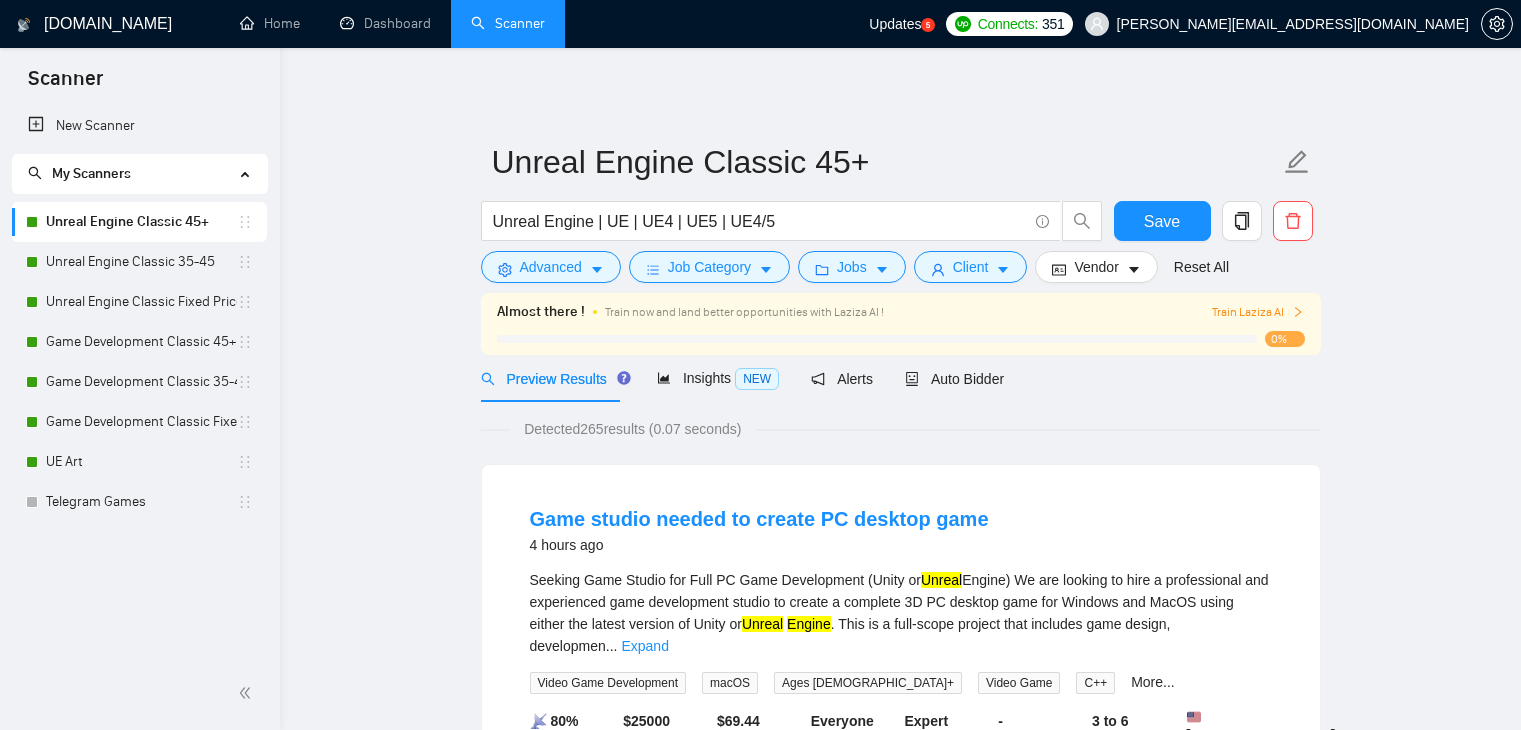 scroll, scrollTop: 0, scrollLeft: 0, axis: both 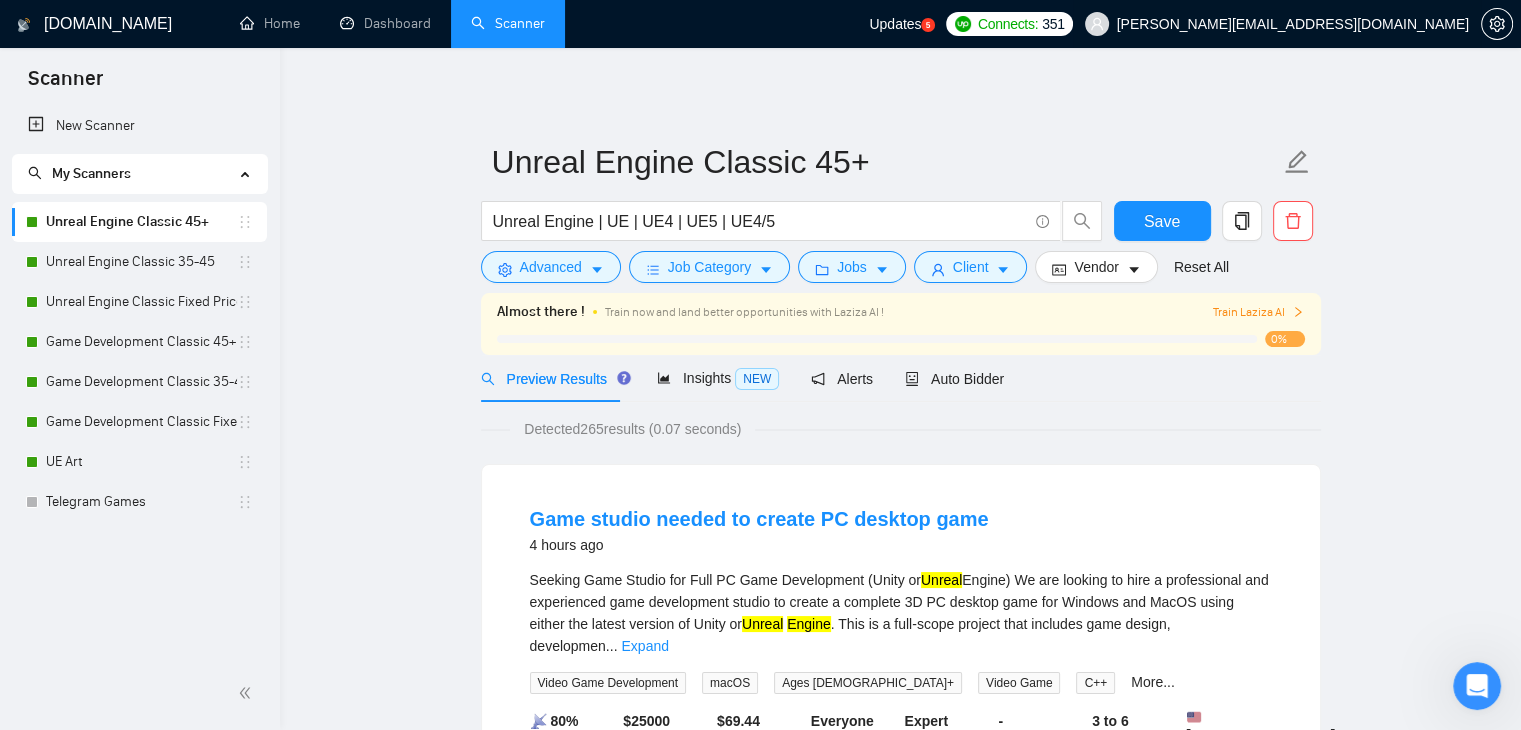 click on "[PERSON_NAME][EMAIL_ADDRESS][DOMAIN_NAME]" at bounding box center [1277, 24] 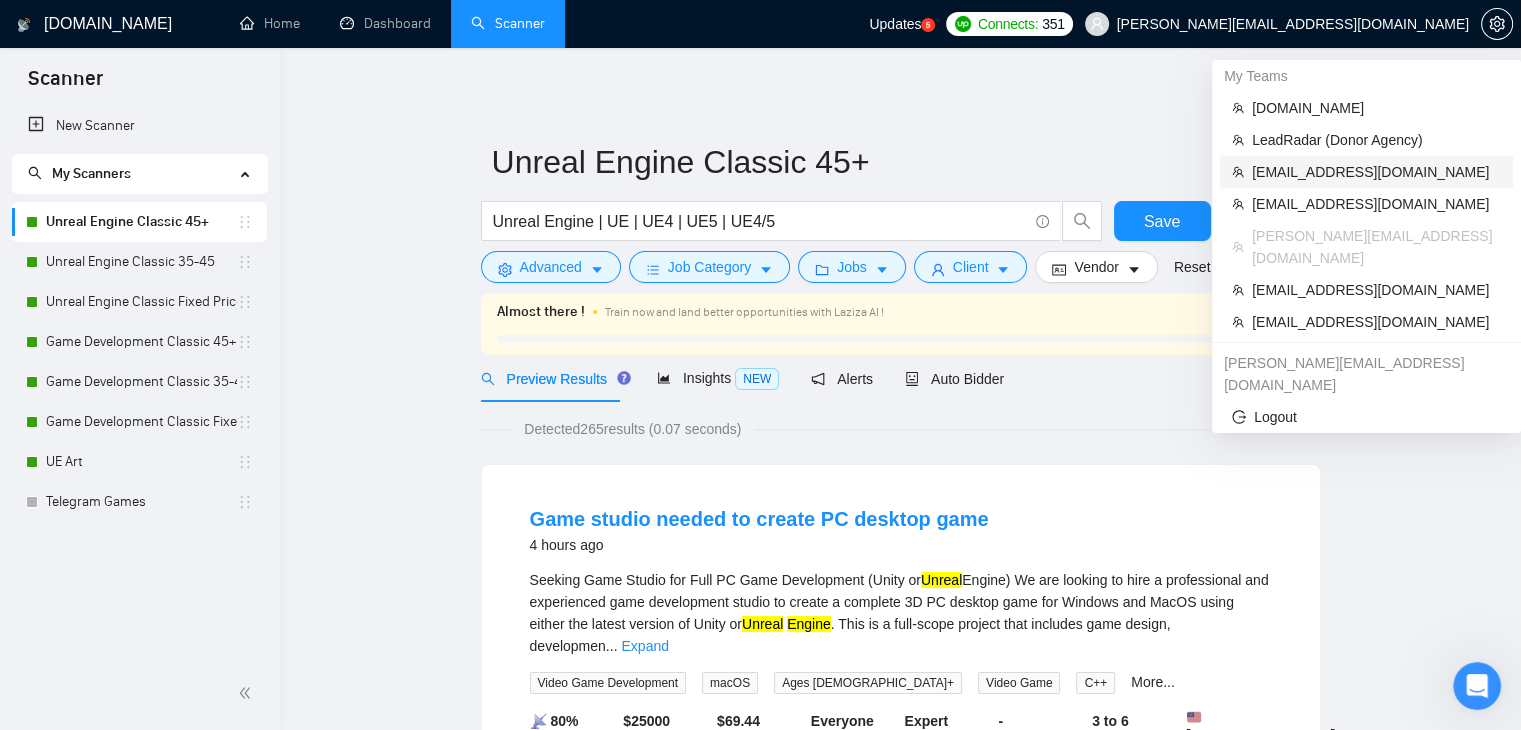 click on "[EMAIL_ADDRESS][DOMAIN_NAME]" at bounding box center [1376, 172] 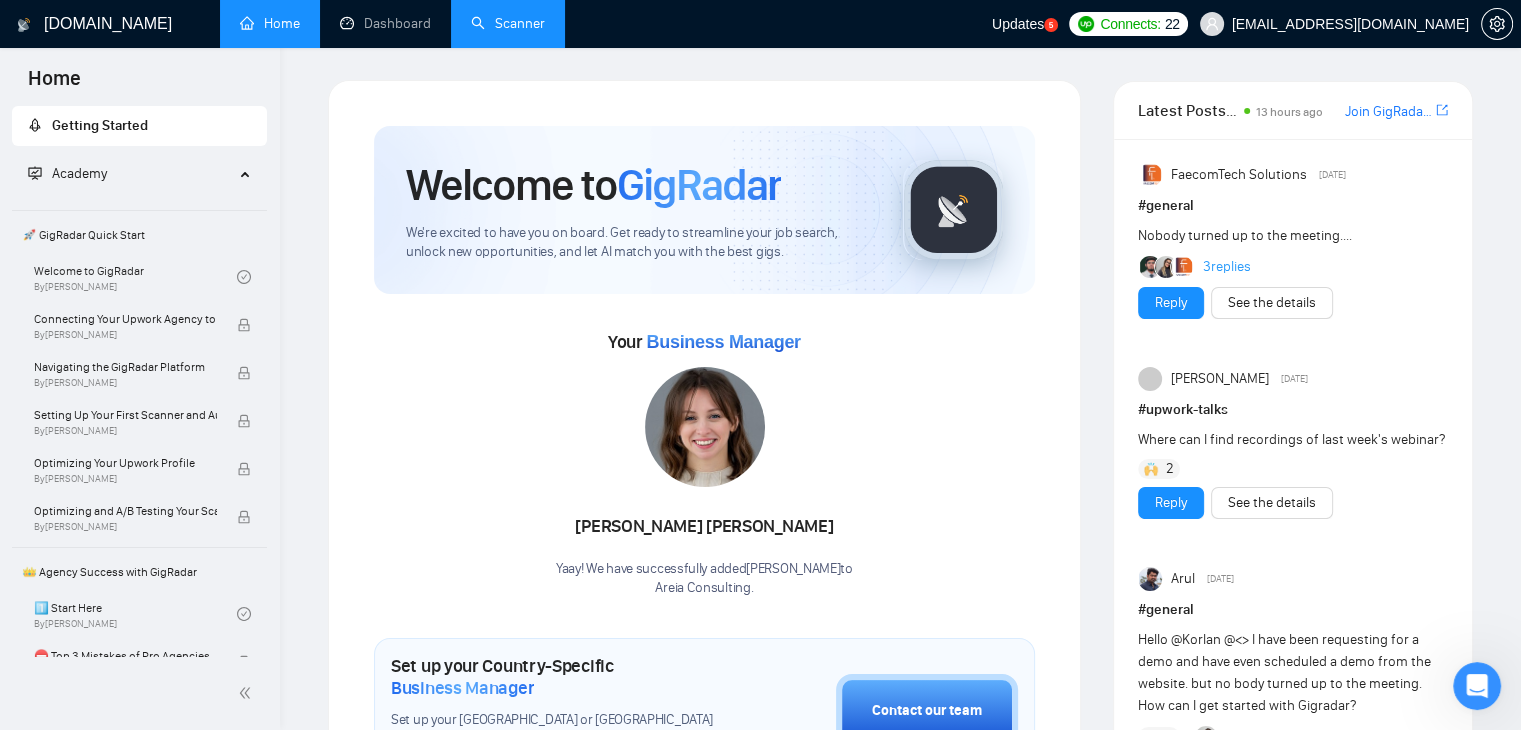 click on "Scanner" at bounding box center [508, 23] 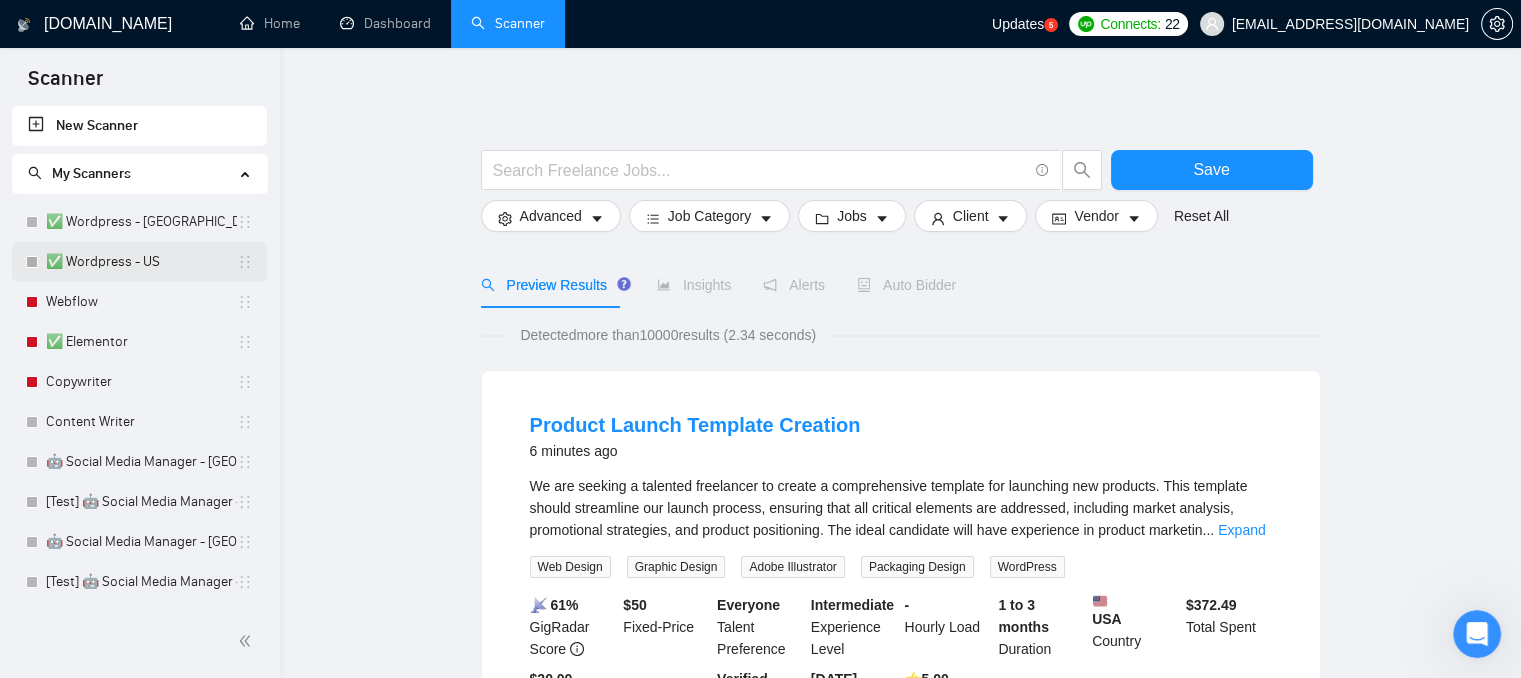 click on "✅ Wordpress - US" at bounding box center [141, 262] 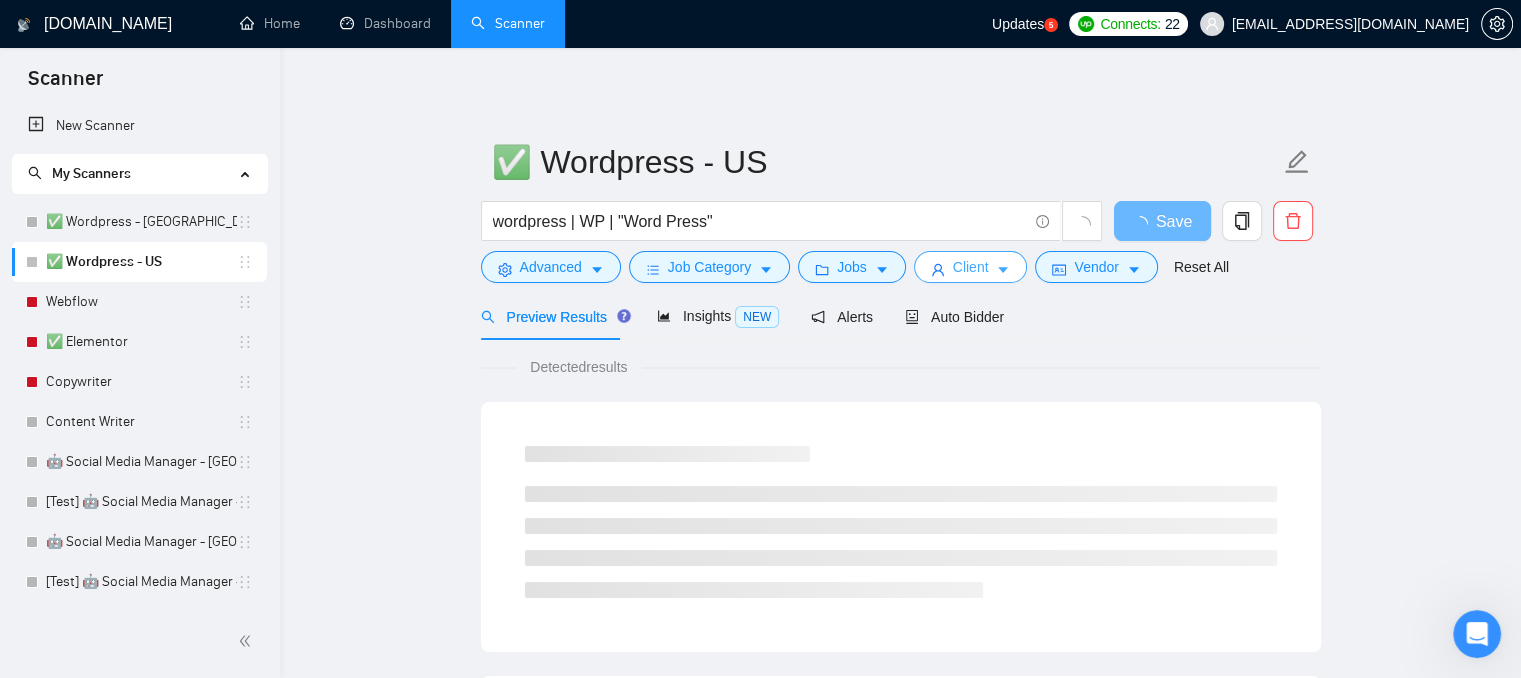 click on "Client" at bounding box center (971, 267) 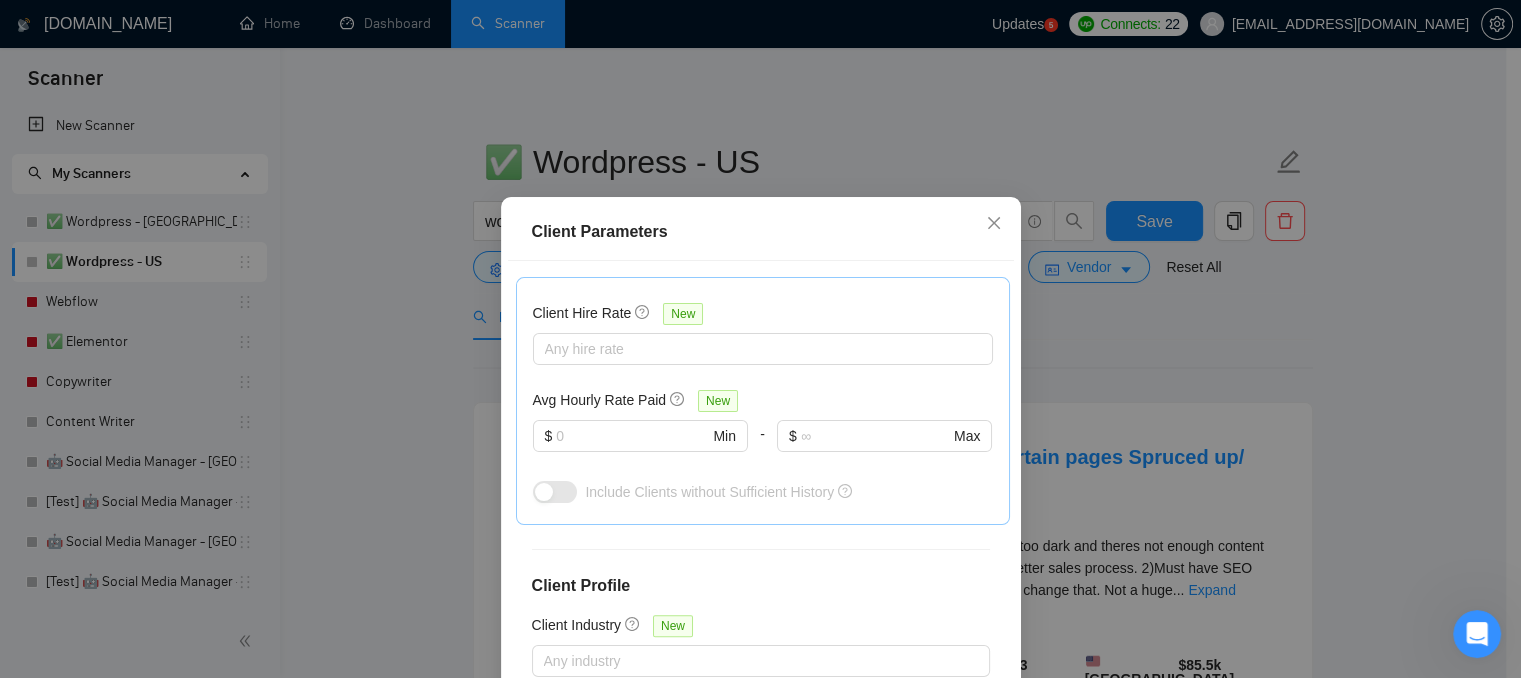 scroll, scrollTop: 600, scrollLeft: 0, axis: vertical 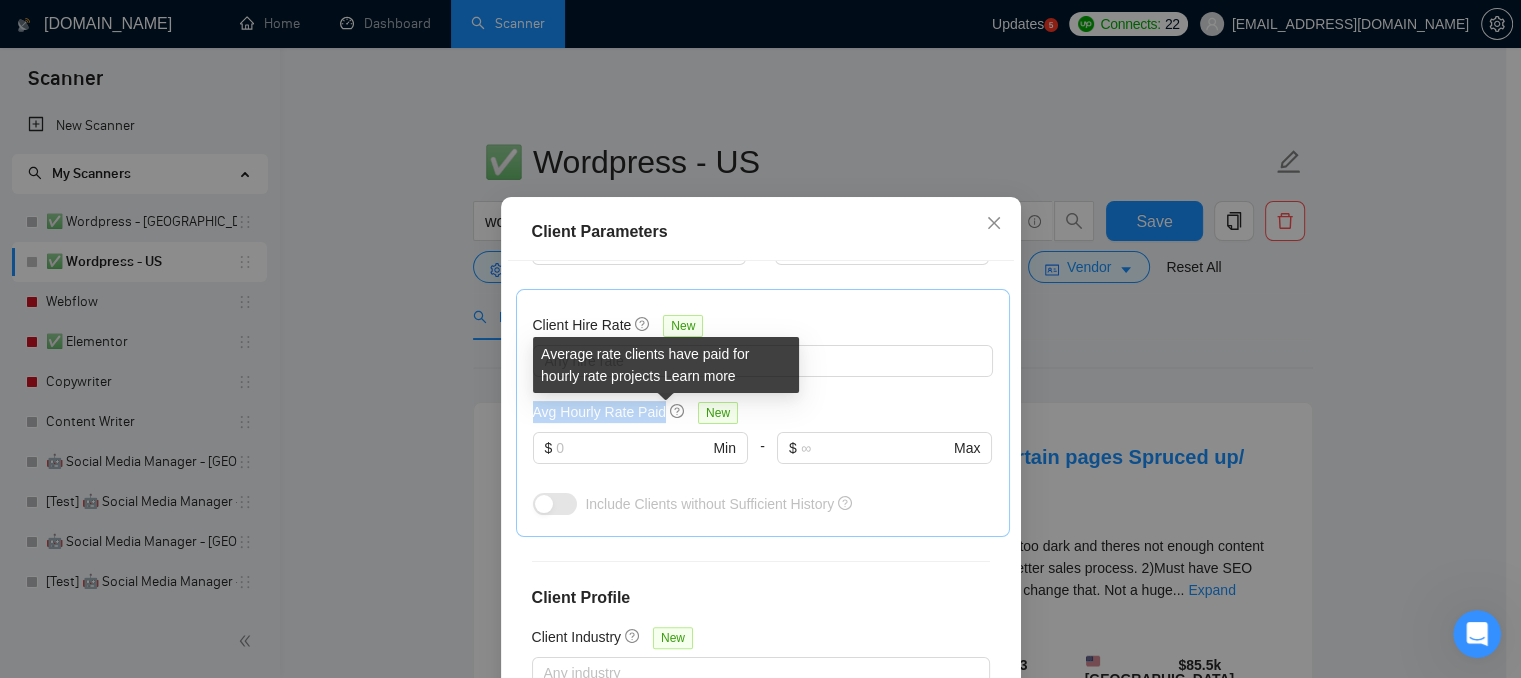 drag, startPoint x: 528, startPoint y: 412, endPoint x: 665, endPoint y: 413, distance: 137.00365 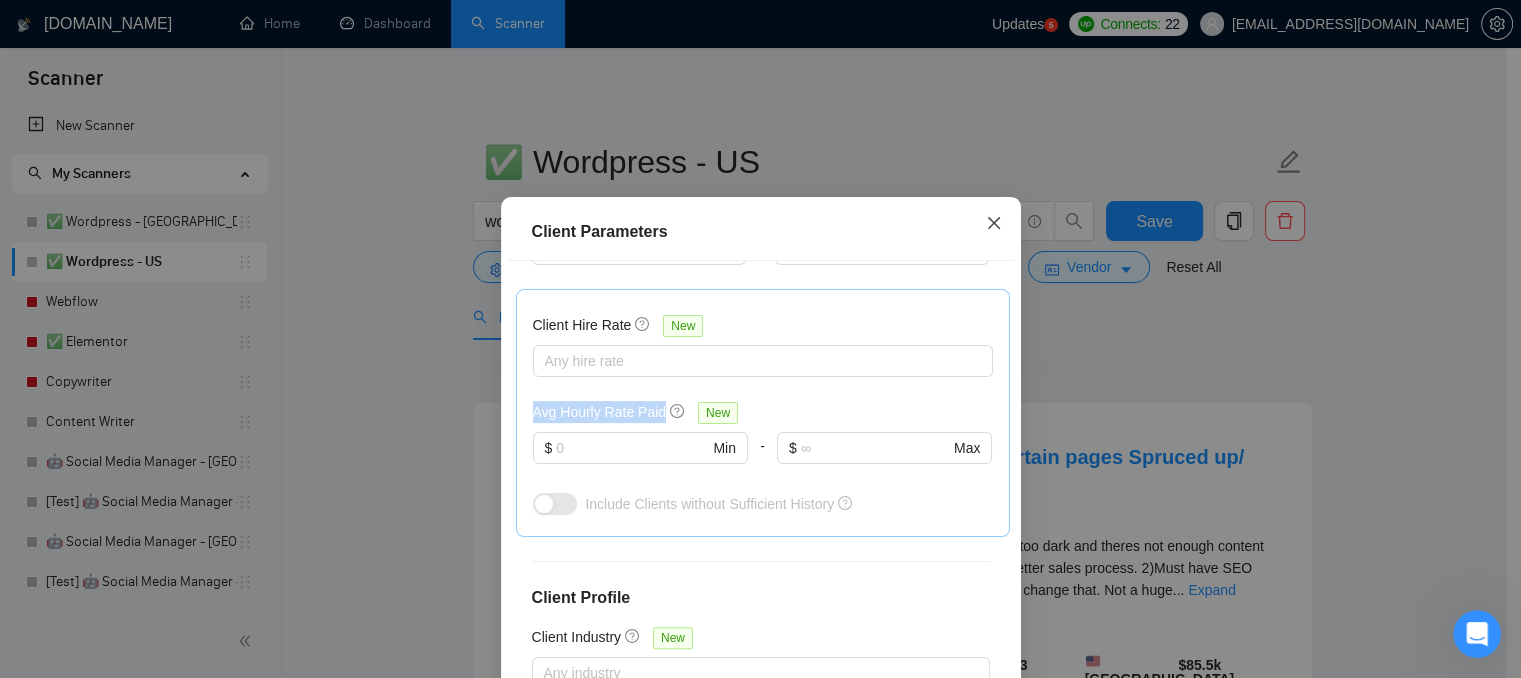click 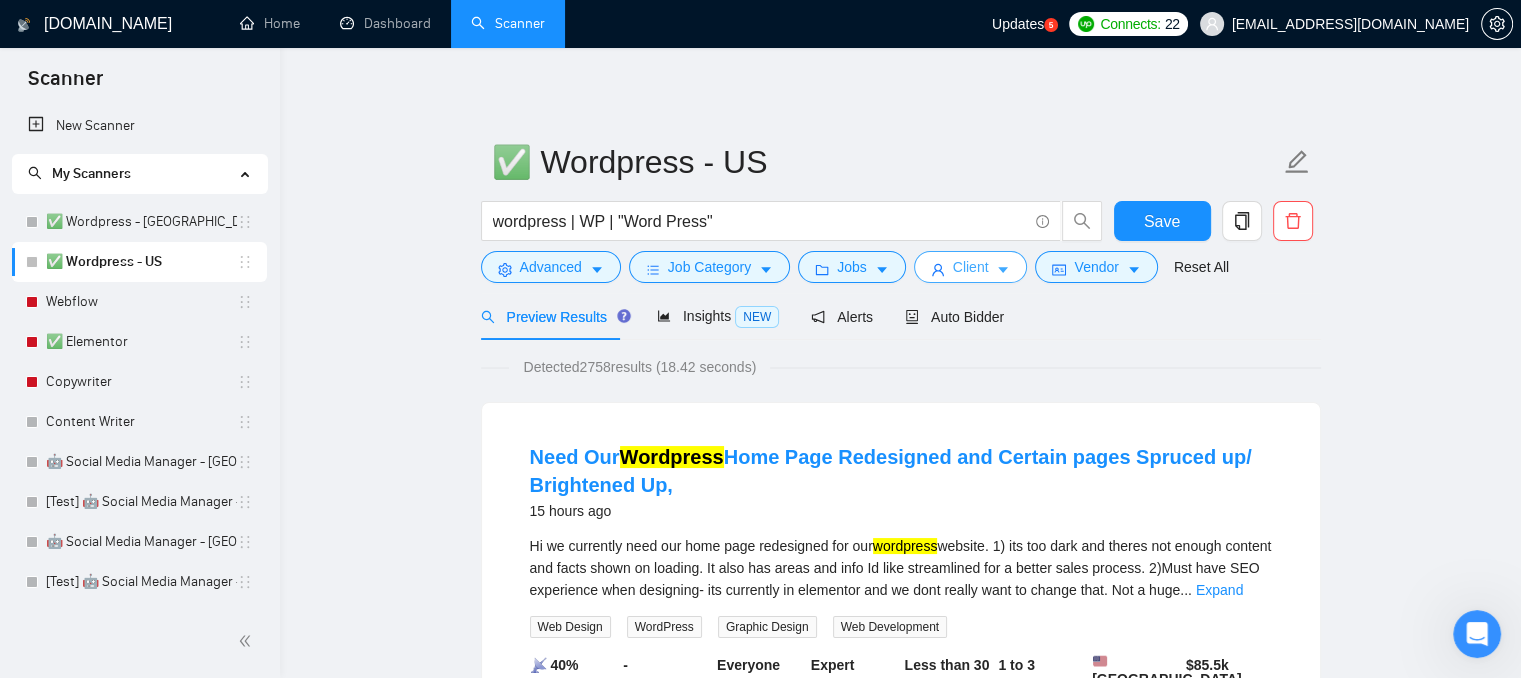 click on "Client" at bounding box center [971, 267] 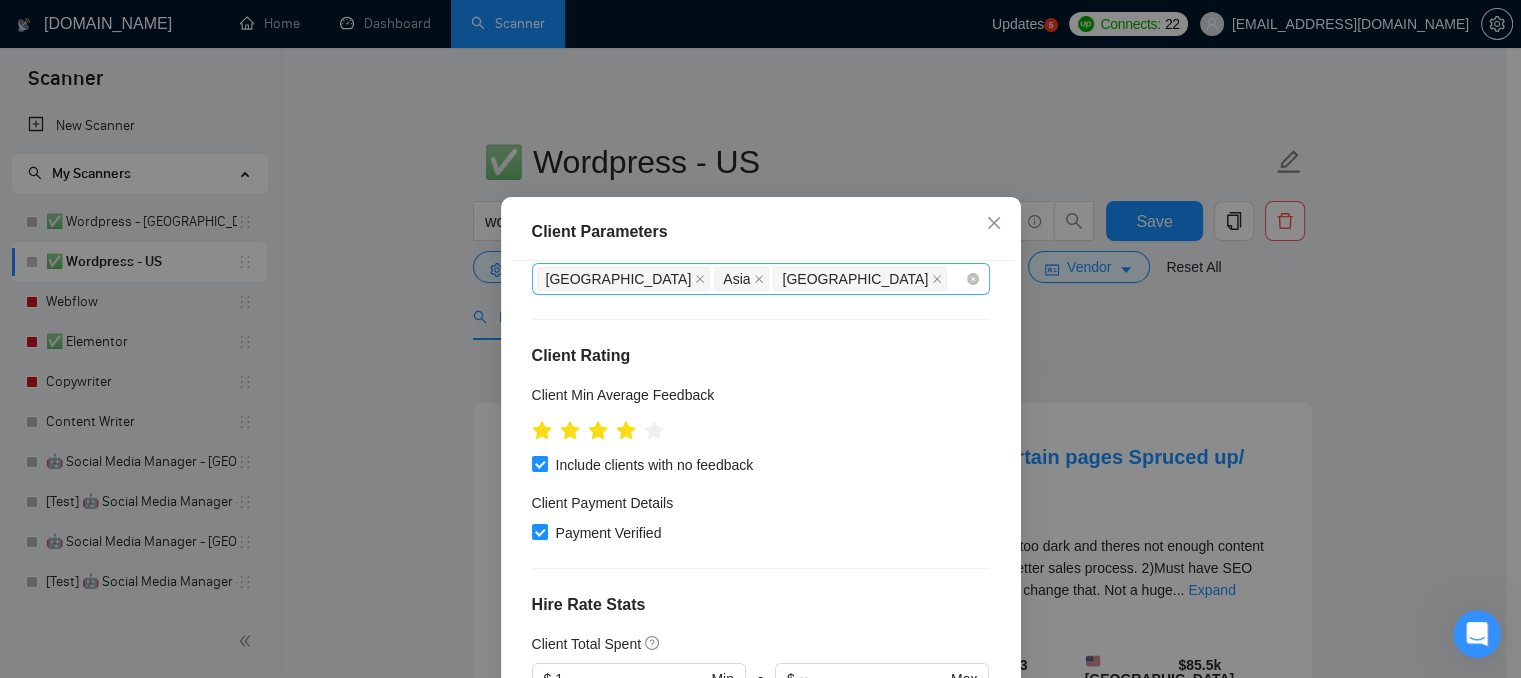 scroll, scrollTop: 0, scrollLeft: 0, axis: both 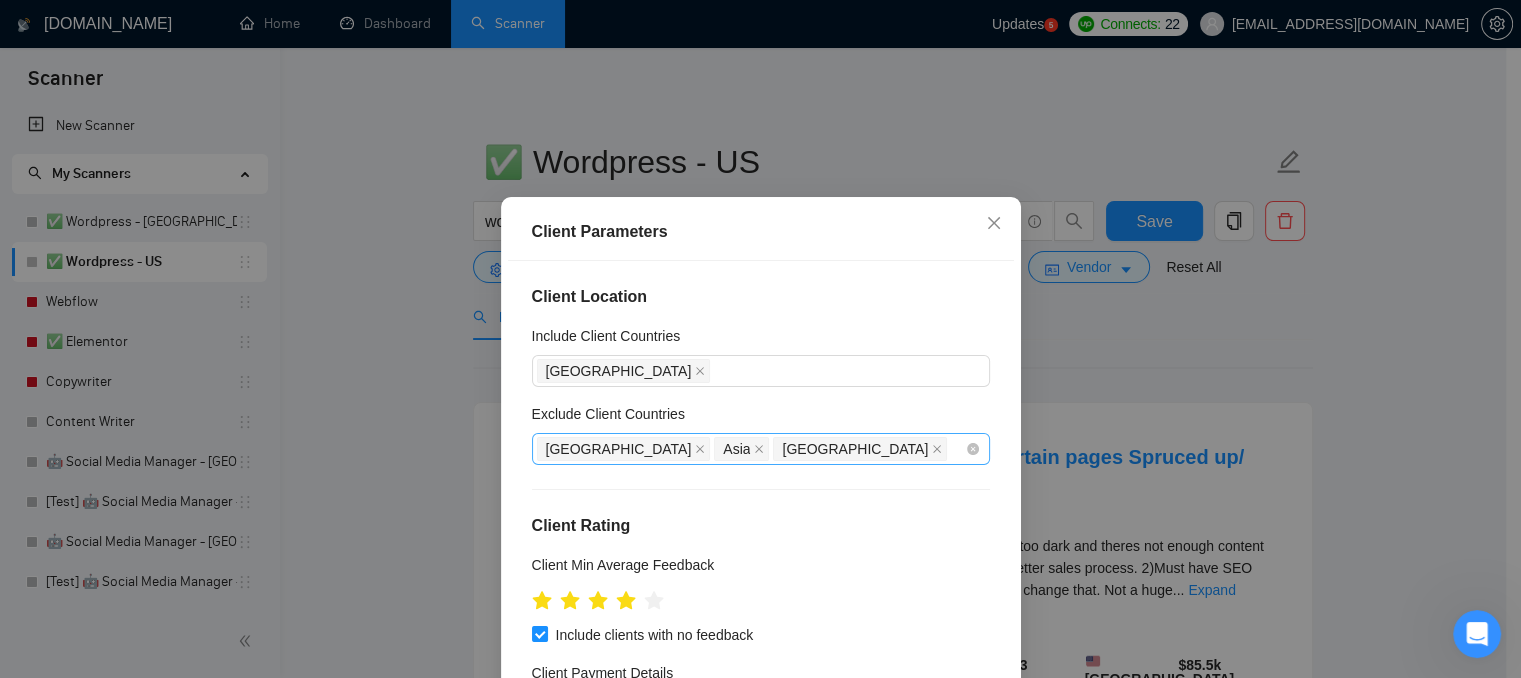 click on "[GEOGRAPHIC_DATA] [GEOGRAPHIC_DATA] [GEOGRAPHIC_DATA]" at bounding box center (751, 449) 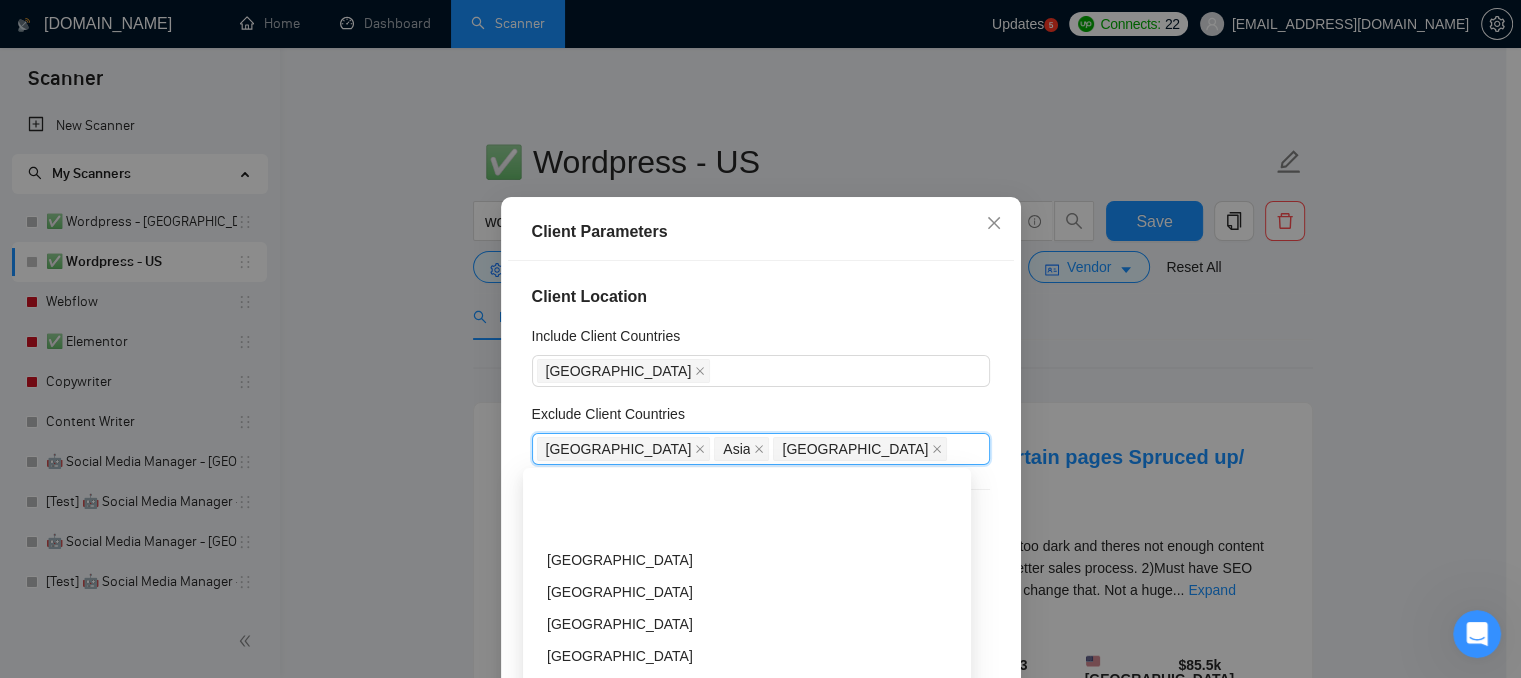 scroll, scrollTop: 700, scrollLeft: 0, axis: vertical 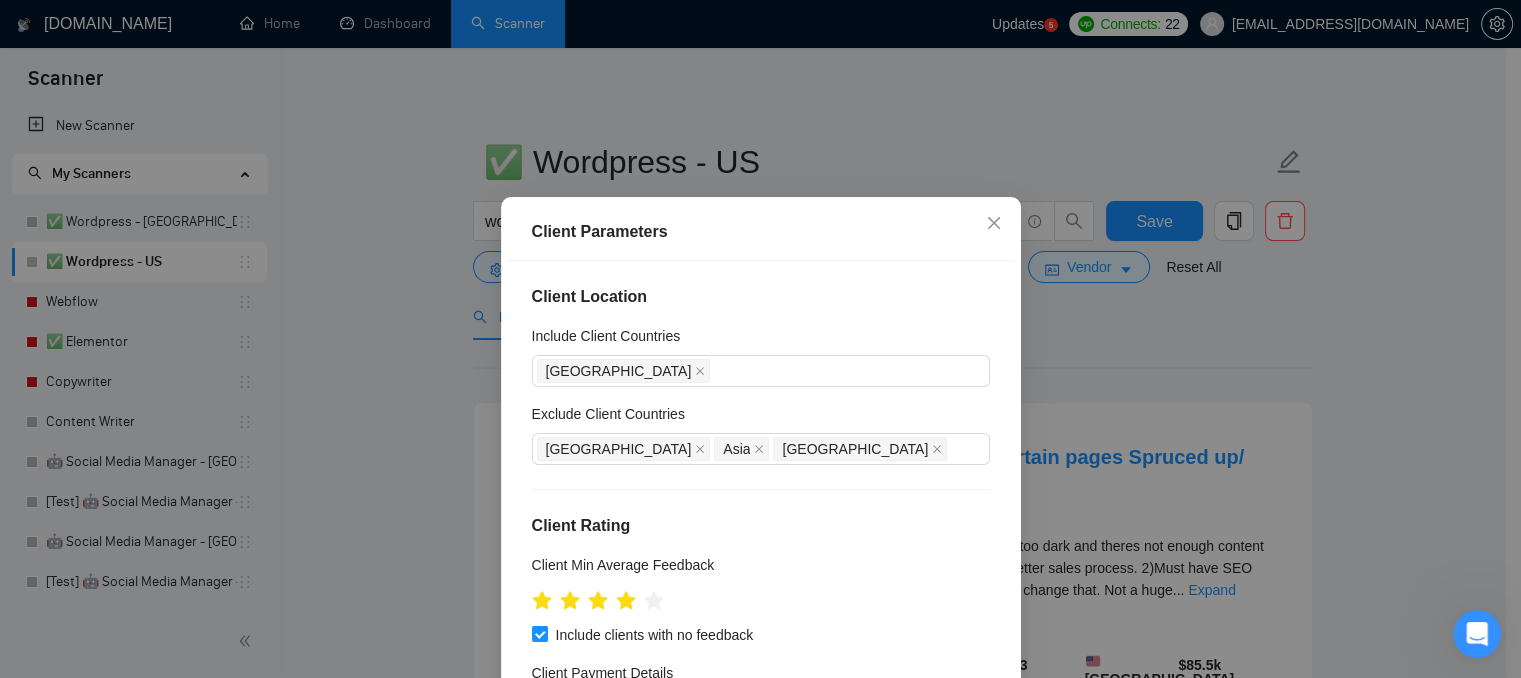 click on "Client Location" at bounding box center [761, 297] 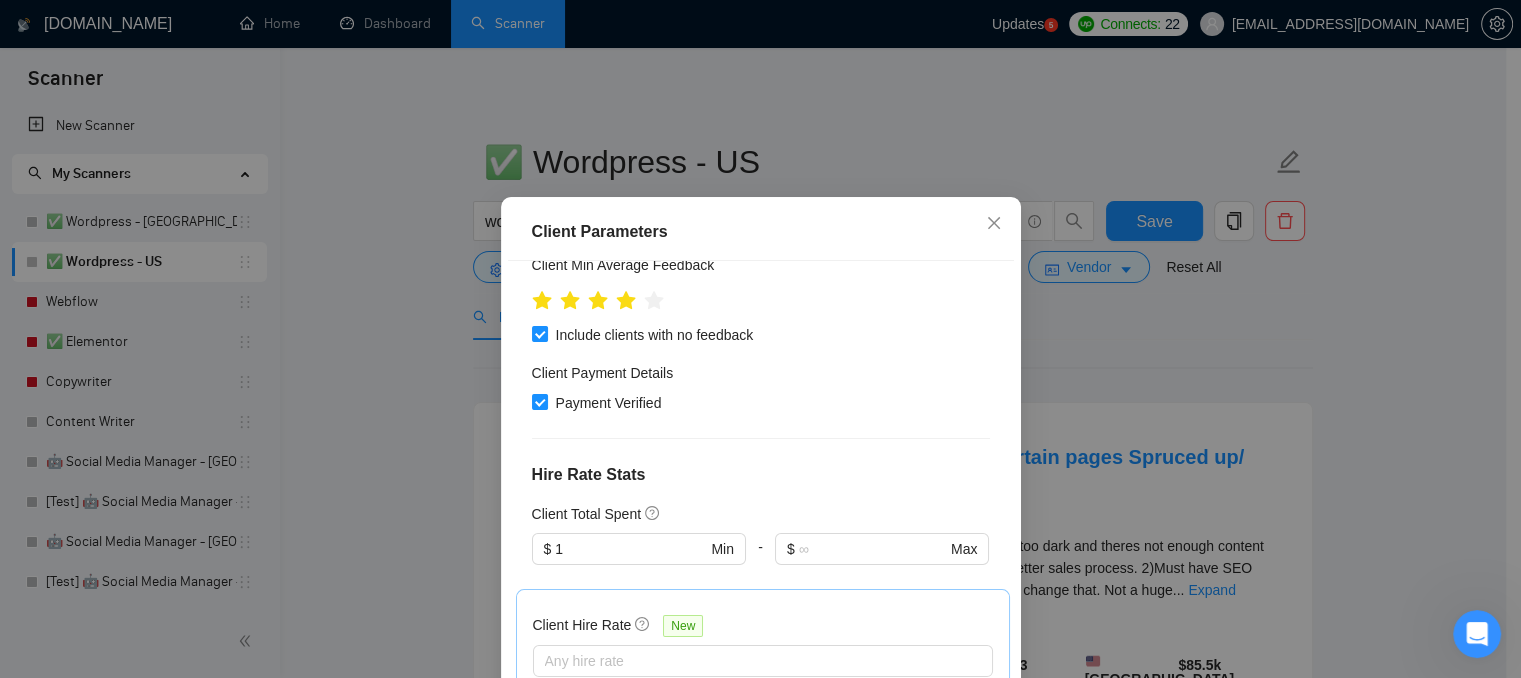 scroll, scrollTop: 400, scrollLeft: 0, axis: vertical 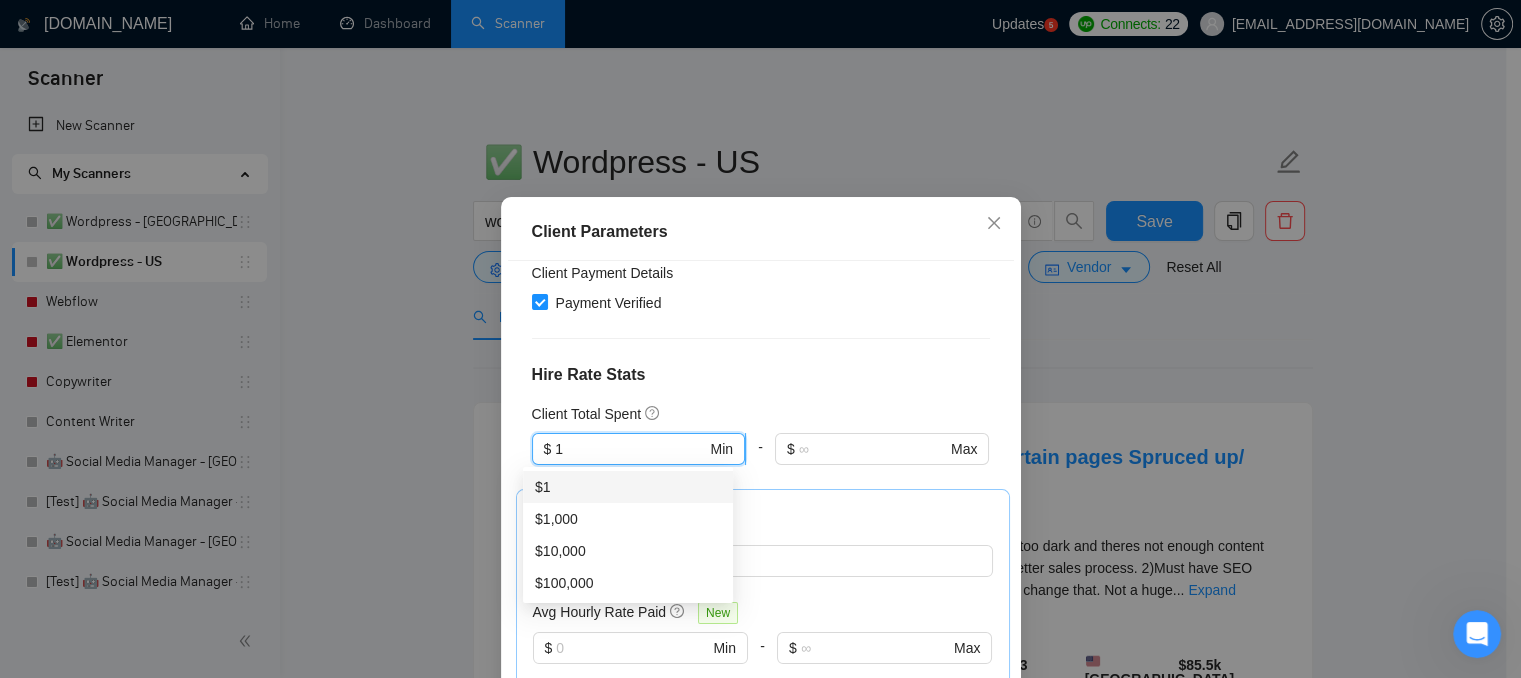 click on "1" at bounding box center [630, 449] 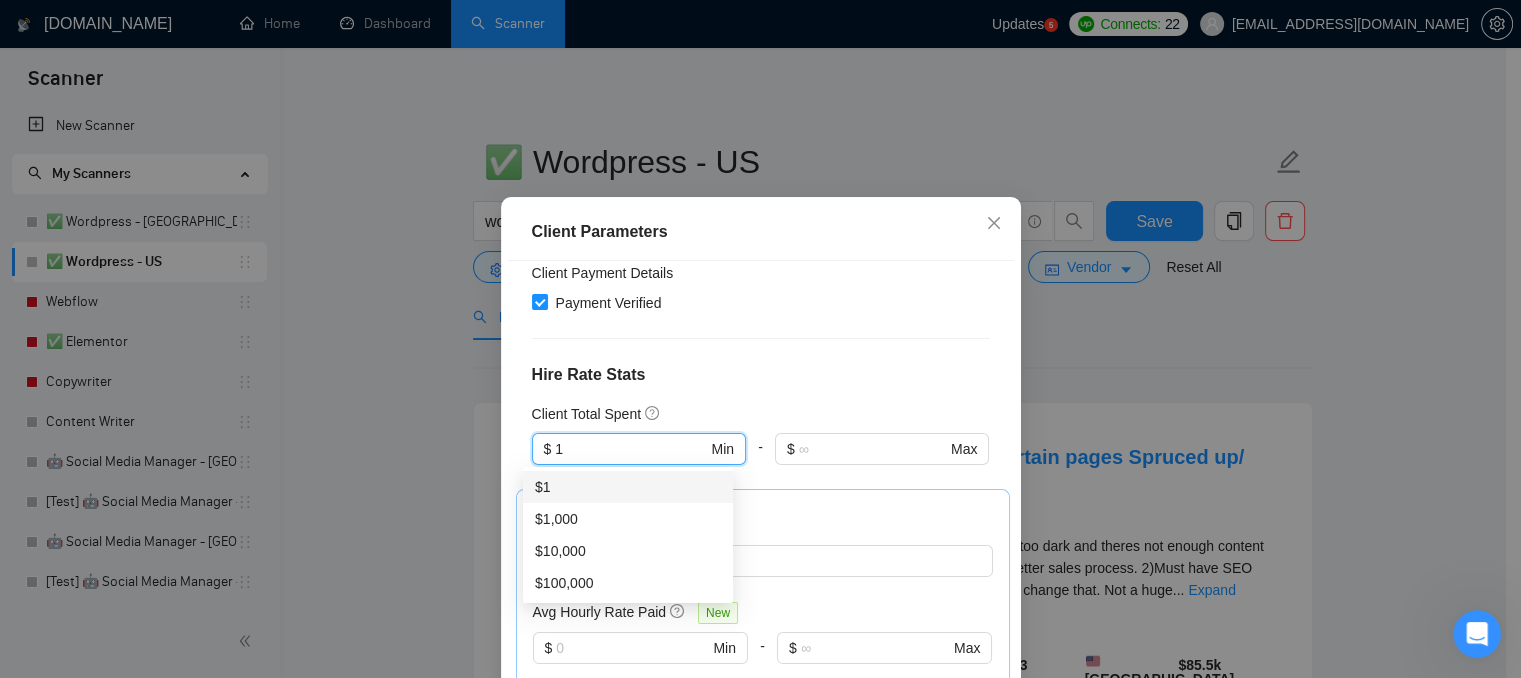 click on "Hire Rate Stats" at bounding box center [761, 375] 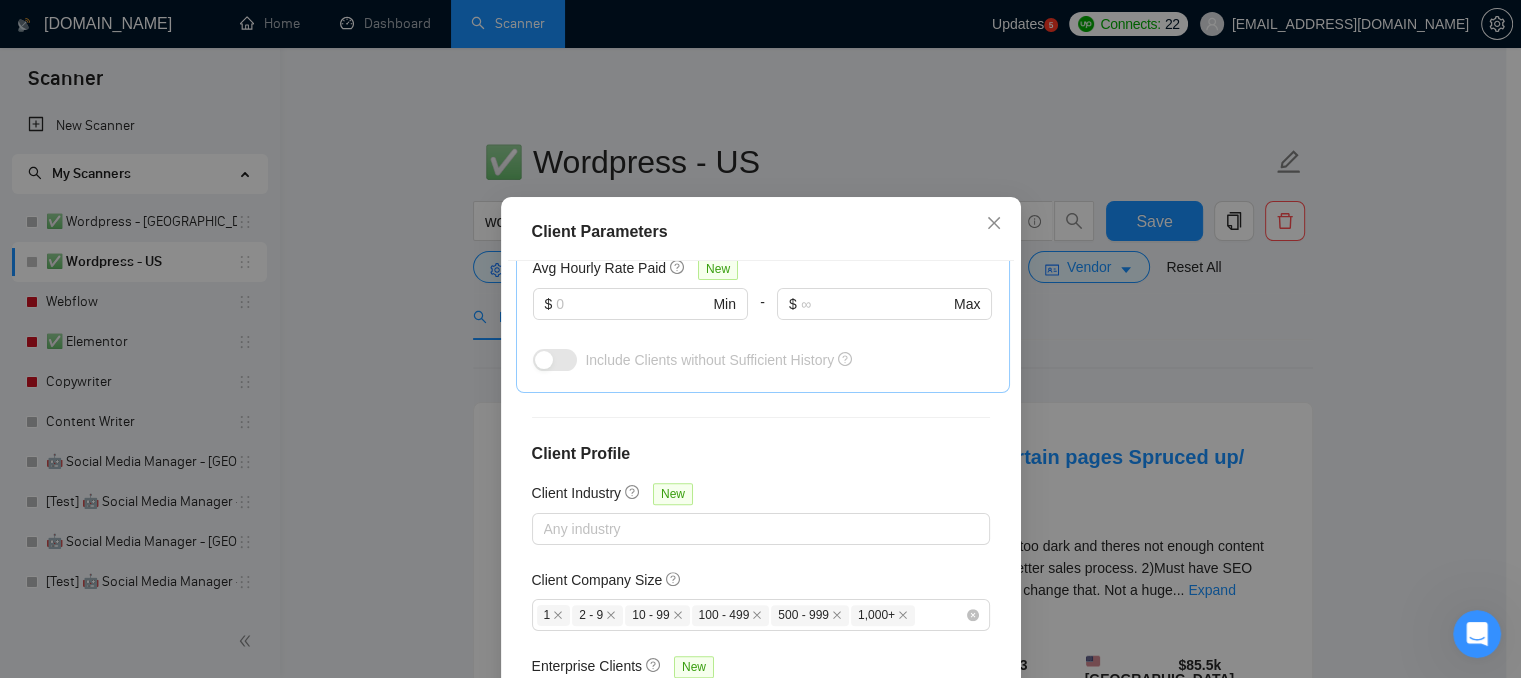 scroll, scrollTop: 773, scrollLeft: 0, axis: vertical 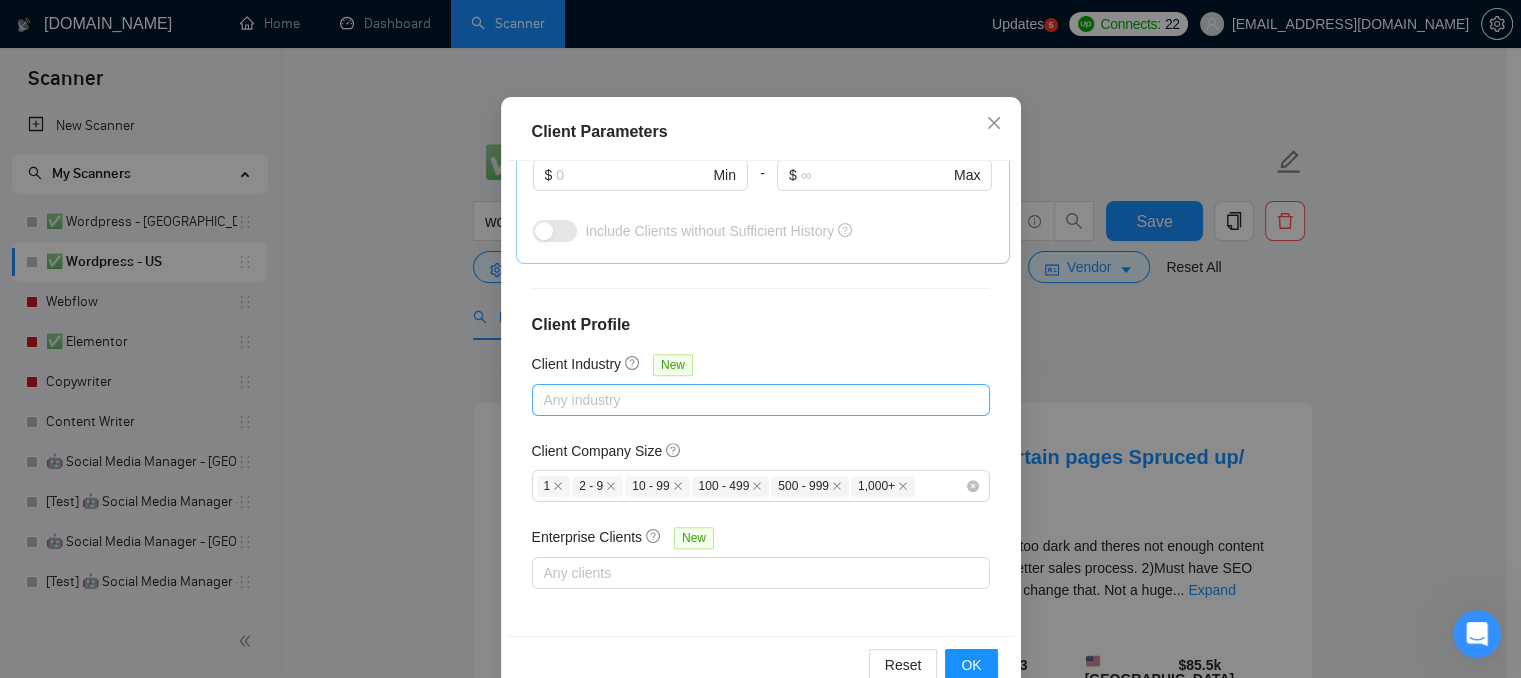 click at bounding box center (751, 400) 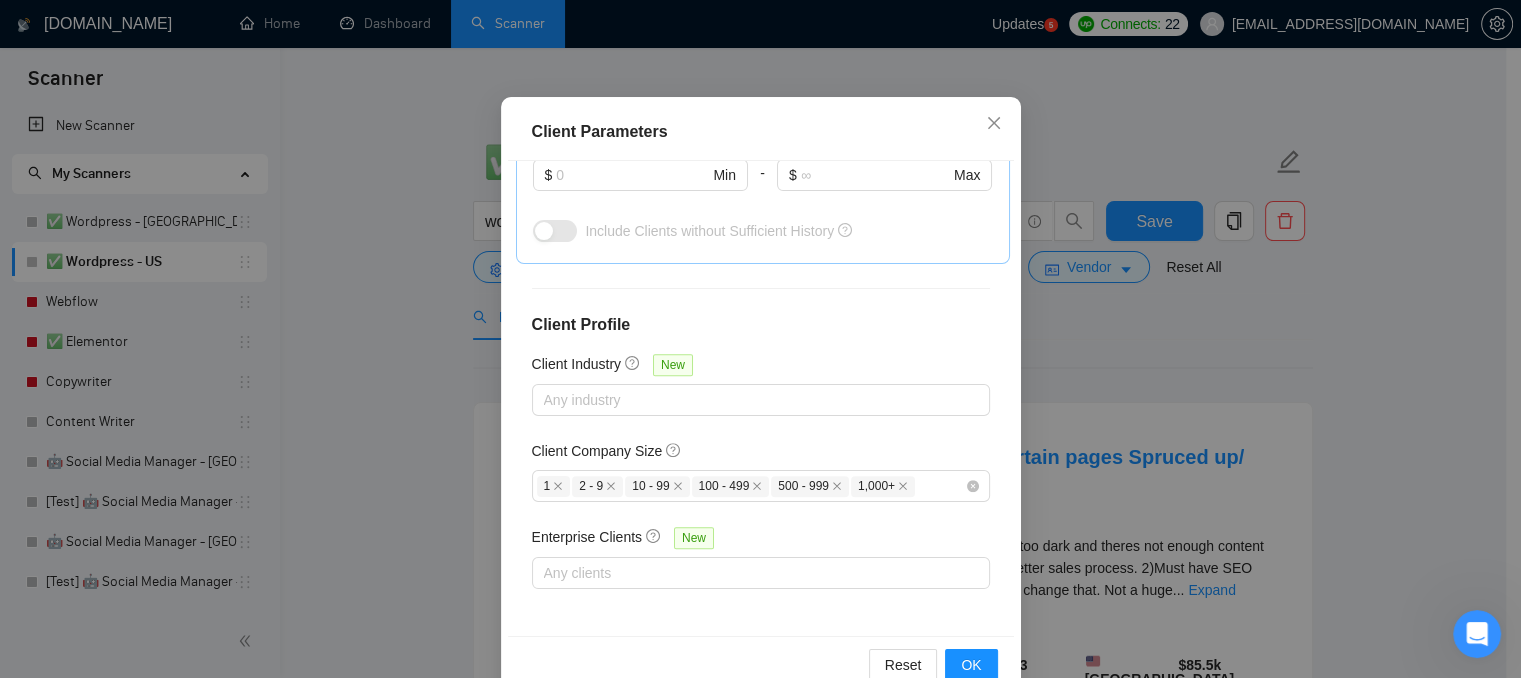 click on "Client Profile" at bounding box center (761, 325) 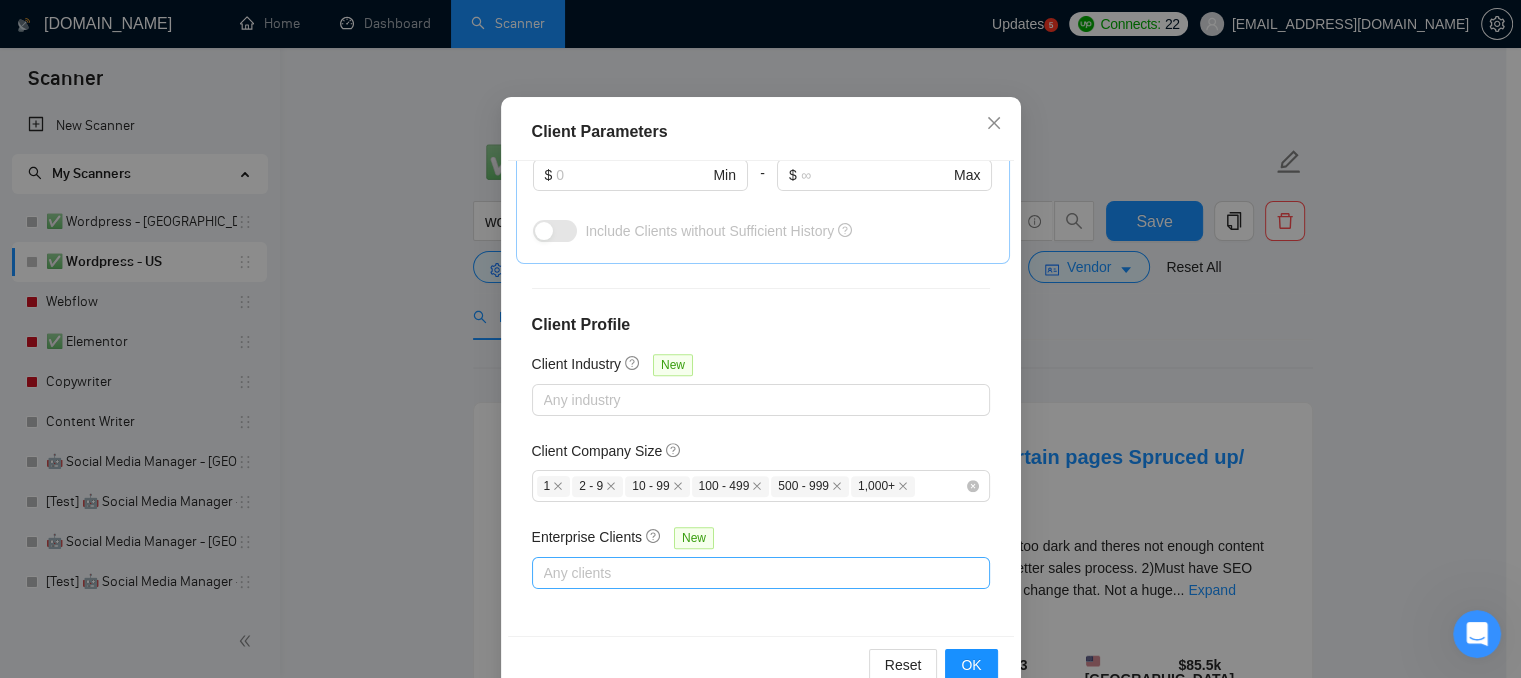 click at bounding box center [751, 573] 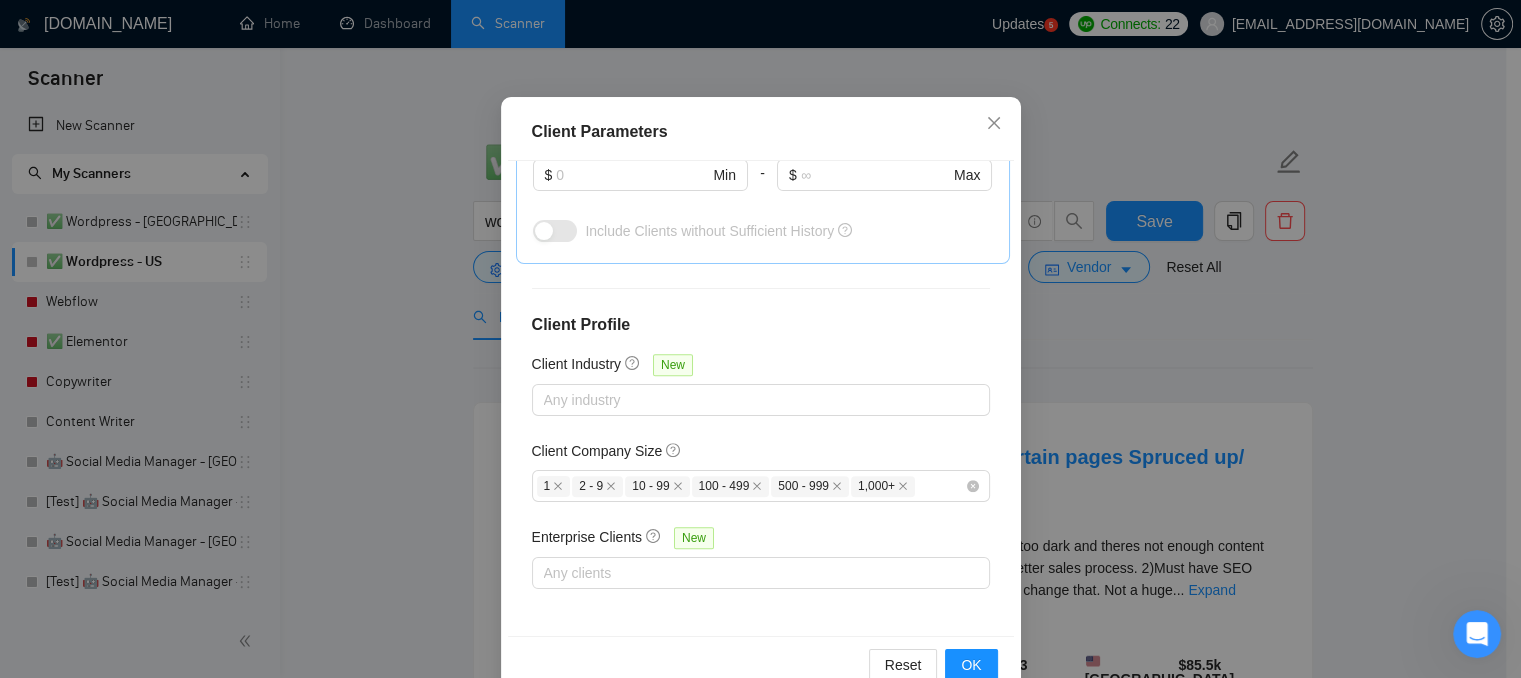 click on "Client Profile" at bounding box center (761, 325) 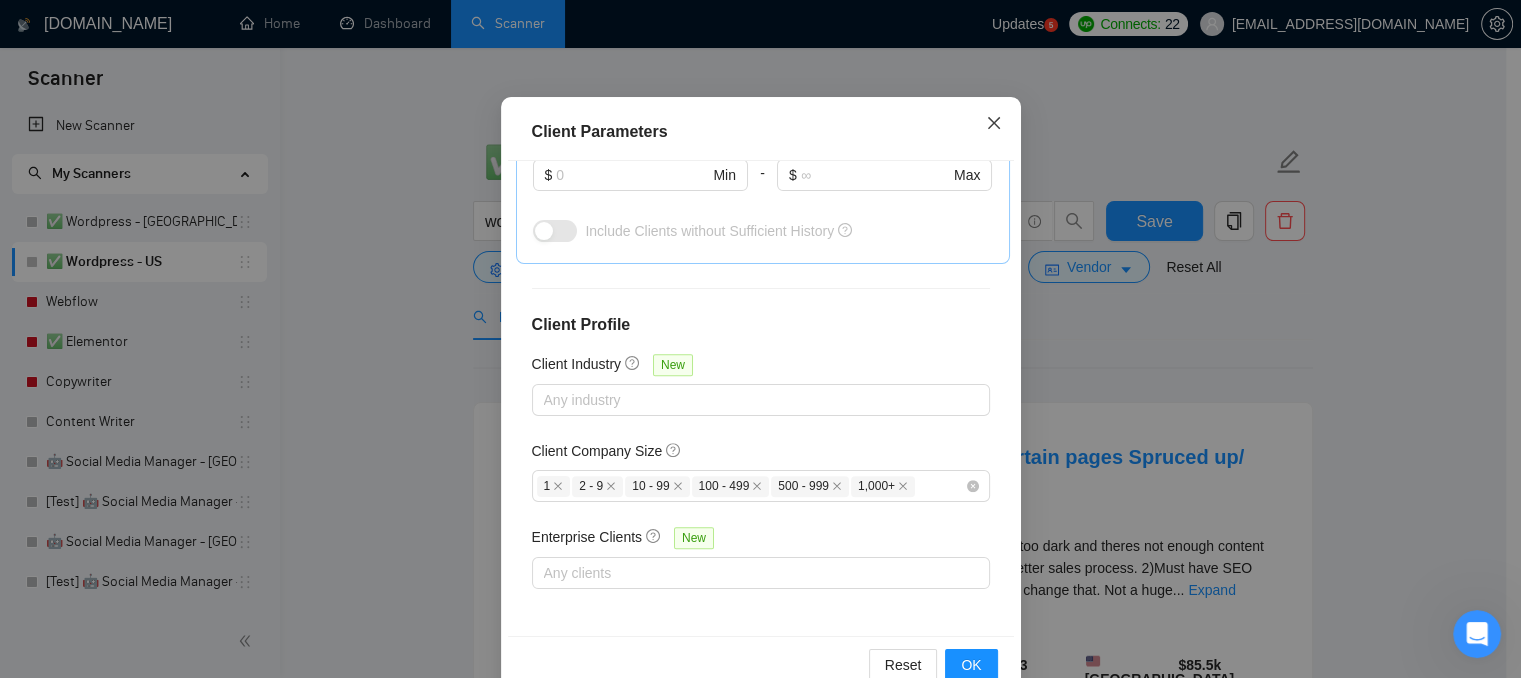 click 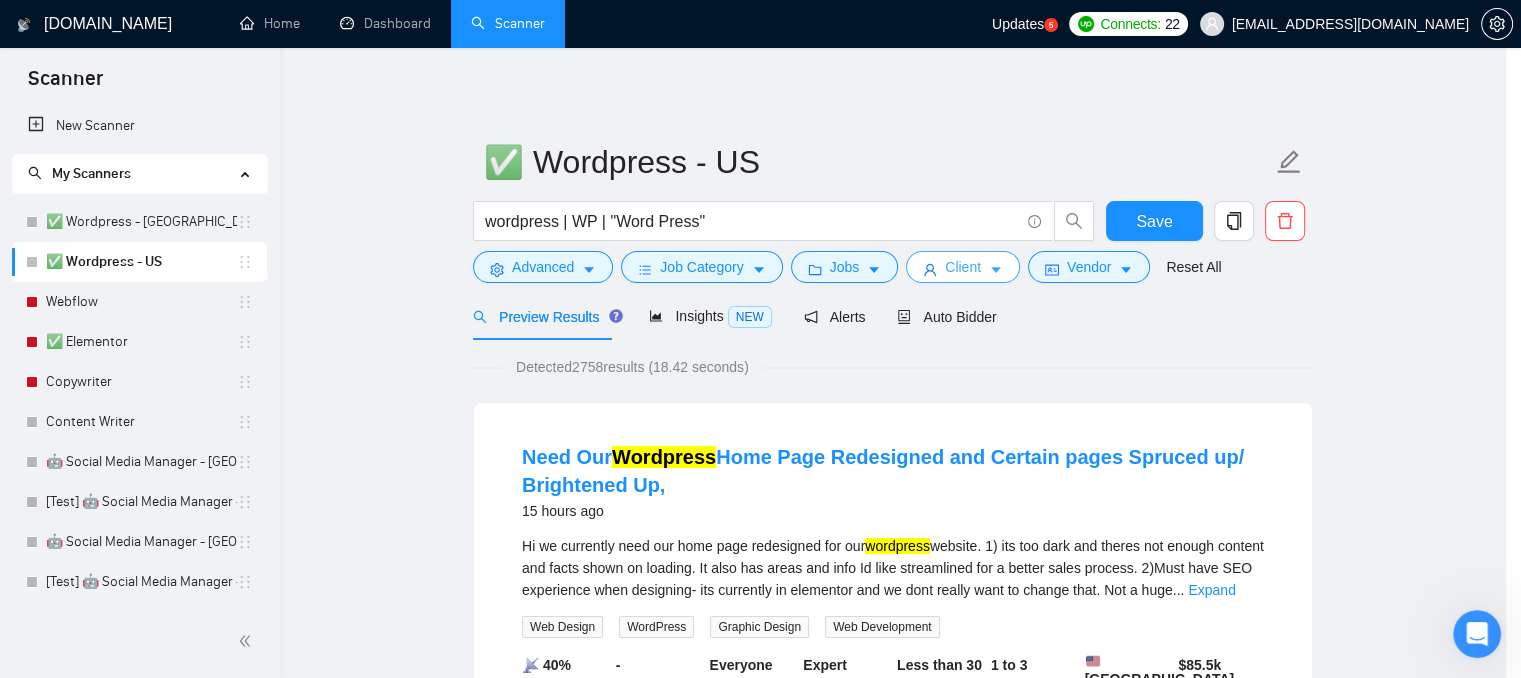 scroll, scrollTop: 0, scrollLeft: 0, axis: both 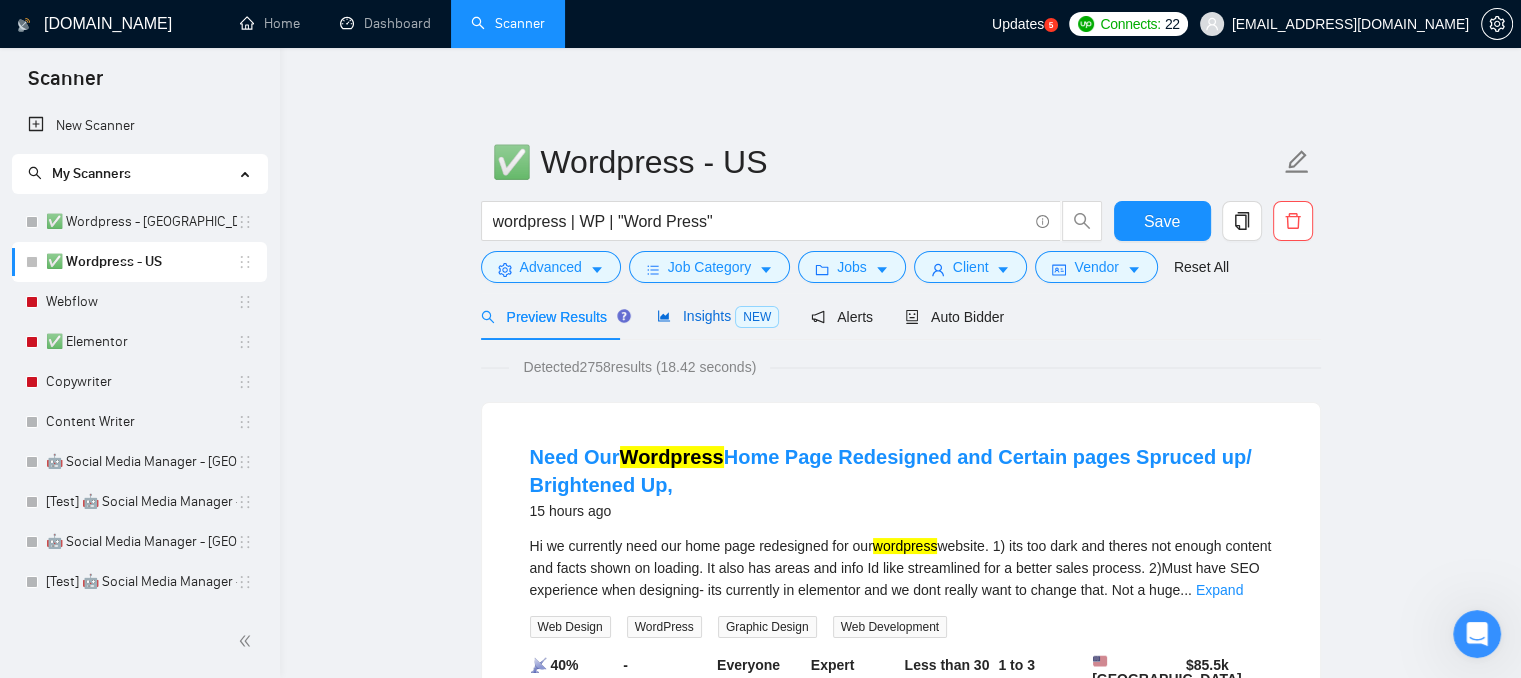 click on "Insights NEW" at bounding box center (718, 316) 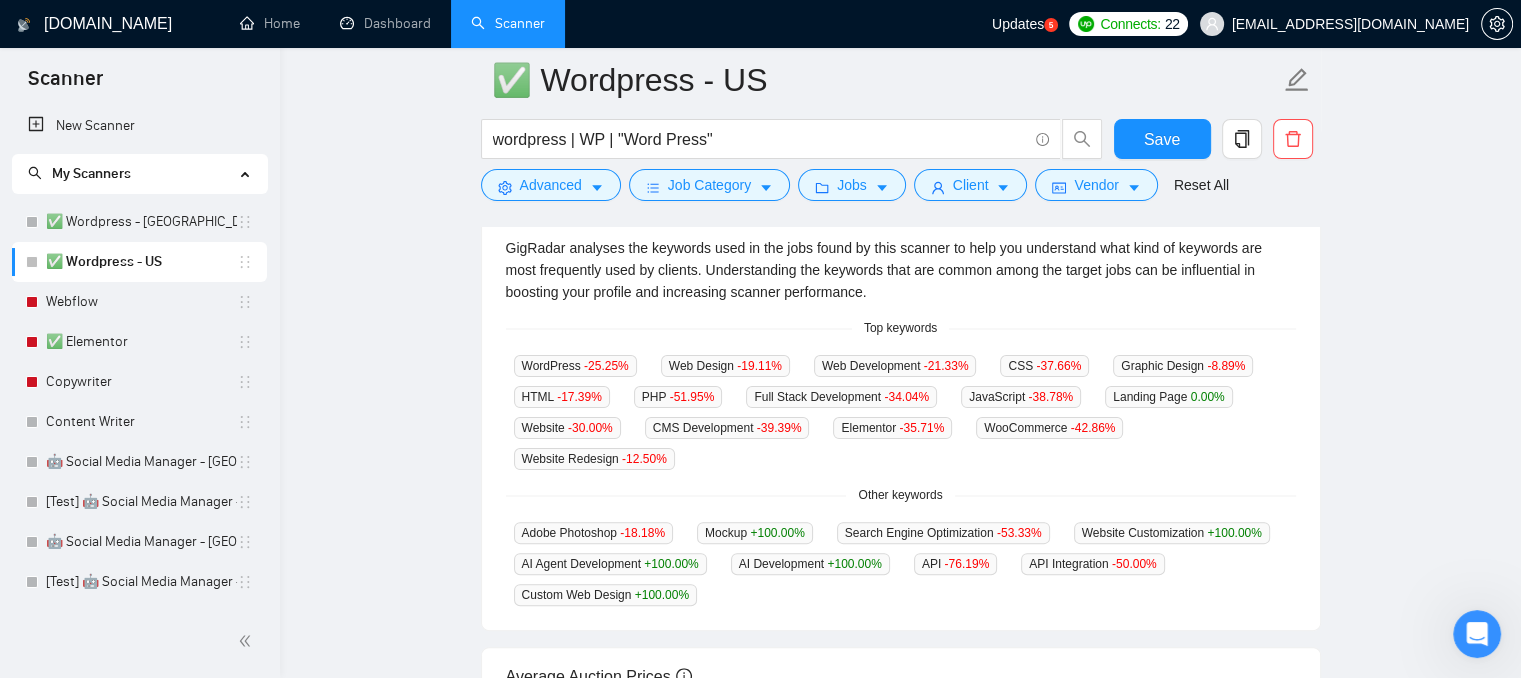 scroll, scrollTop: 500, scrollLeft: 0, axis: vertical 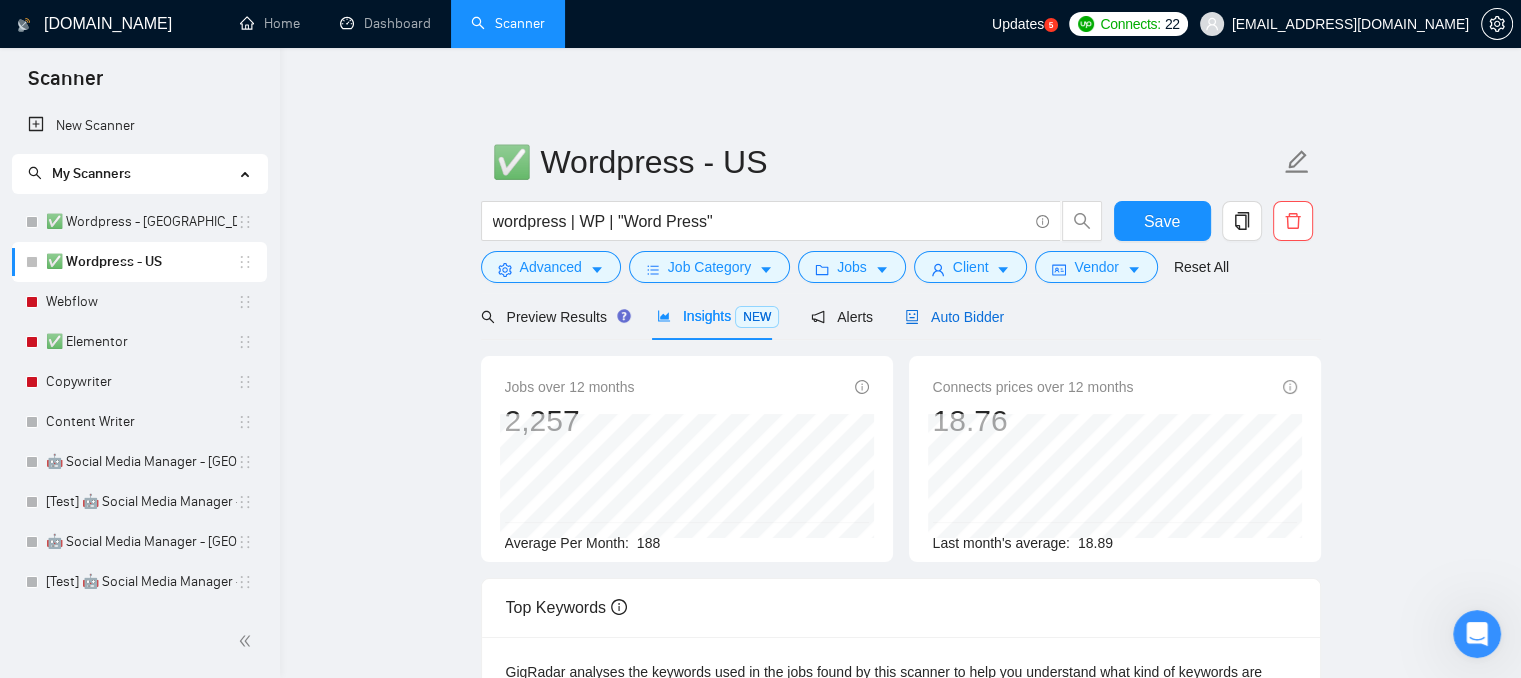 click on "Auto Bidder" at bounding box center (954, 317) 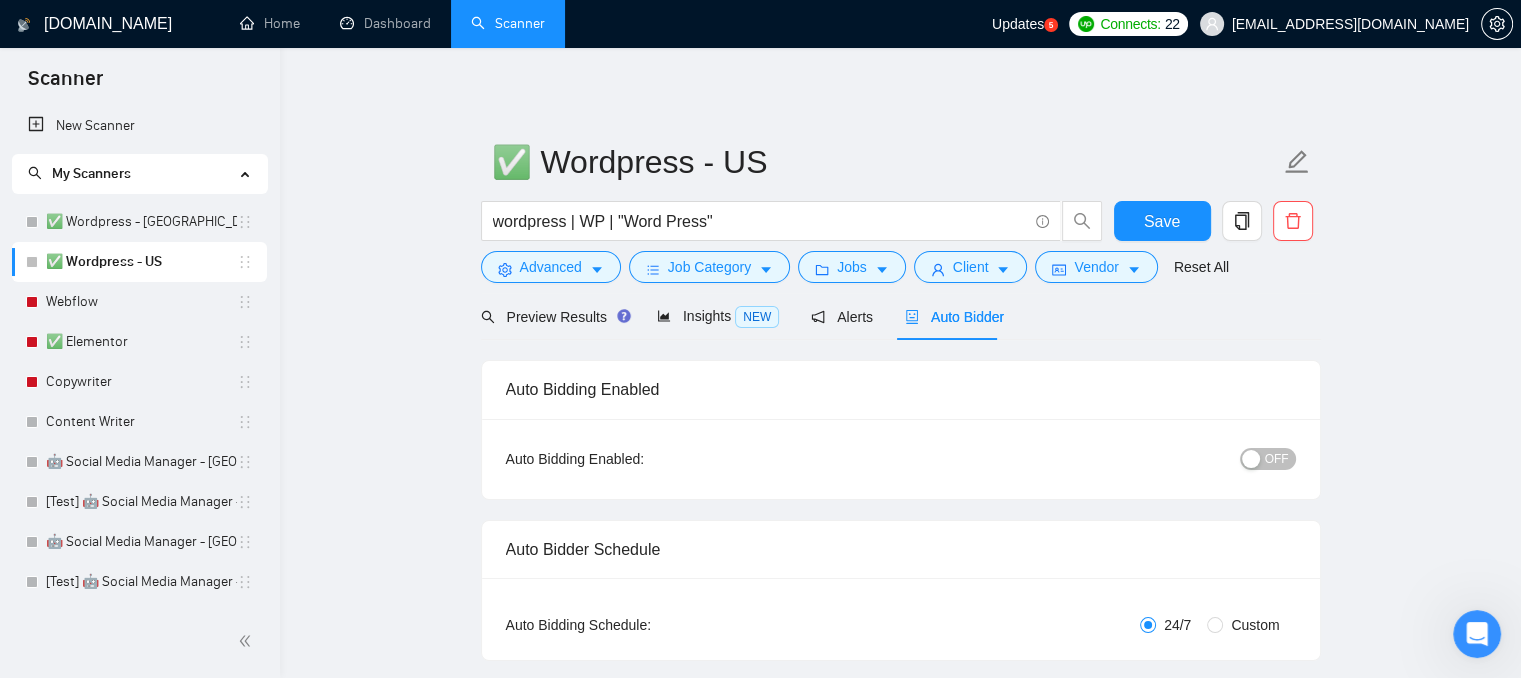 type 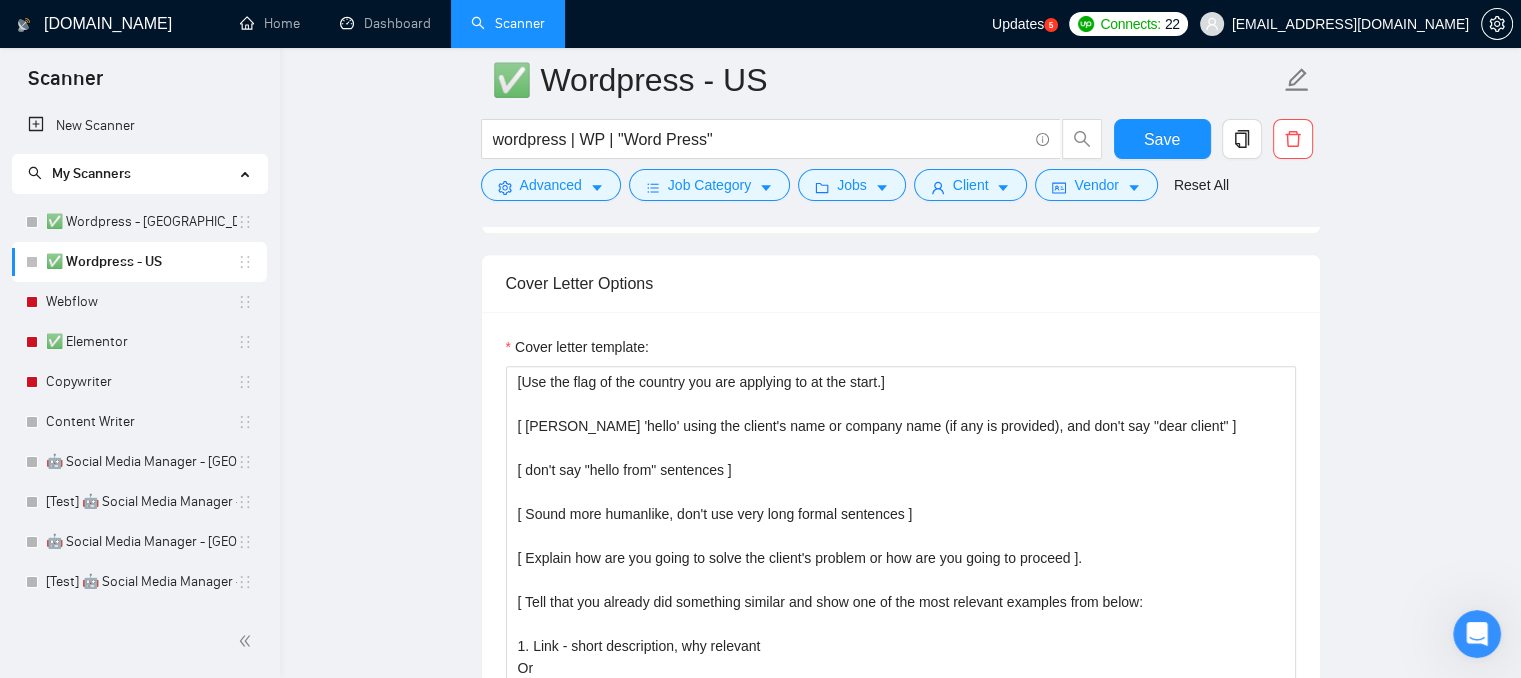 scroll, scrollTop: 1900, scrollLeft: 0, axis: vertical 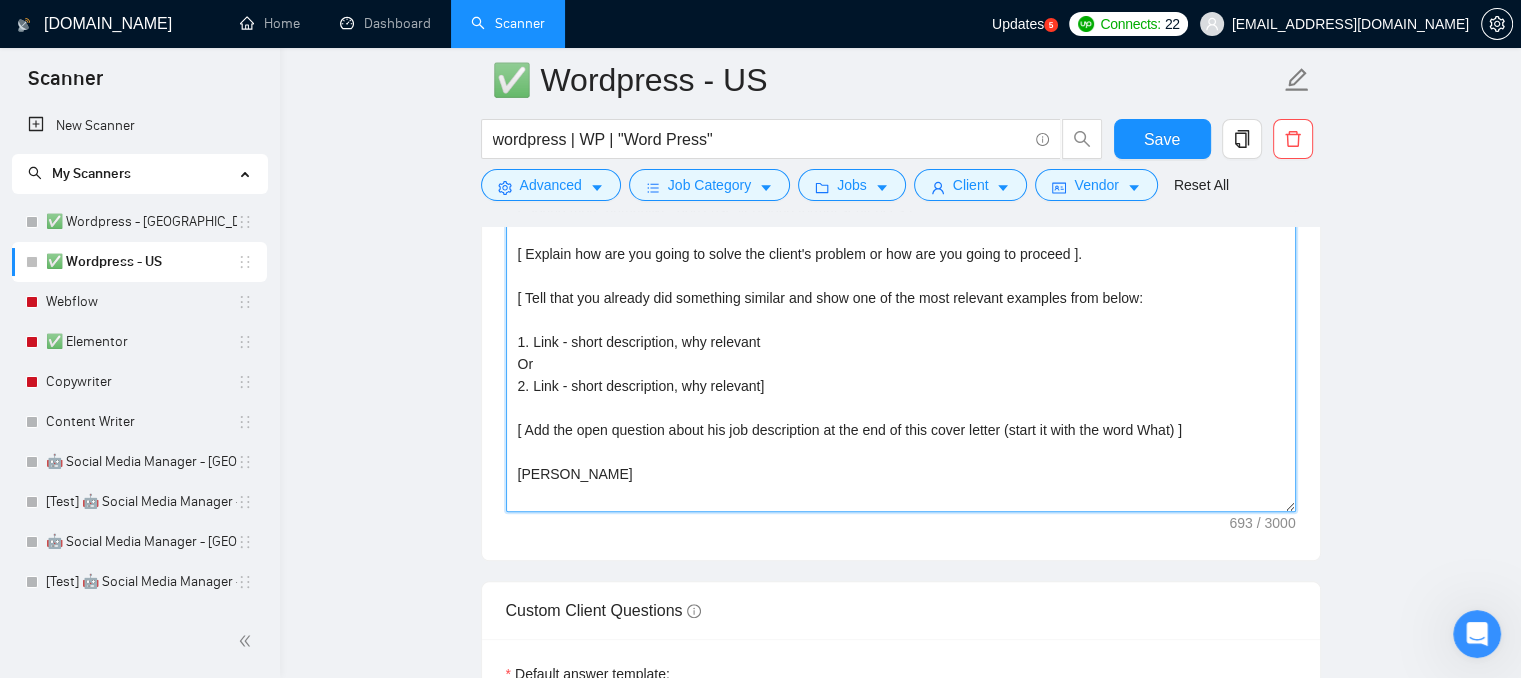 drag, startPoint x: 516, startPoint y: 278, endPoint x: 741, endPoint y: 433, distance: 273.22153 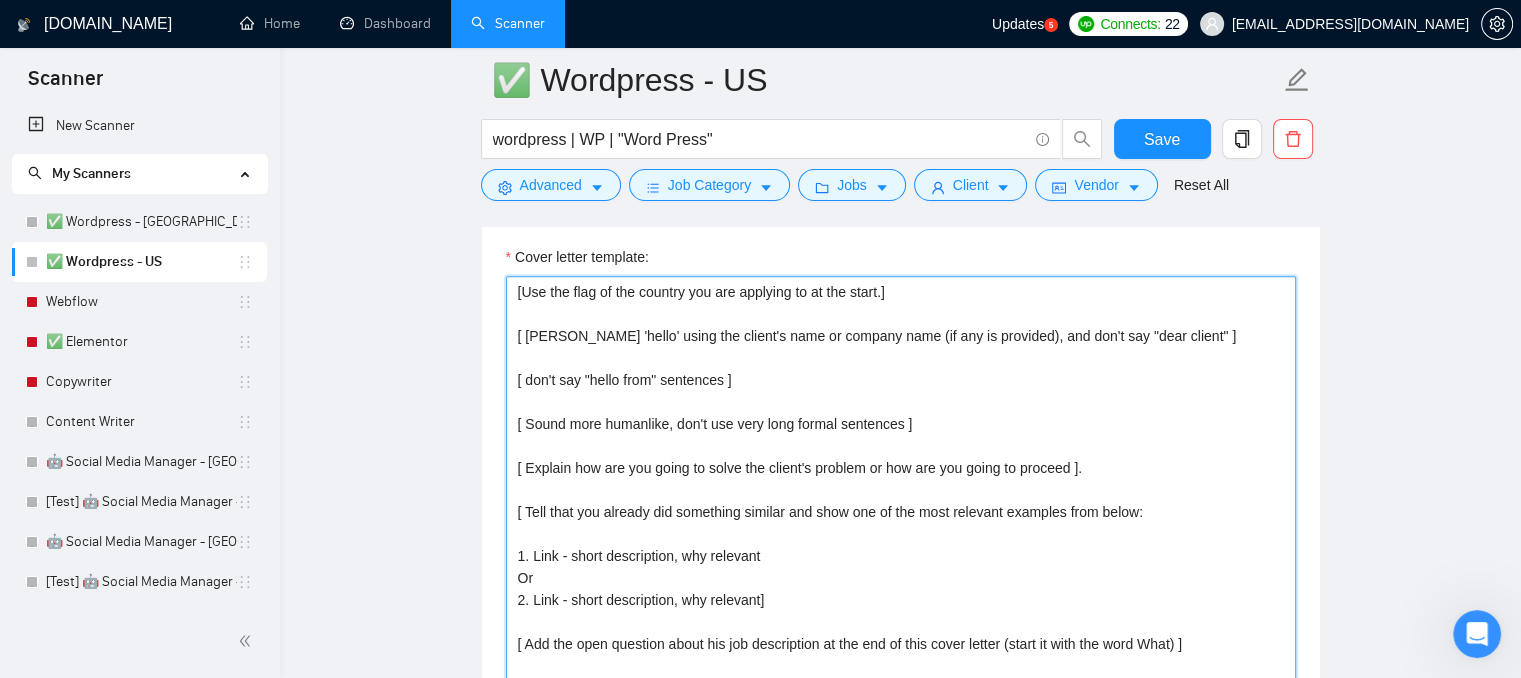 scroll, scrollTop: 1800, scrollLeft: 0, axis: vertical 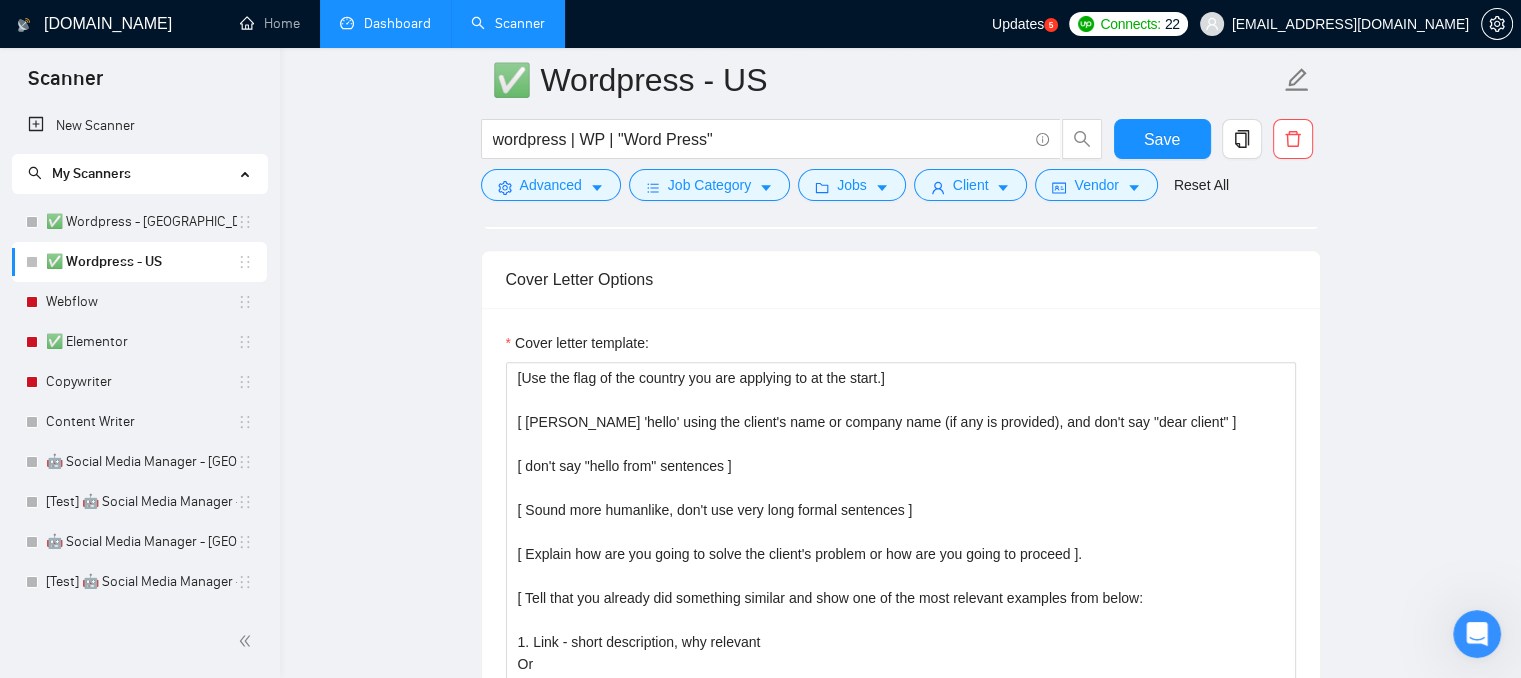 click on "Dashboard" at bounding box center (385, 23) 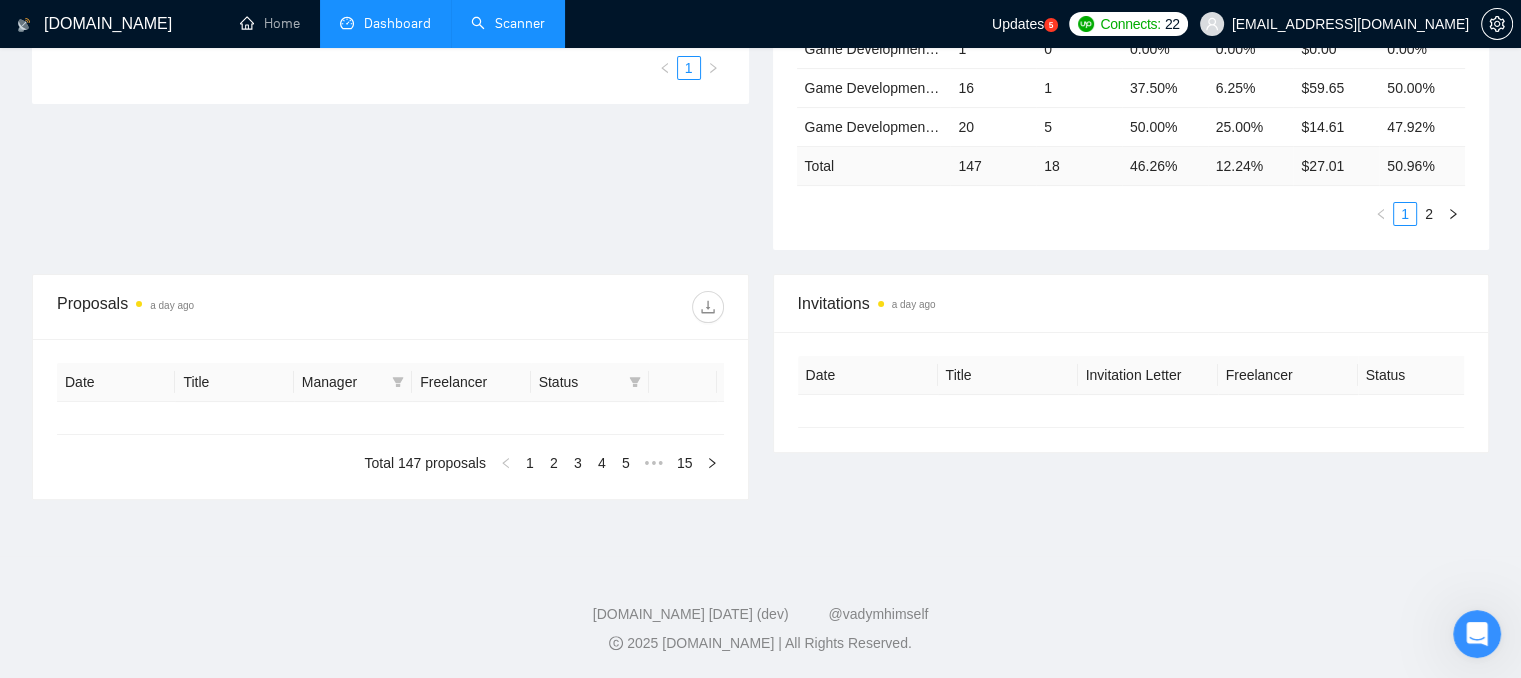 type on "[DATE]" 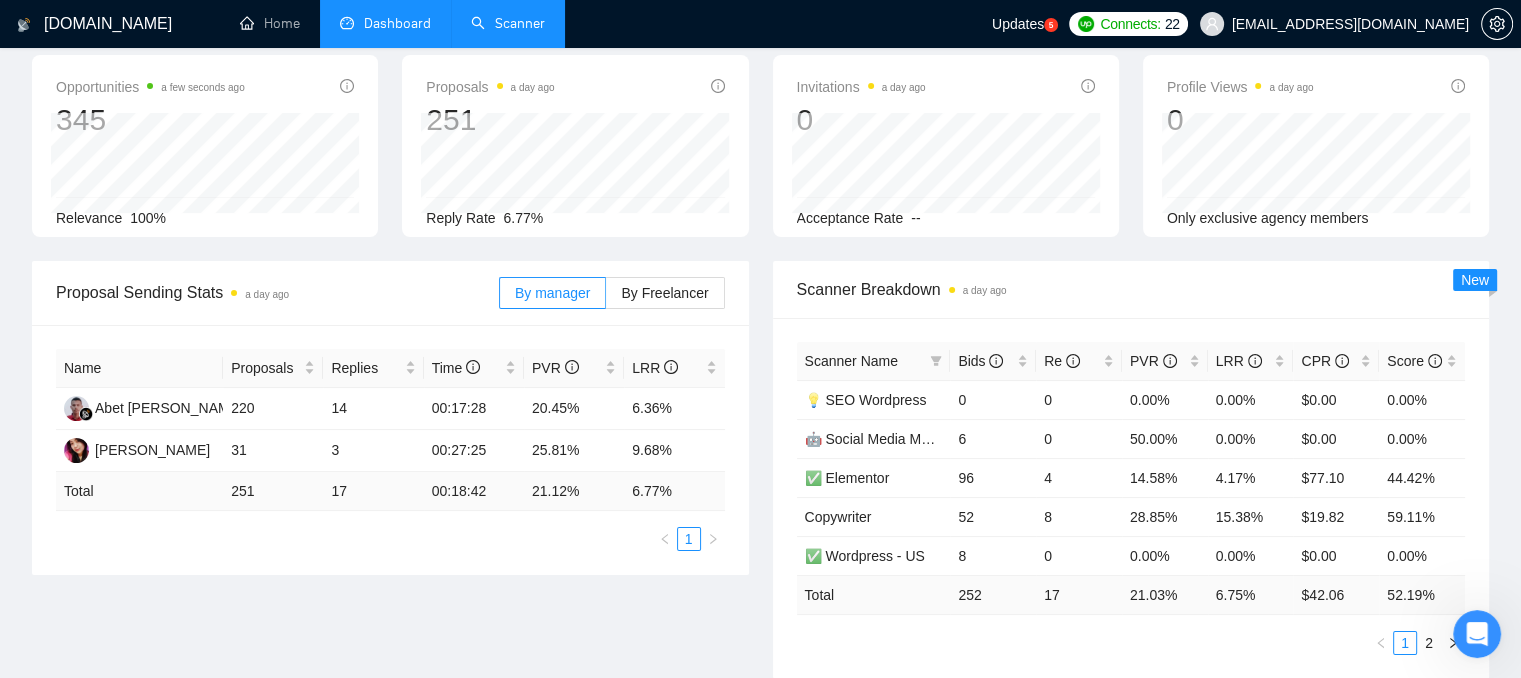 scroll, scrollTop: 0, scrollLeft: 0, axis: both 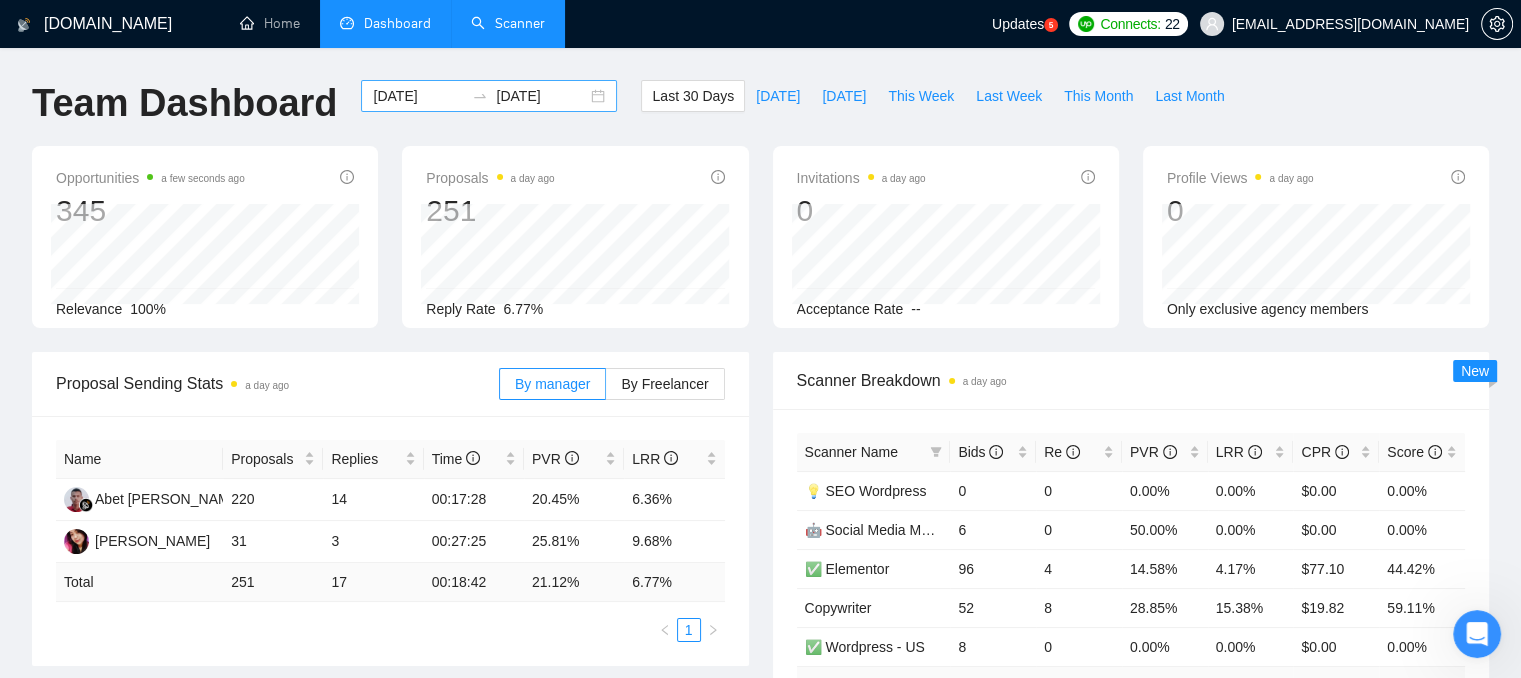 click on "[DATE]" at bounding box center [418, 96] 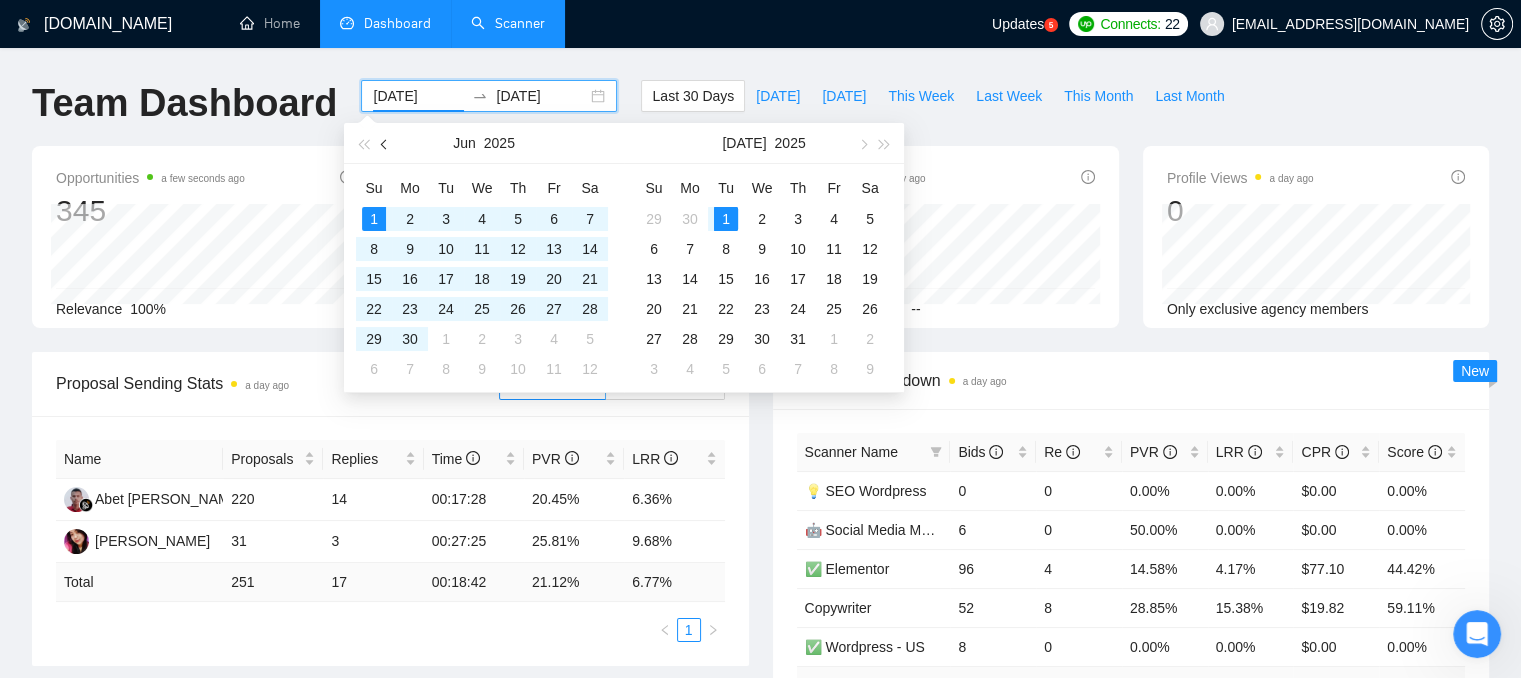 click at bounding box center [386, 144] 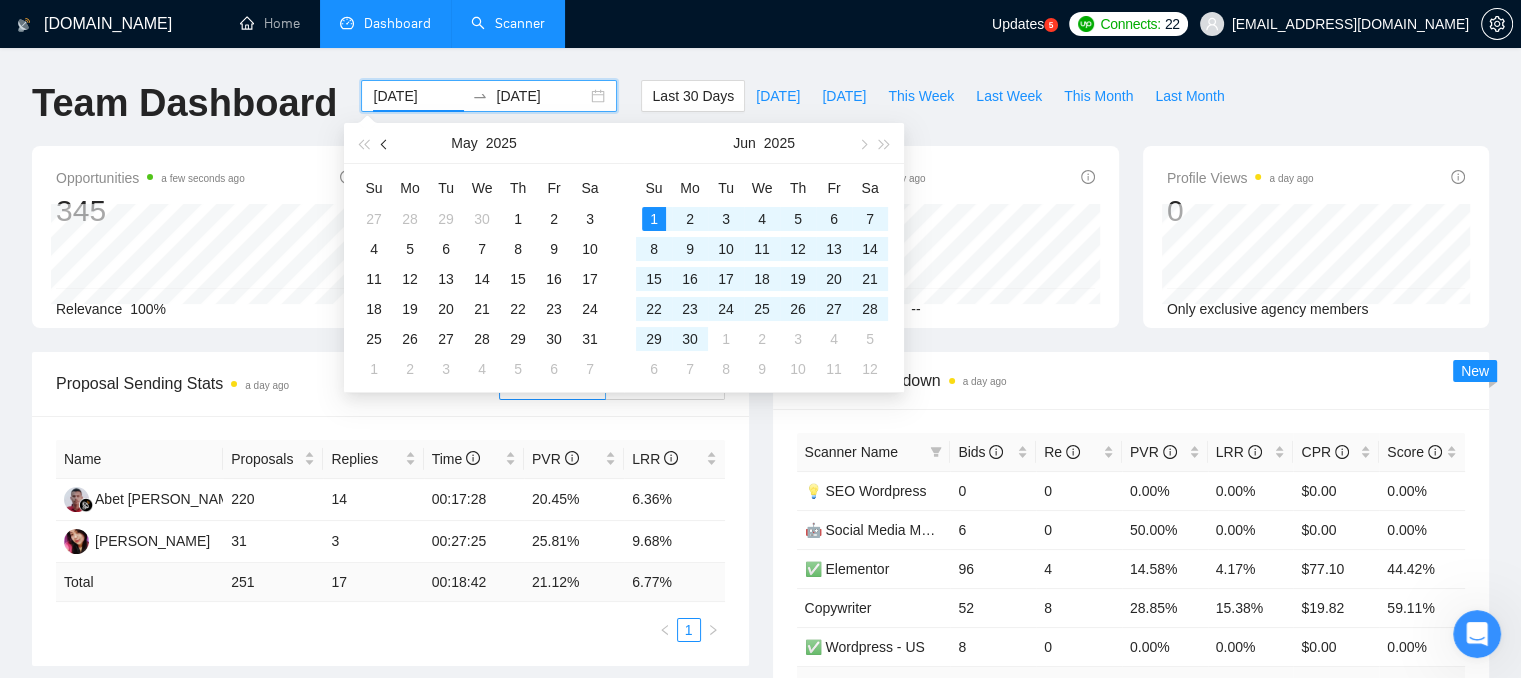 click at bounding box center [386, 144] 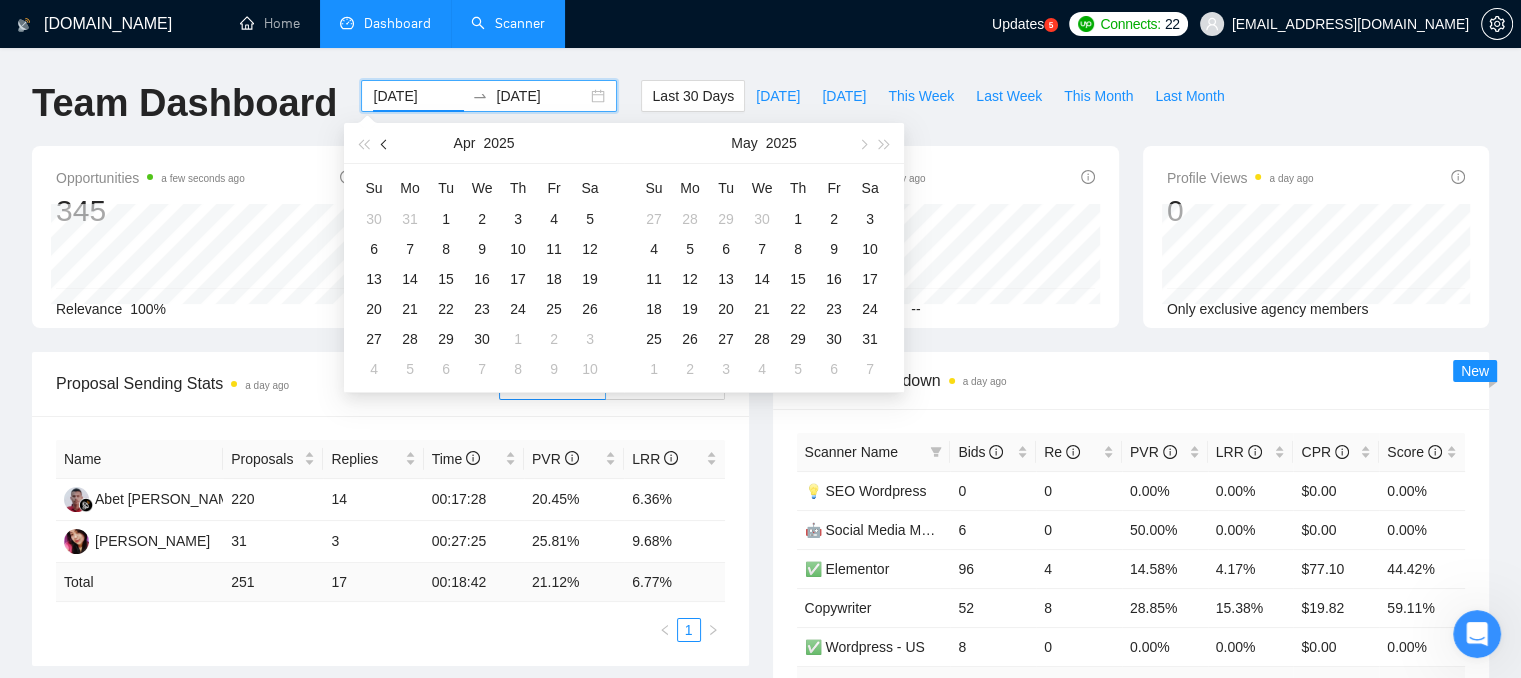 click at bounding box center [386, 144] 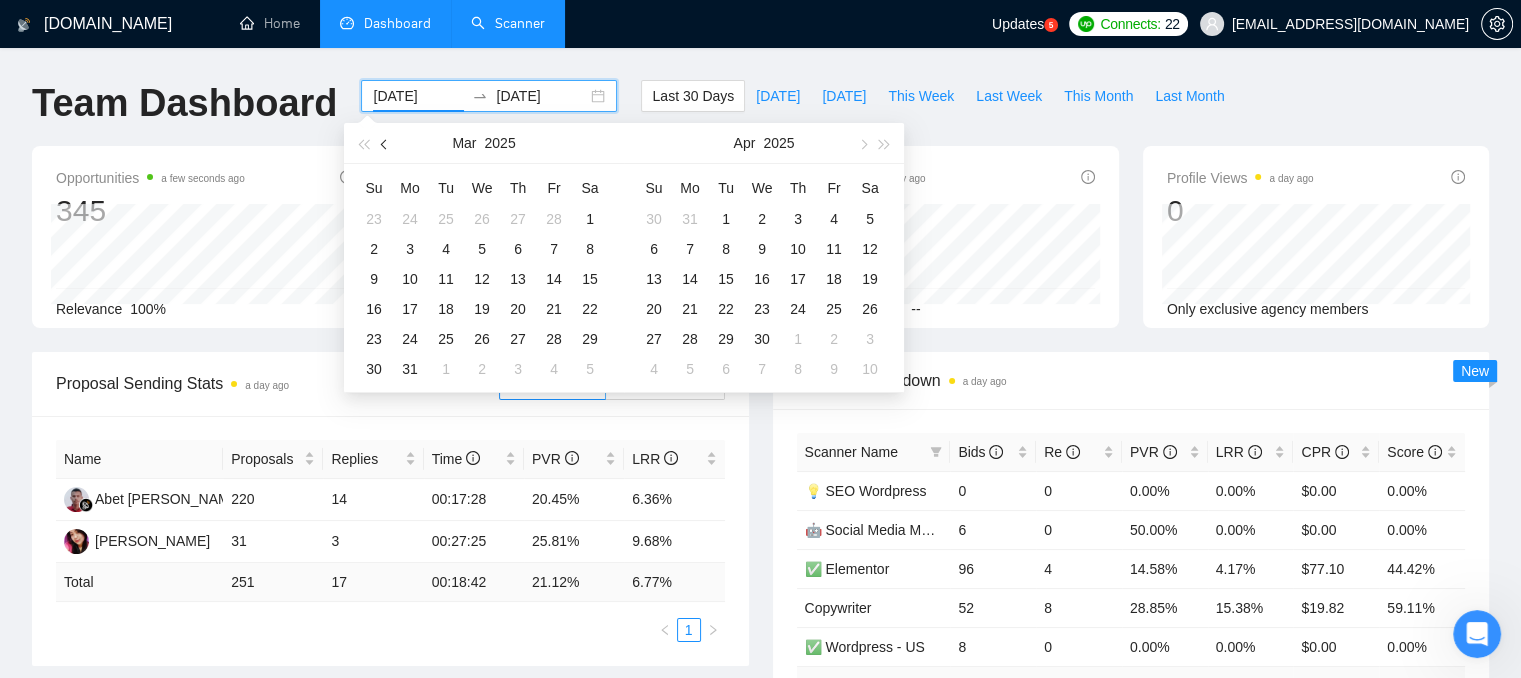 click at bounding box center (386, 144) 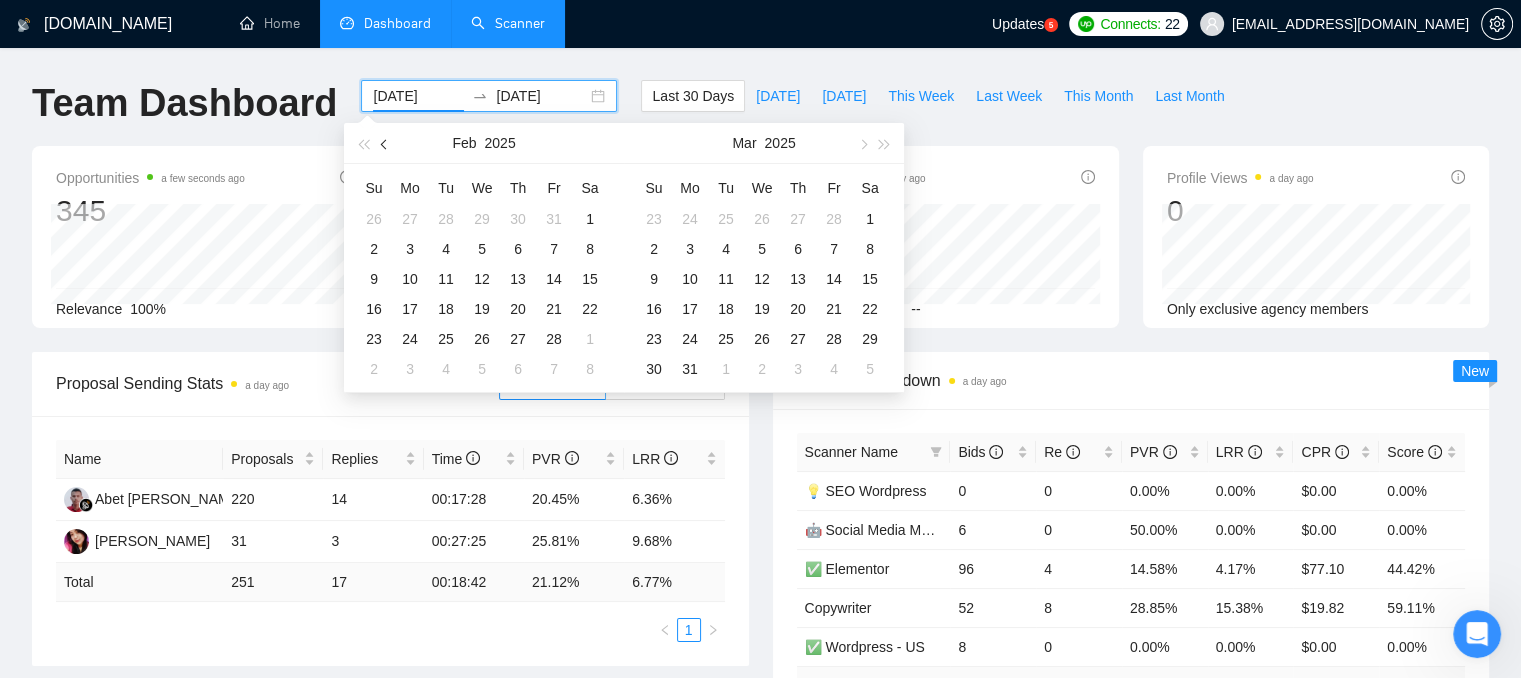 click at bounding box center [386, 144] 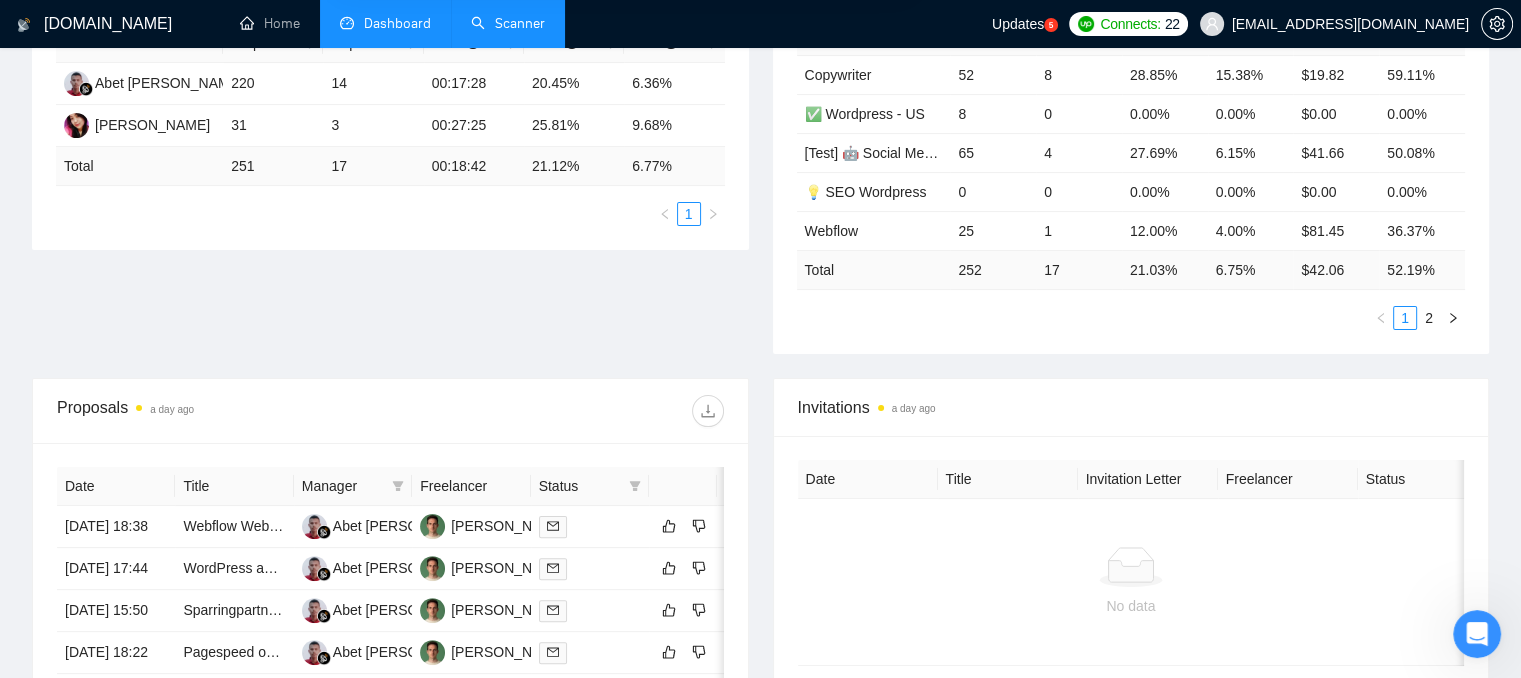 scroll, scrollTop: 0, scrollLeft: 0, axis: both 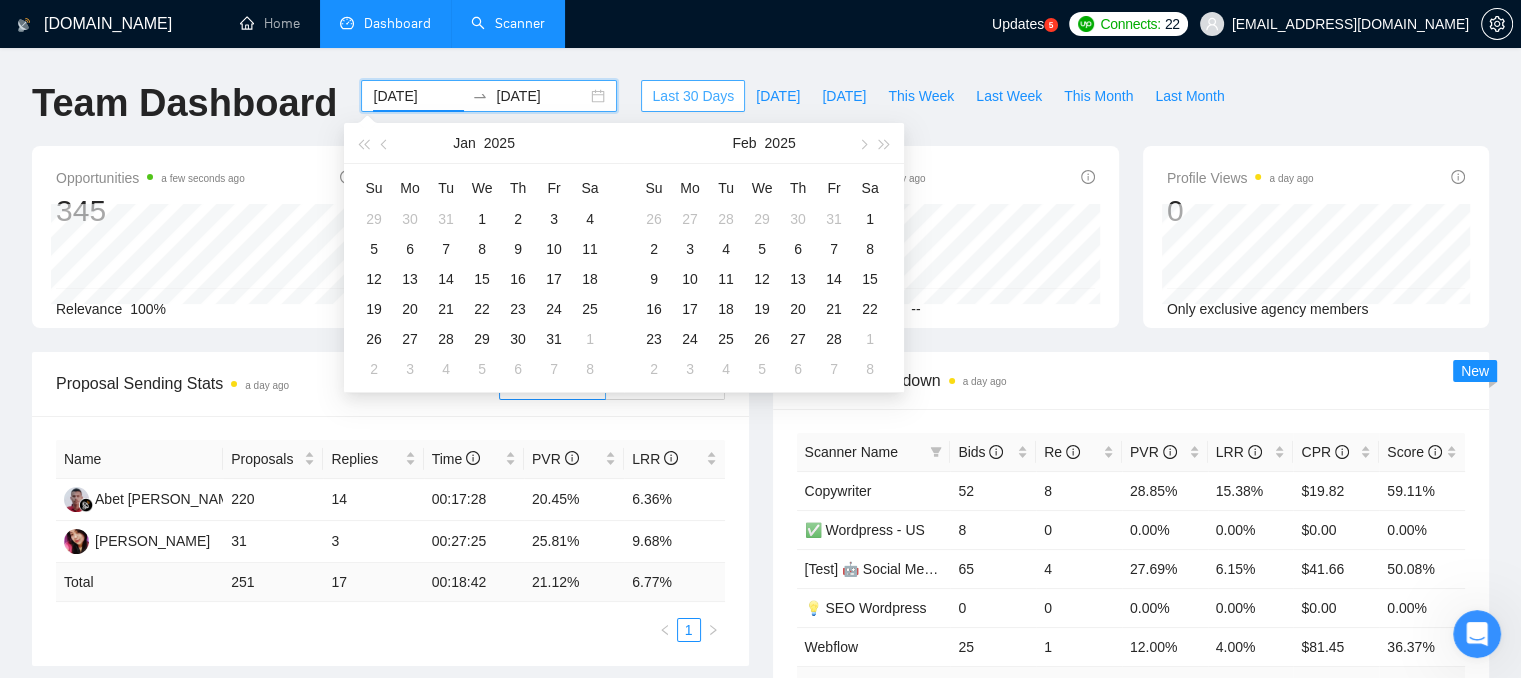 type on "[DATE]" 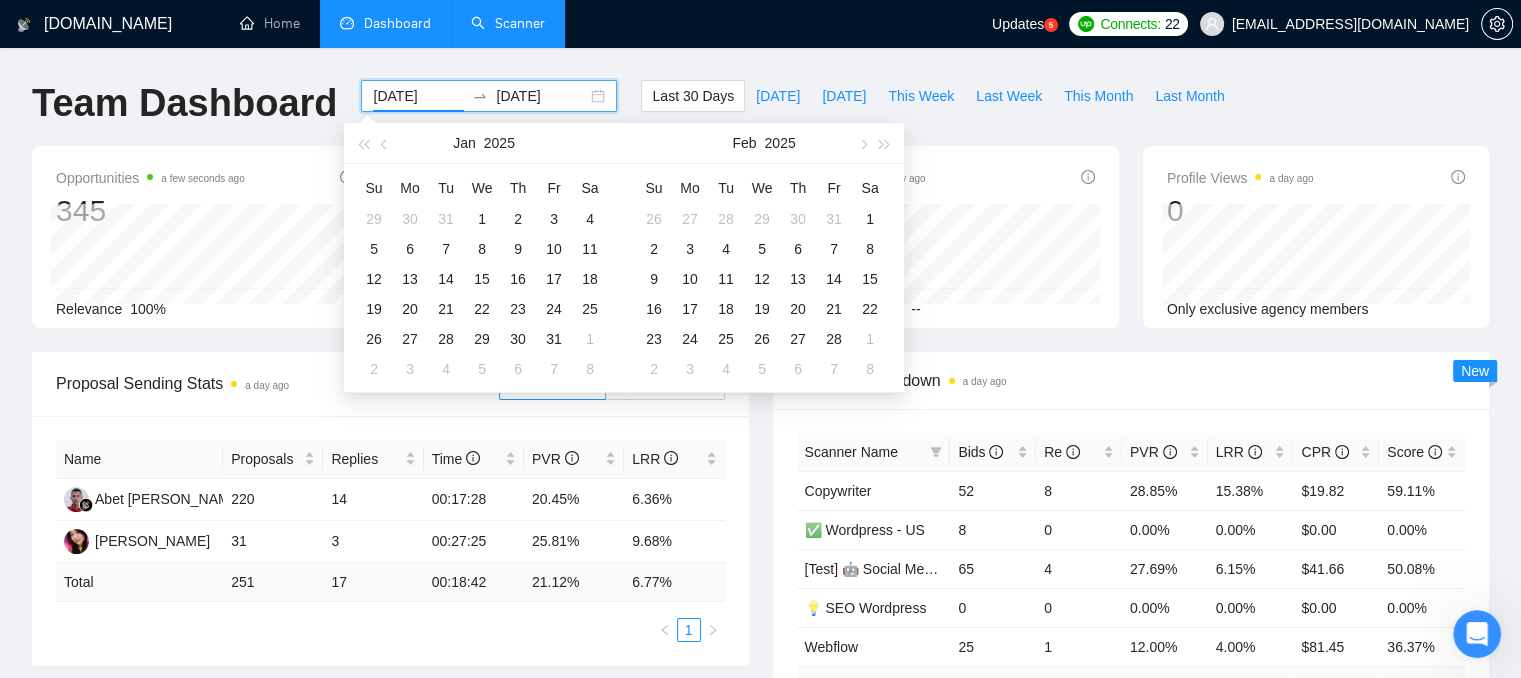 click on "Scanner" at bounding box center (508, 23) 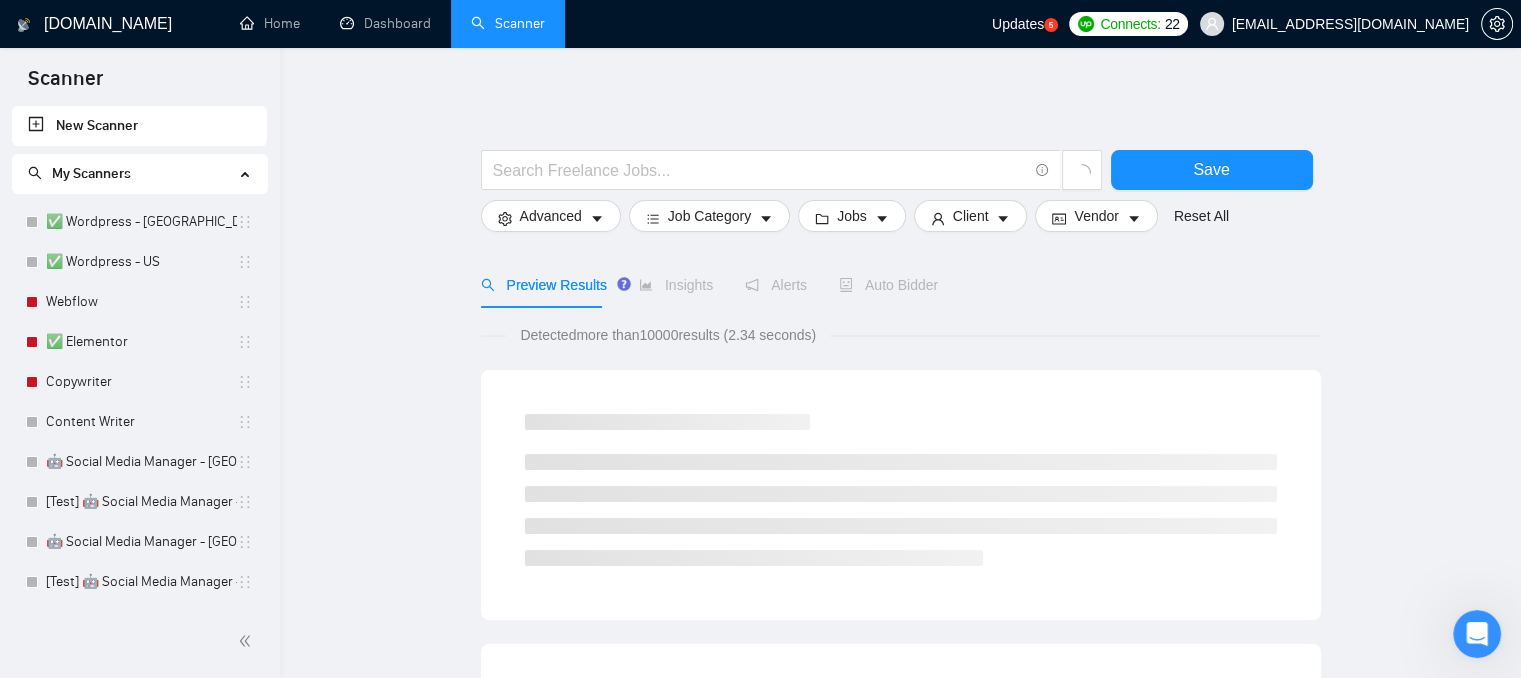 click on "Auto Bidder" at bounding box center [888, 285] 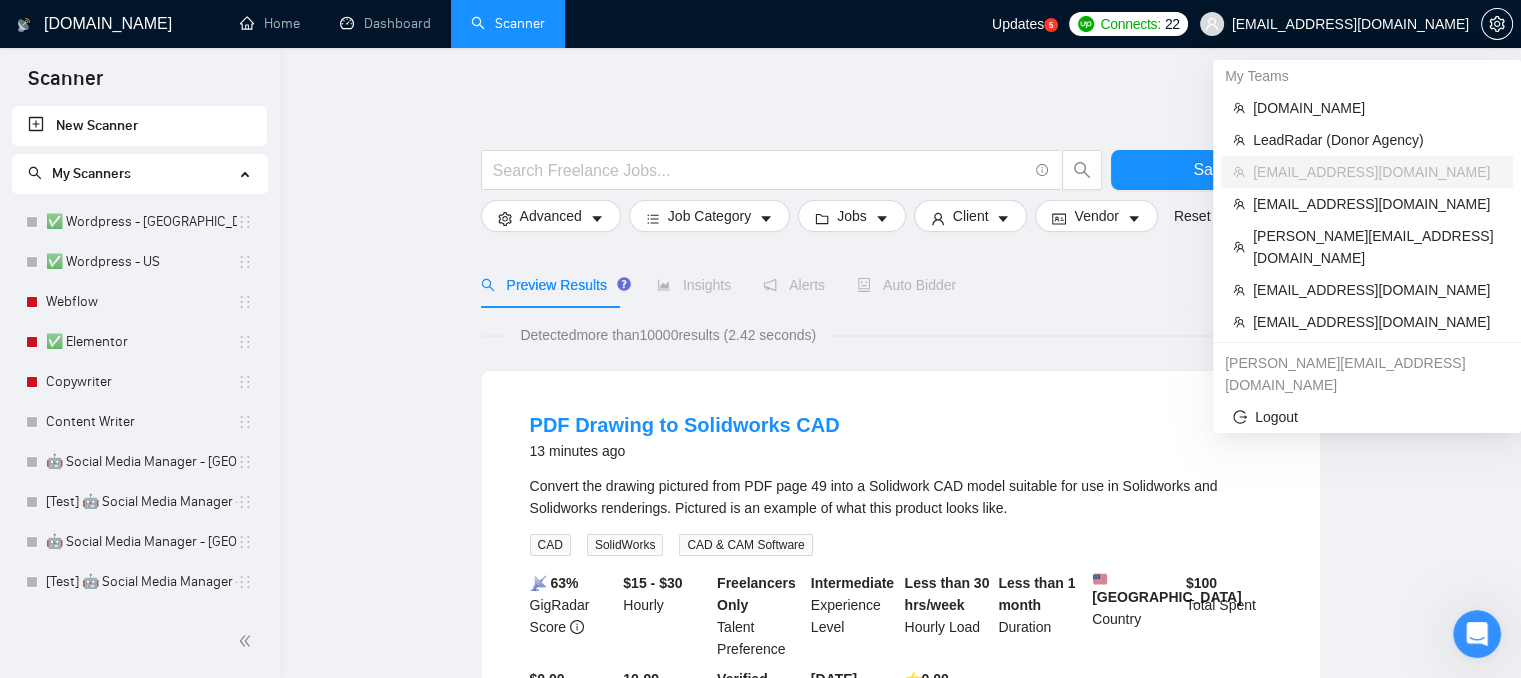 click on "[EMAIL_ADDRESS][DOMAIN_NAME]" at bounding box center [1350, 24] 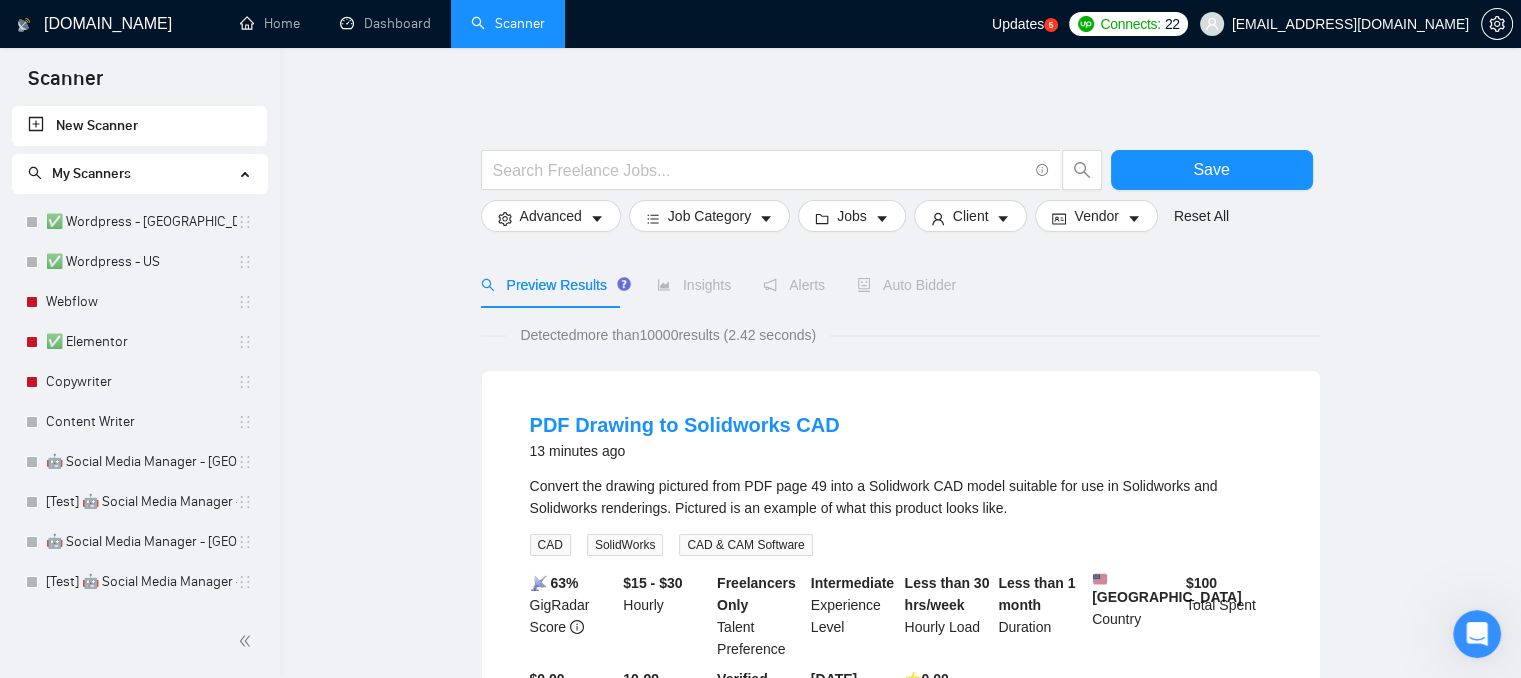 click on "[EMAIL_ADDRESS][DOMAIN_NAME]" at bounding box center [1350, 24] 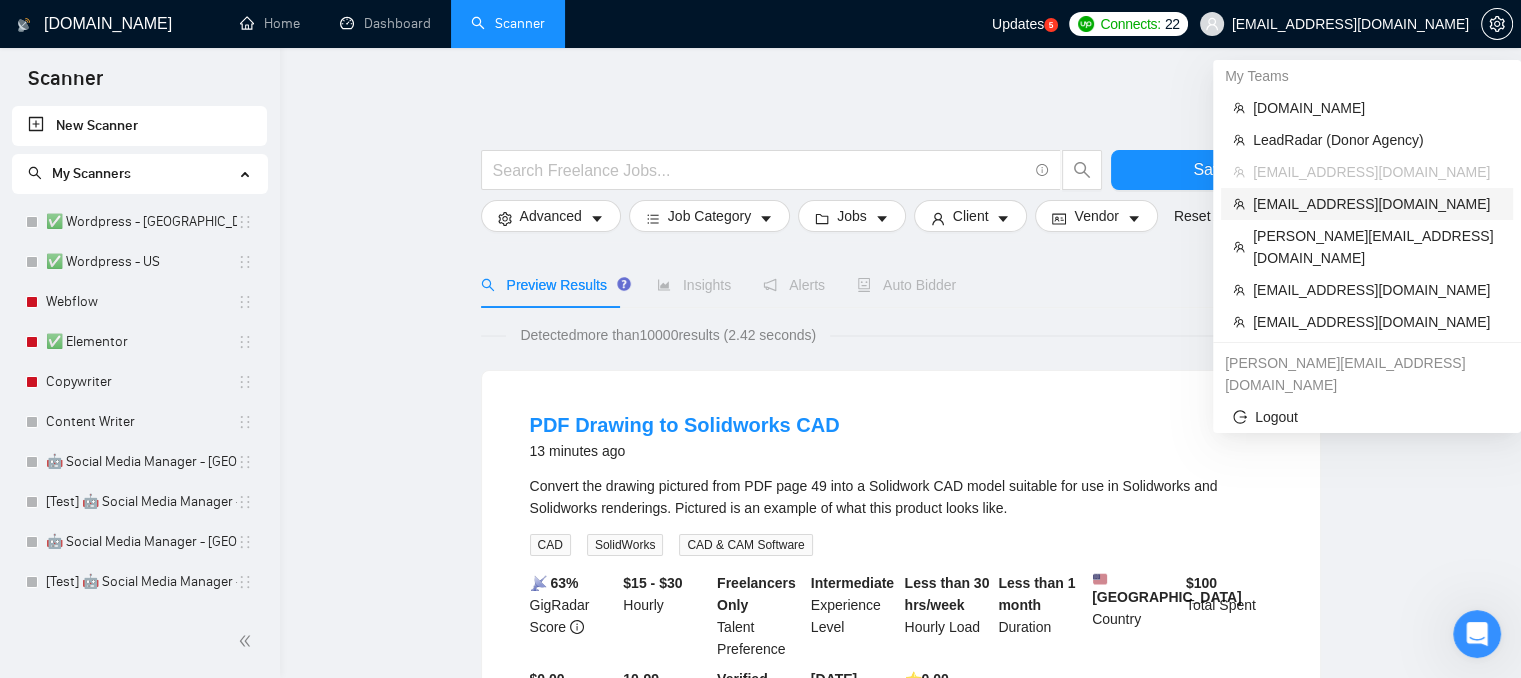 click on "[EMAIL_ADDRESS][DOMAIN_NAME]" at bounding box center (1377, 204) 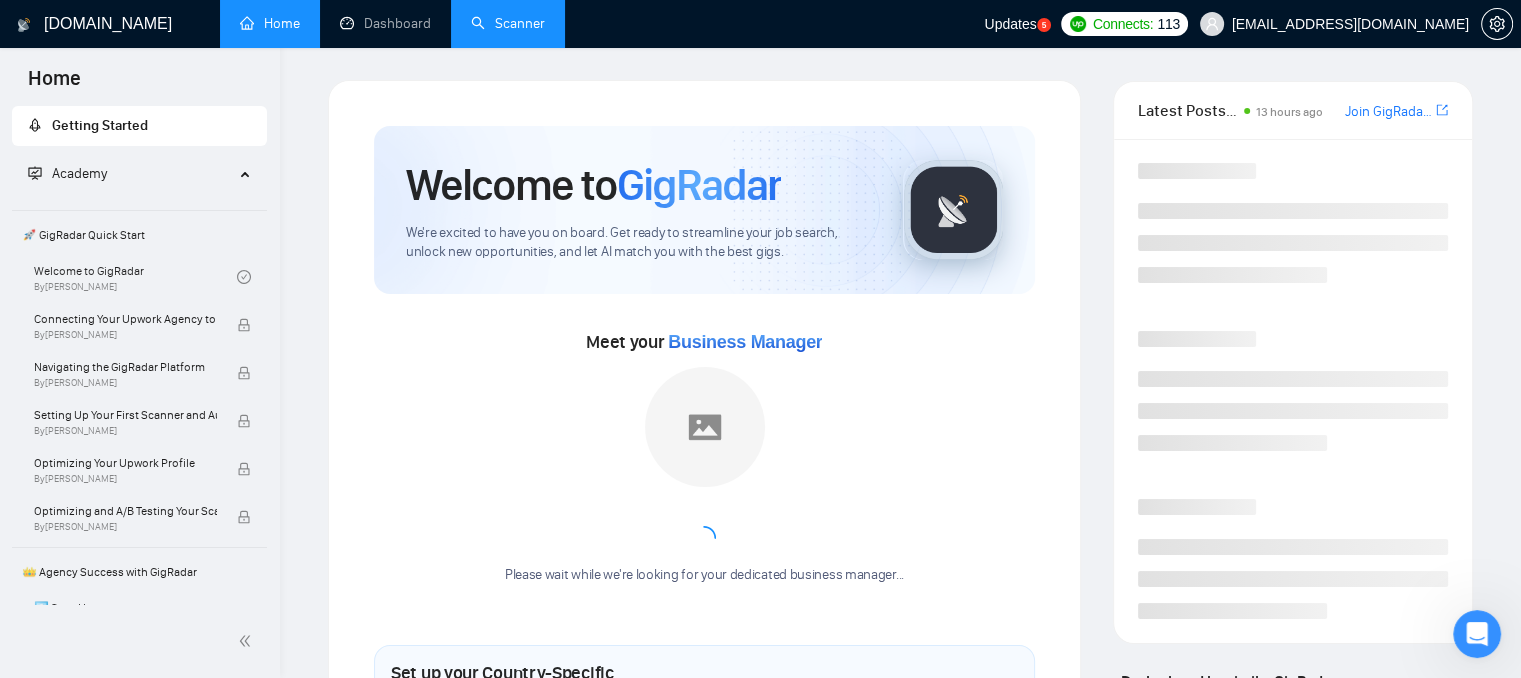 click on "Scanner" at bounding box center [508, 23] 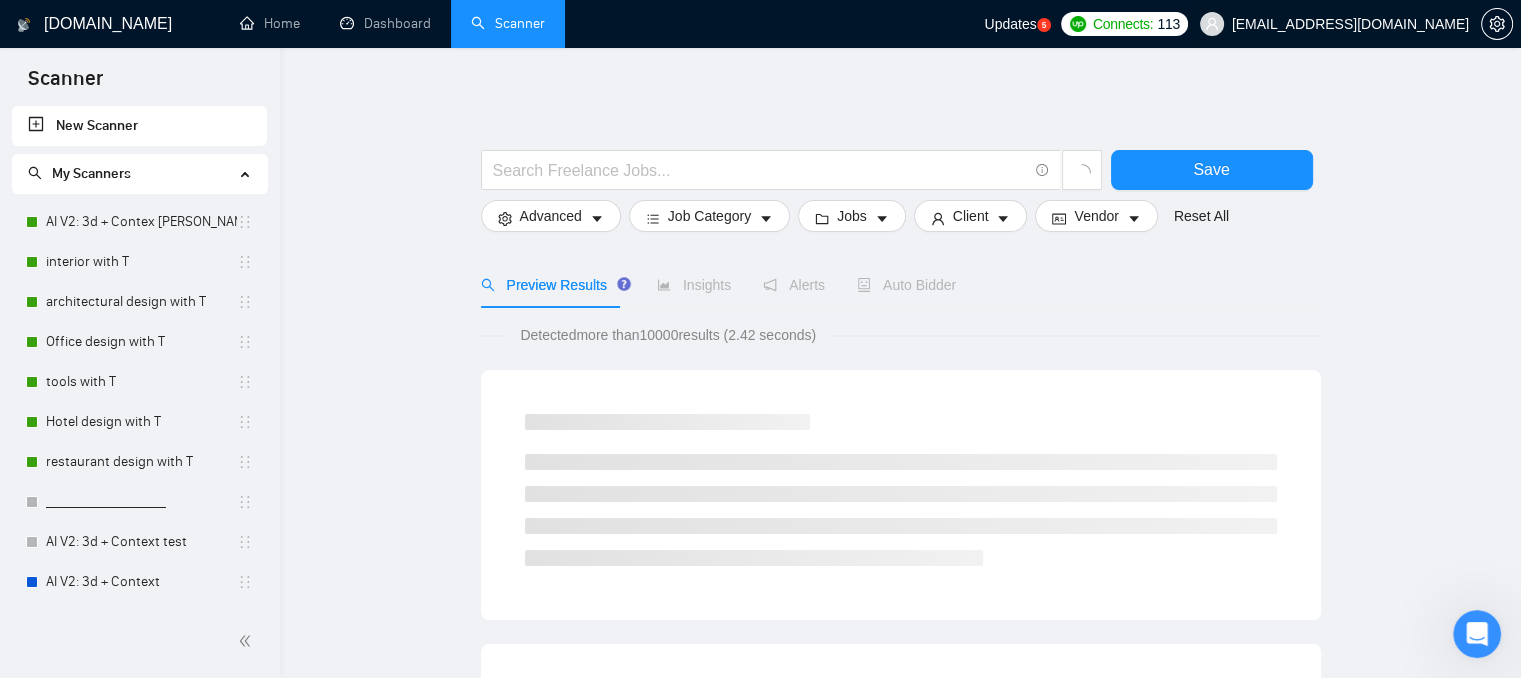 click on "[EMAIL_ADDRESS][DOMAIN_NAME]" at bounding box center (1350, 24) 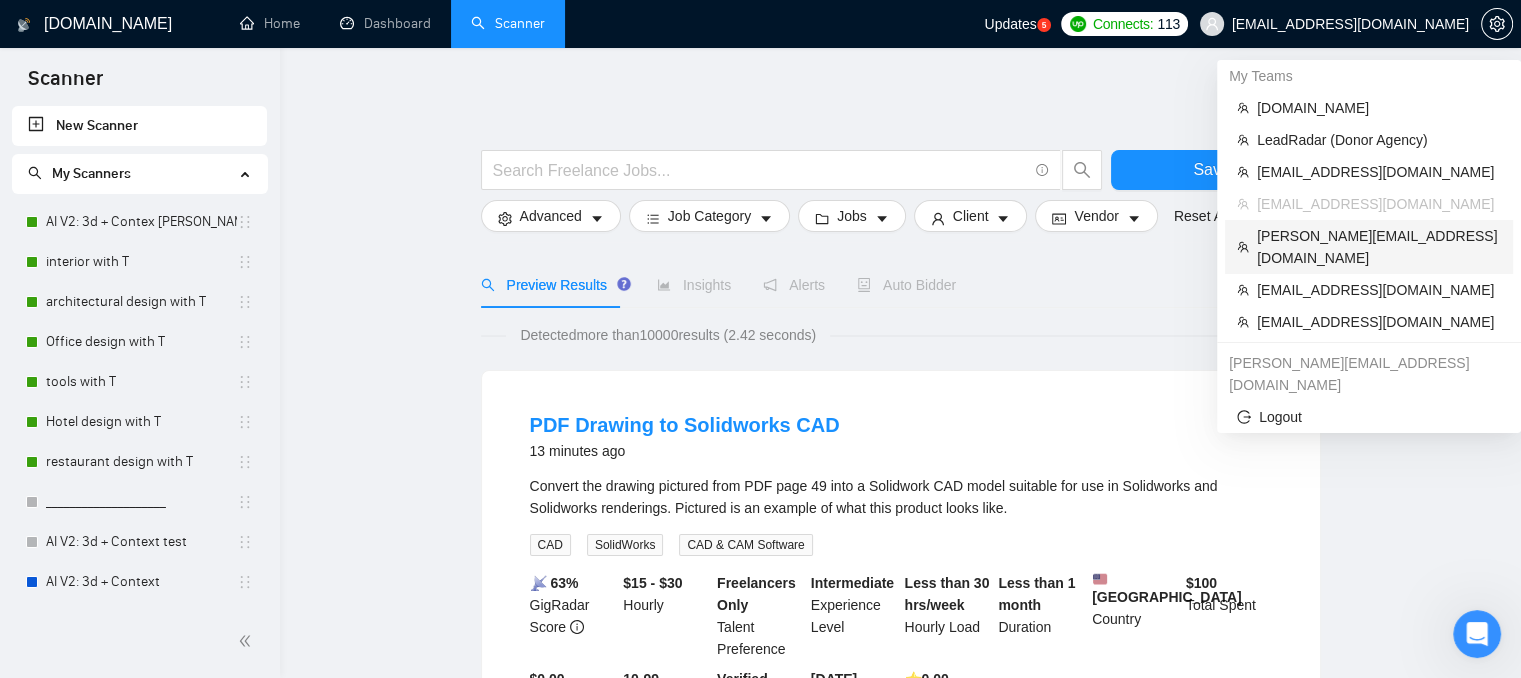 click on "[PERSON_NAME][EMAIL_ADDRESS][DOMAIN_NAME]" at bounding box center (1379, 247) 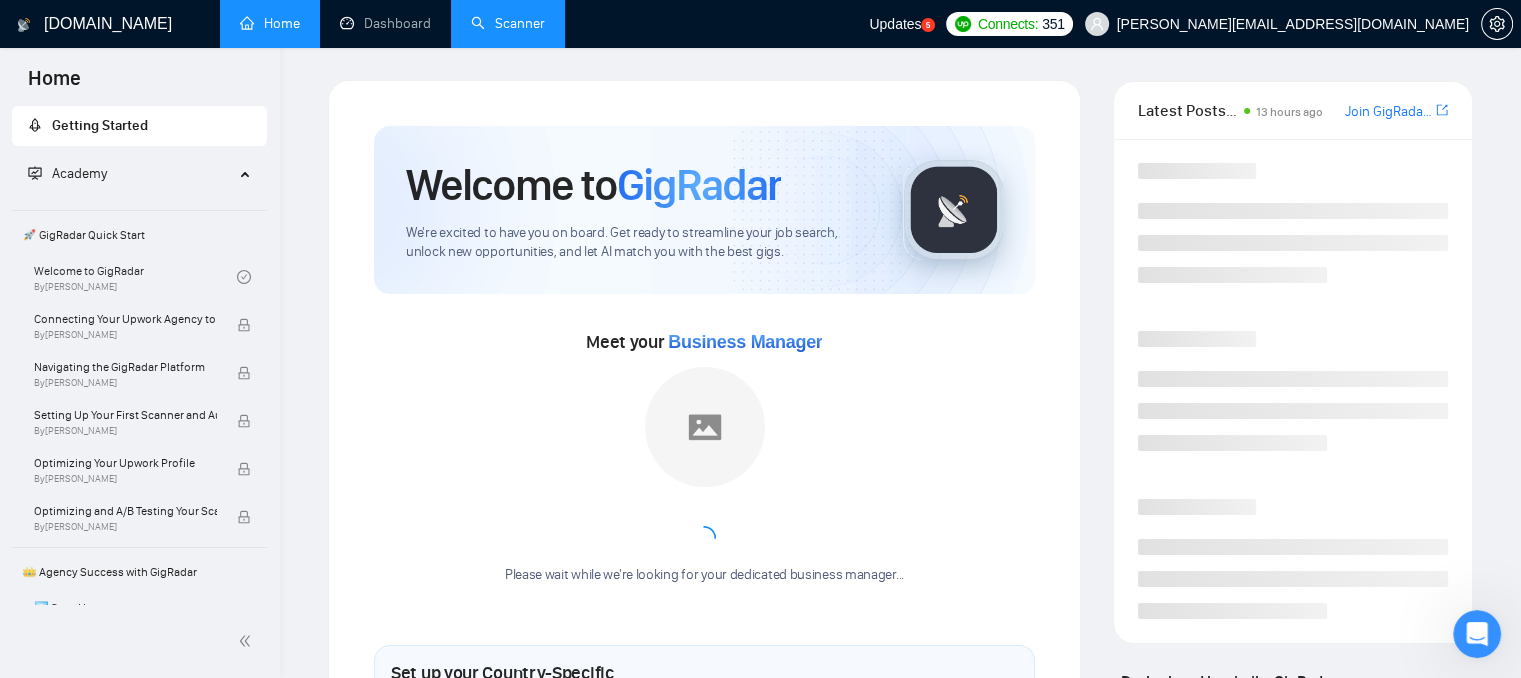 click on "Scanner" at bounding box center (508, 23) 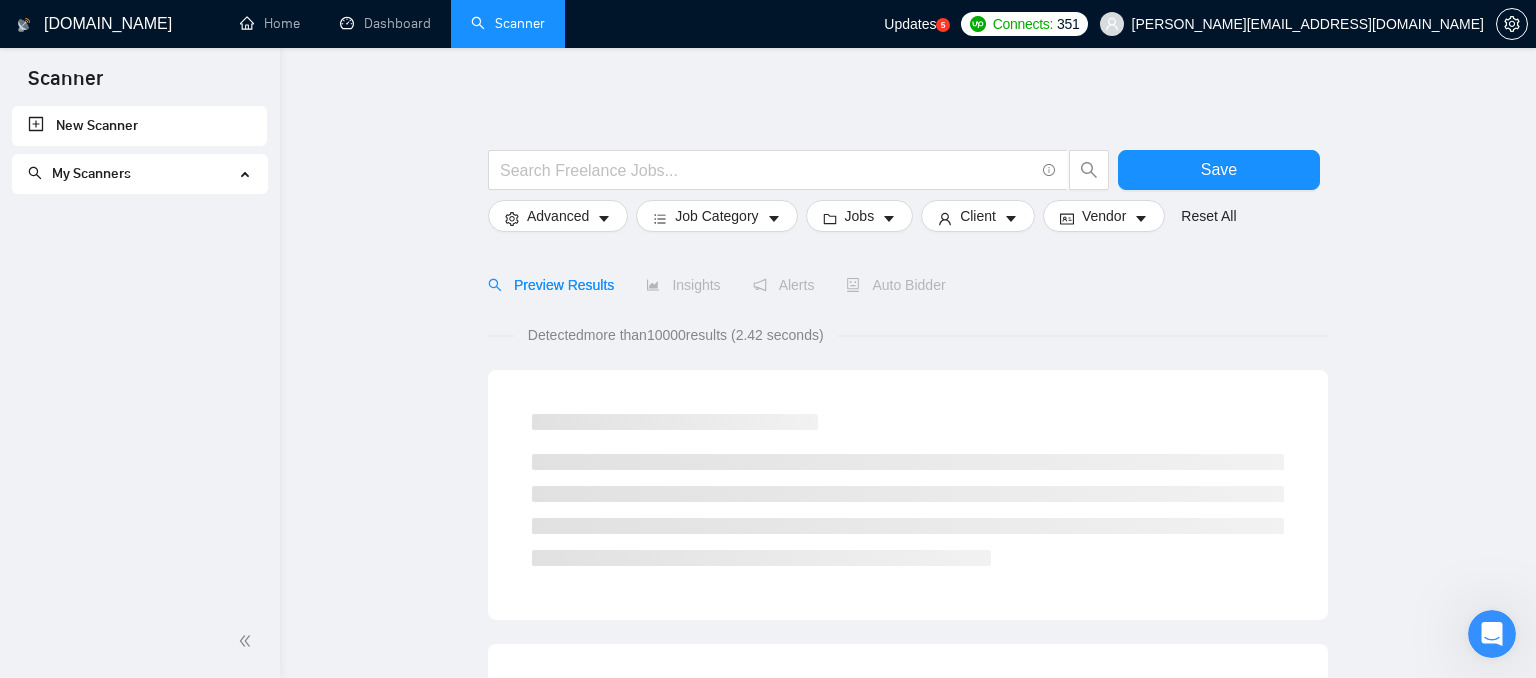 click on "My Scanners" at bounding box center [131, 174] 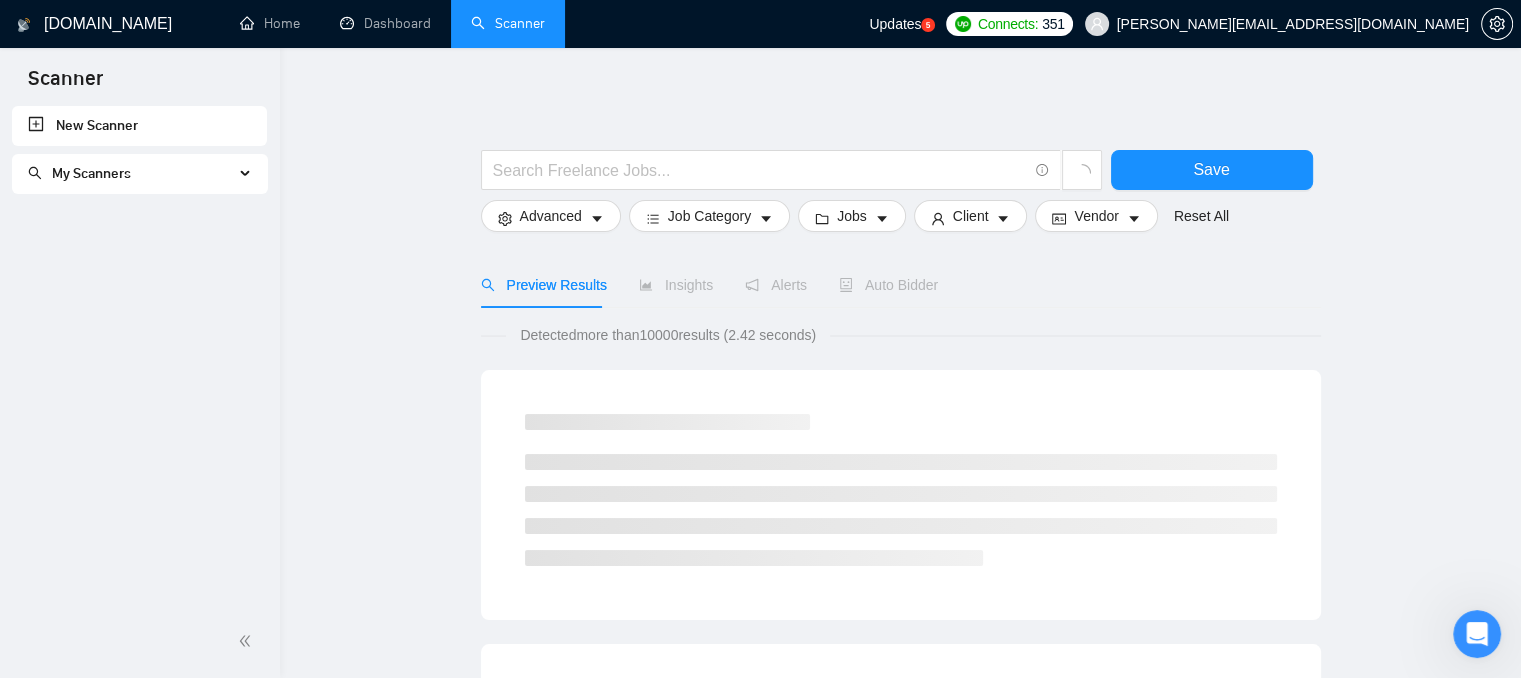 click on "My Scanners" at bounding box center [131, 174] 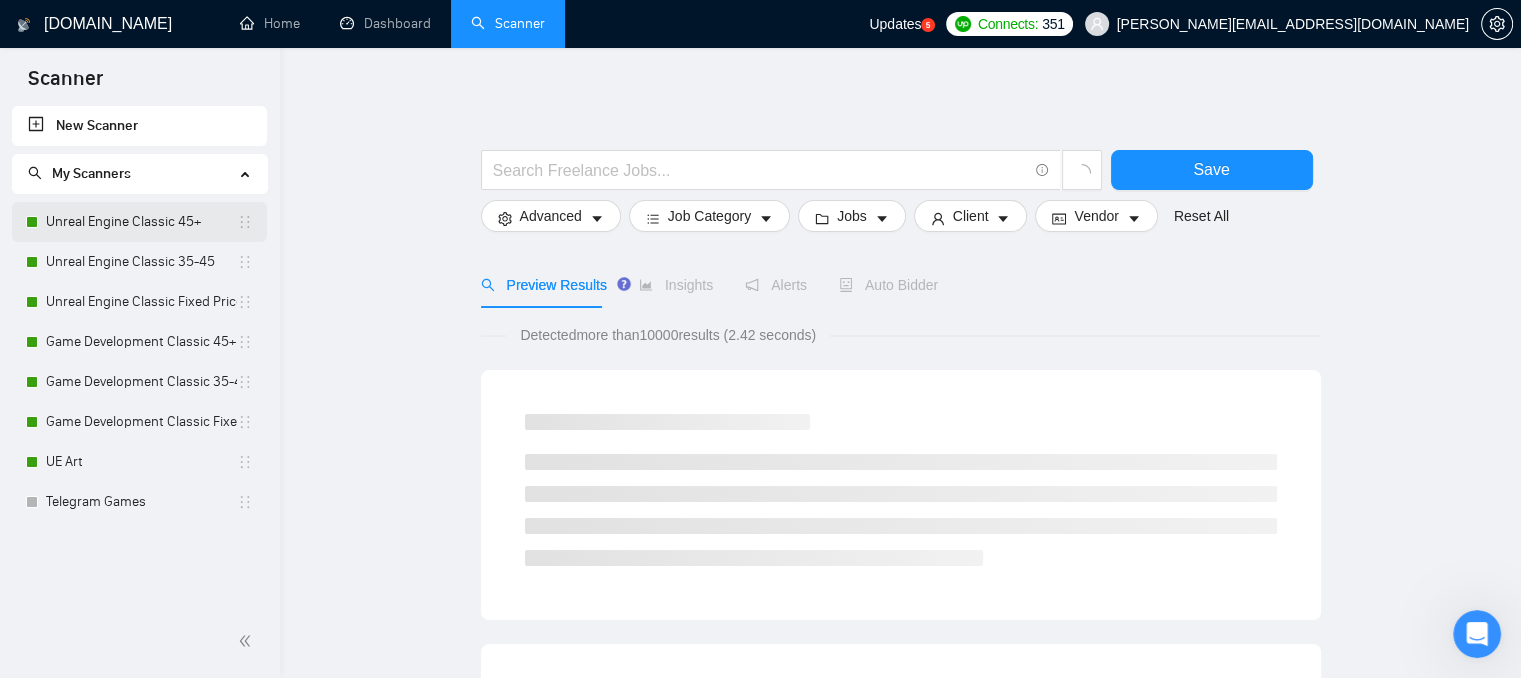 click on "Unreal Engine Classic 45+" at bounding box center (141, 222) 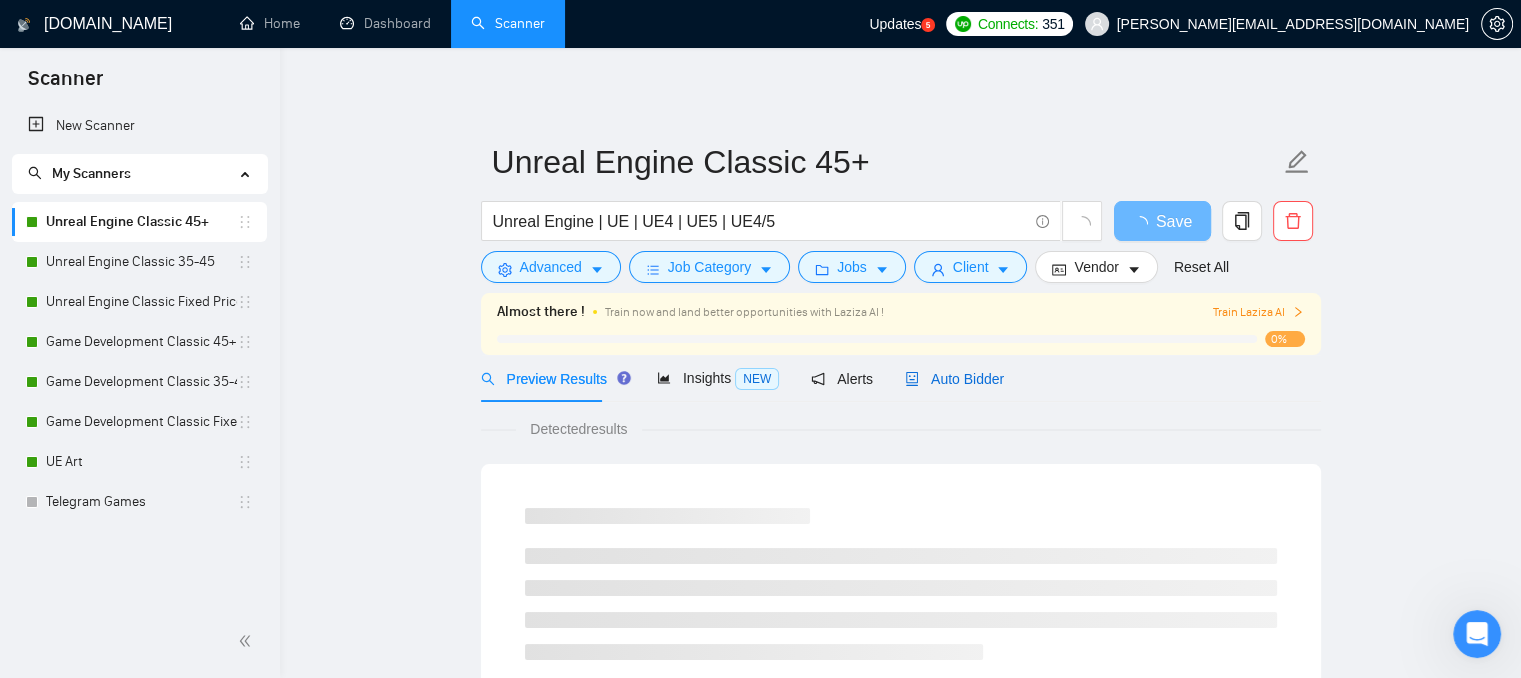 click on "Preview Results Insights NEW Alerts Auto Bidder" at bounding box center [743, 378] 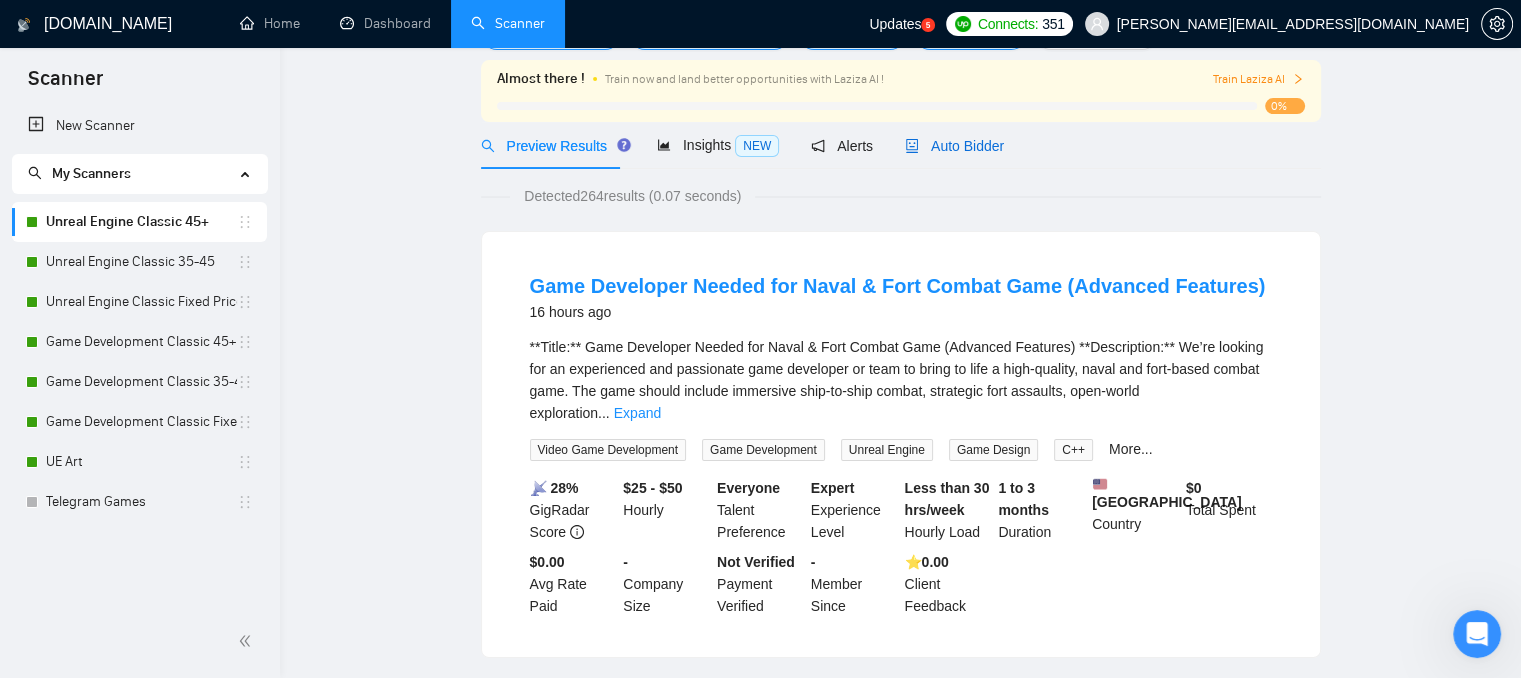 scroll, scrollTop: 0, scrollLeft: 0, axis: both 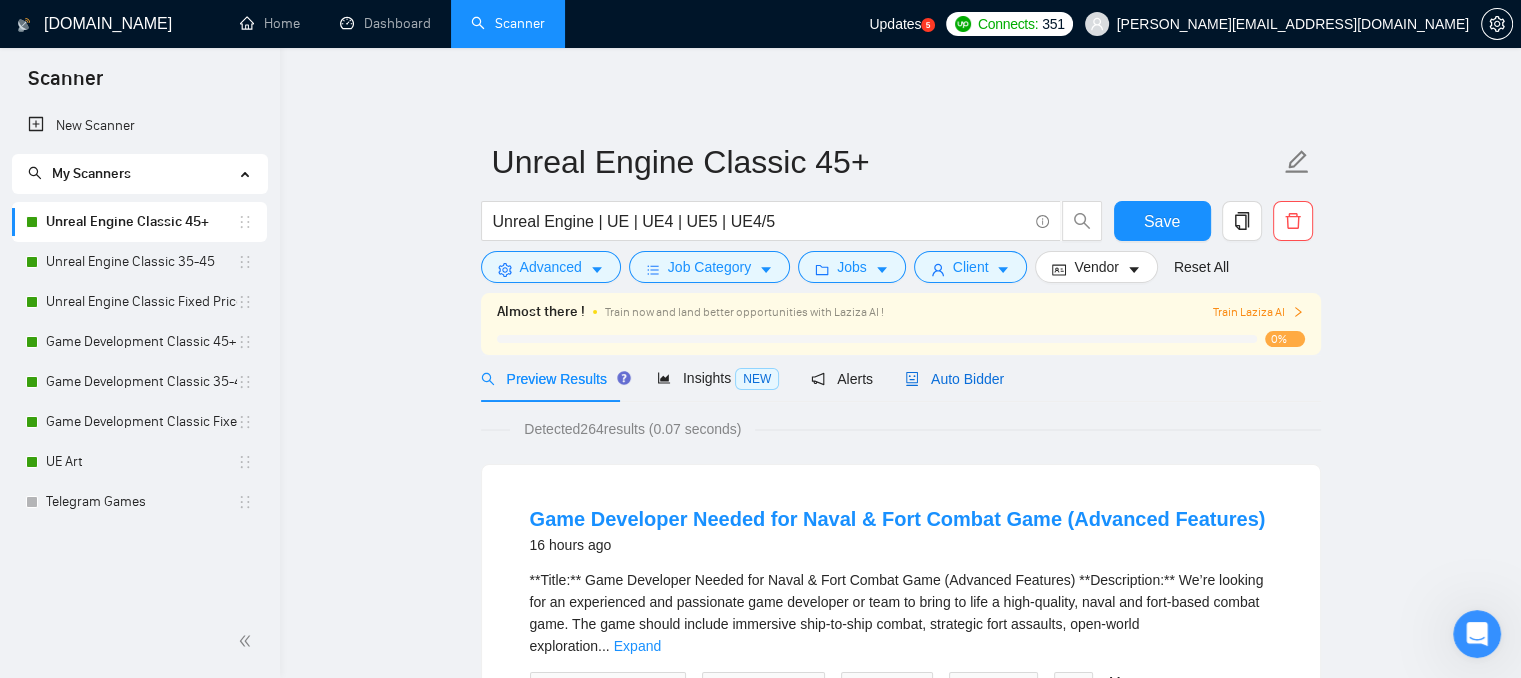 click on "Auto Bidder" at bounding box center (954, 379) 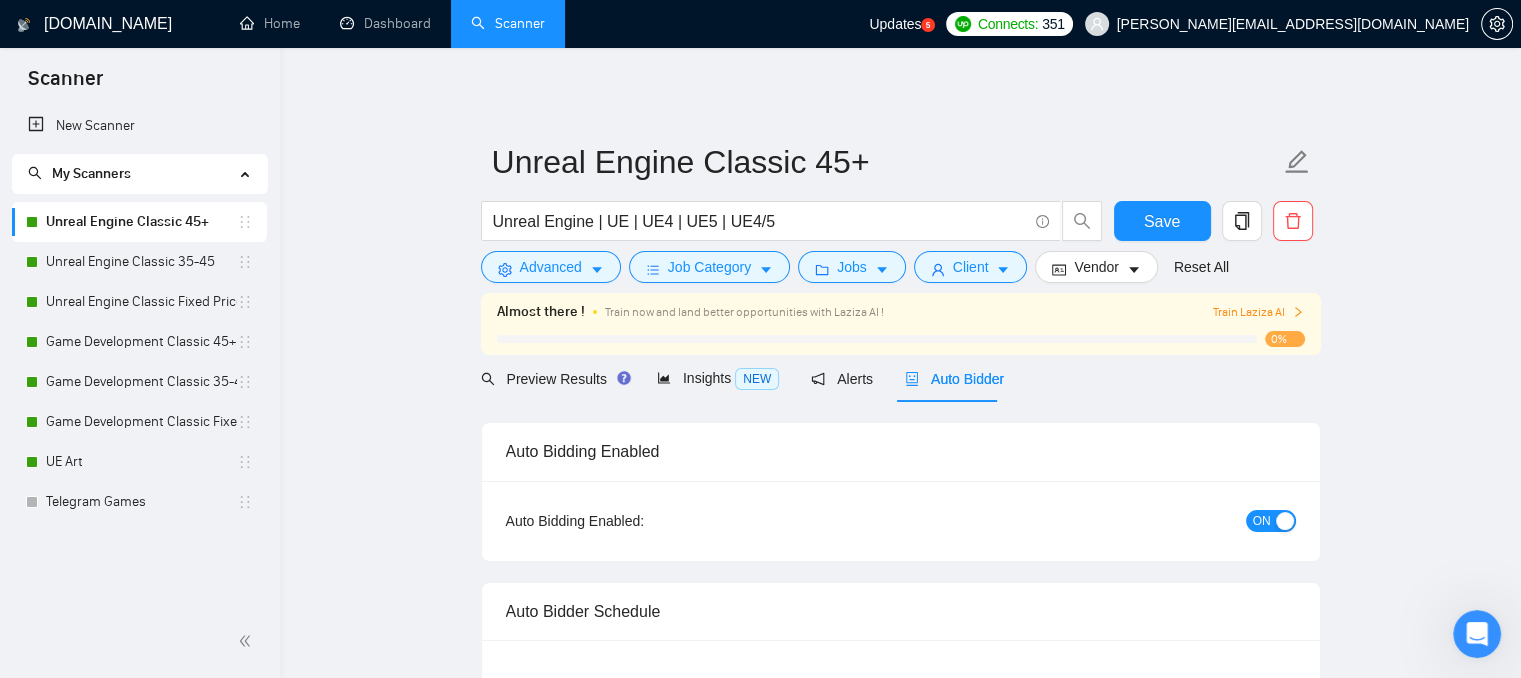 type 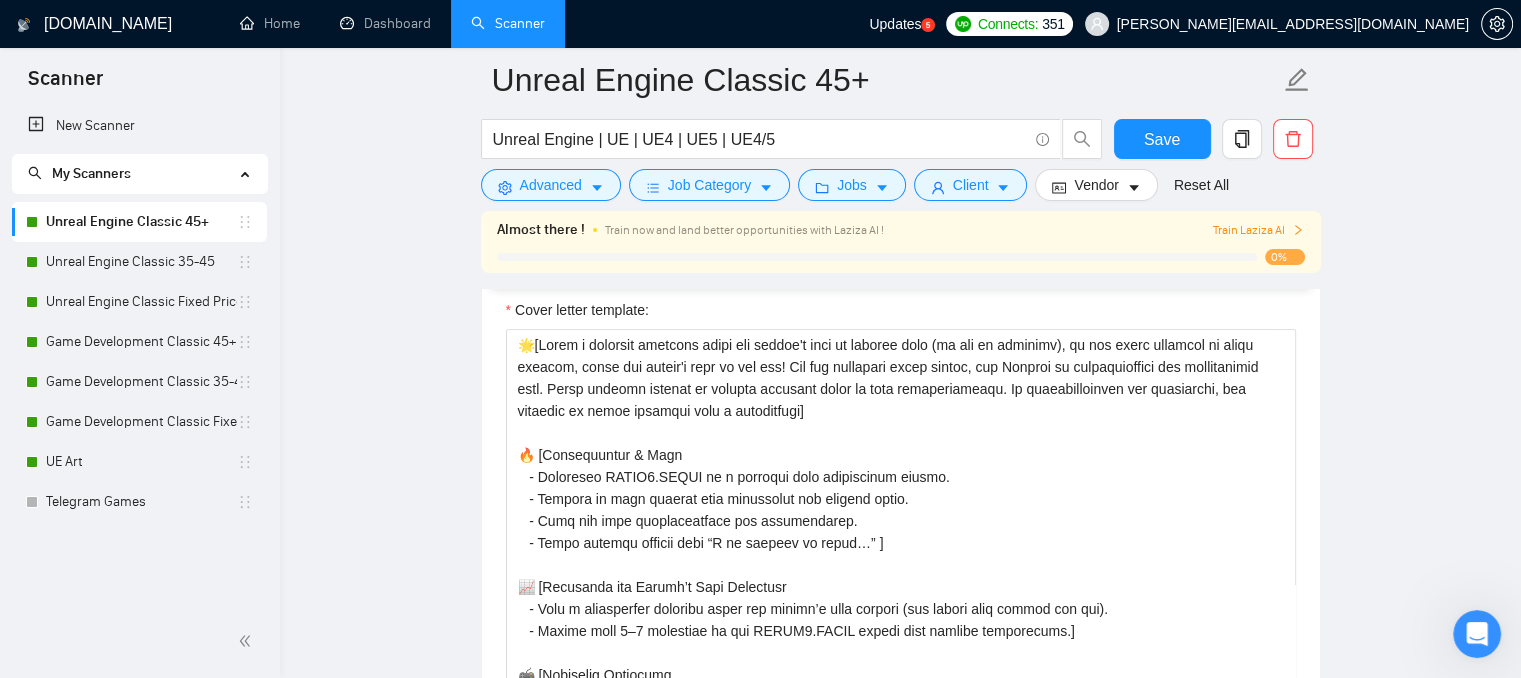 scroll, scrollTop: 1900, scrollLeft: 0, axis: vertical 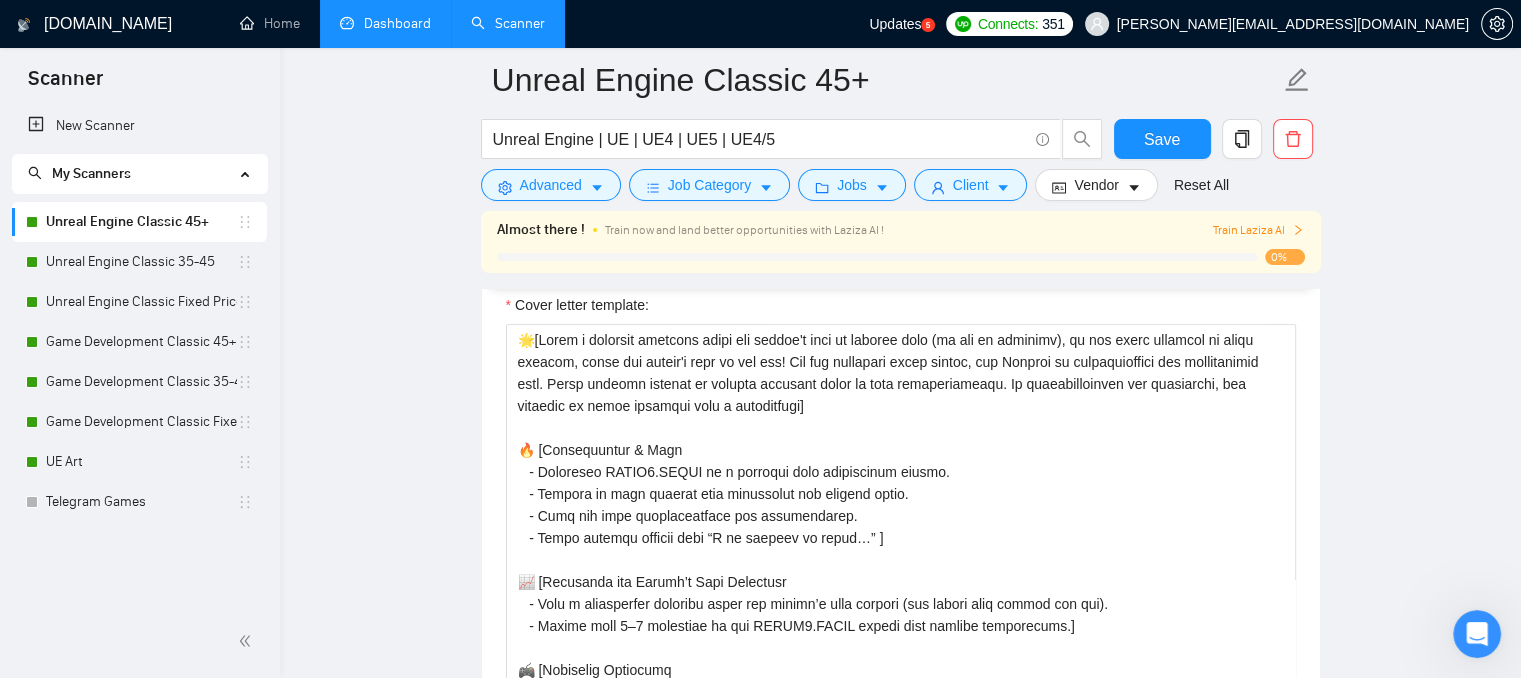 click on "Dashboard" at bounding box center [385, 23] 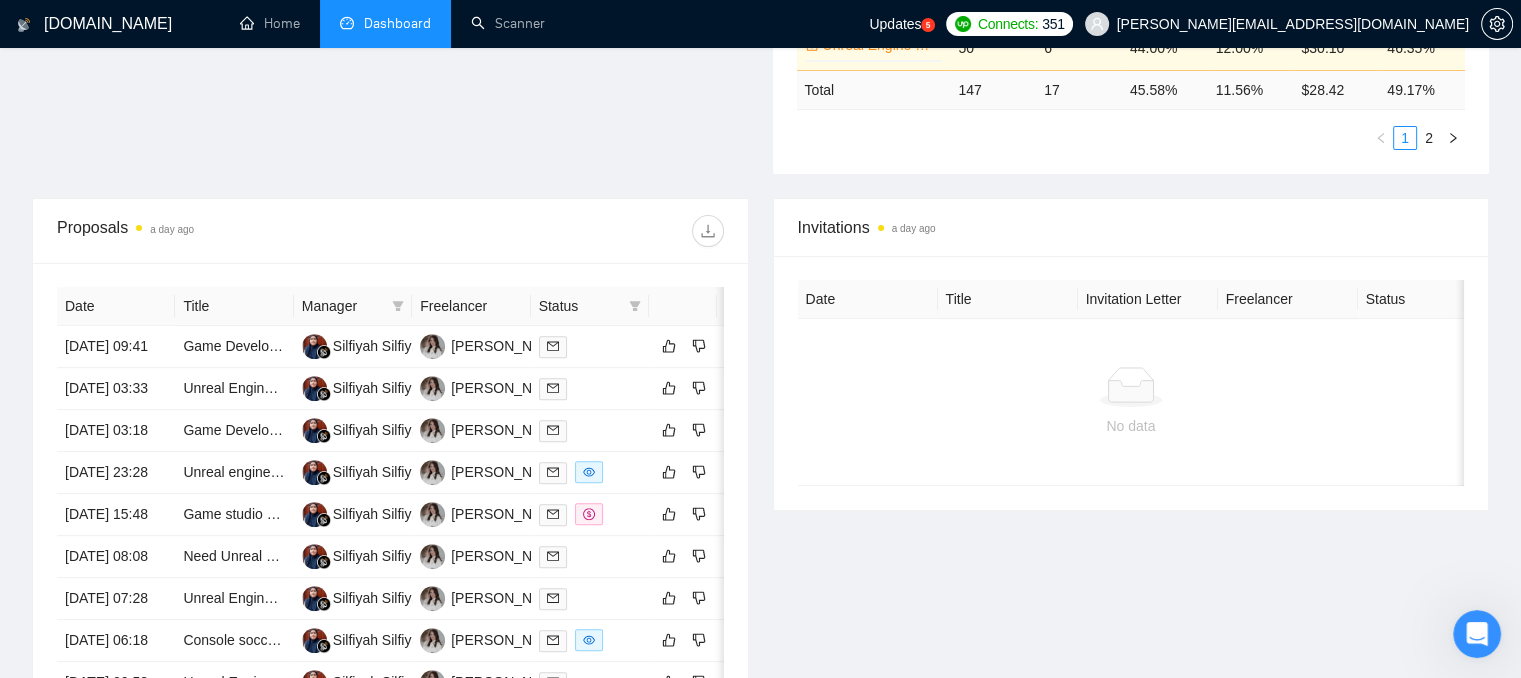 scroll, scrollTop: 632, scrollLeft: 0, axis: vertical 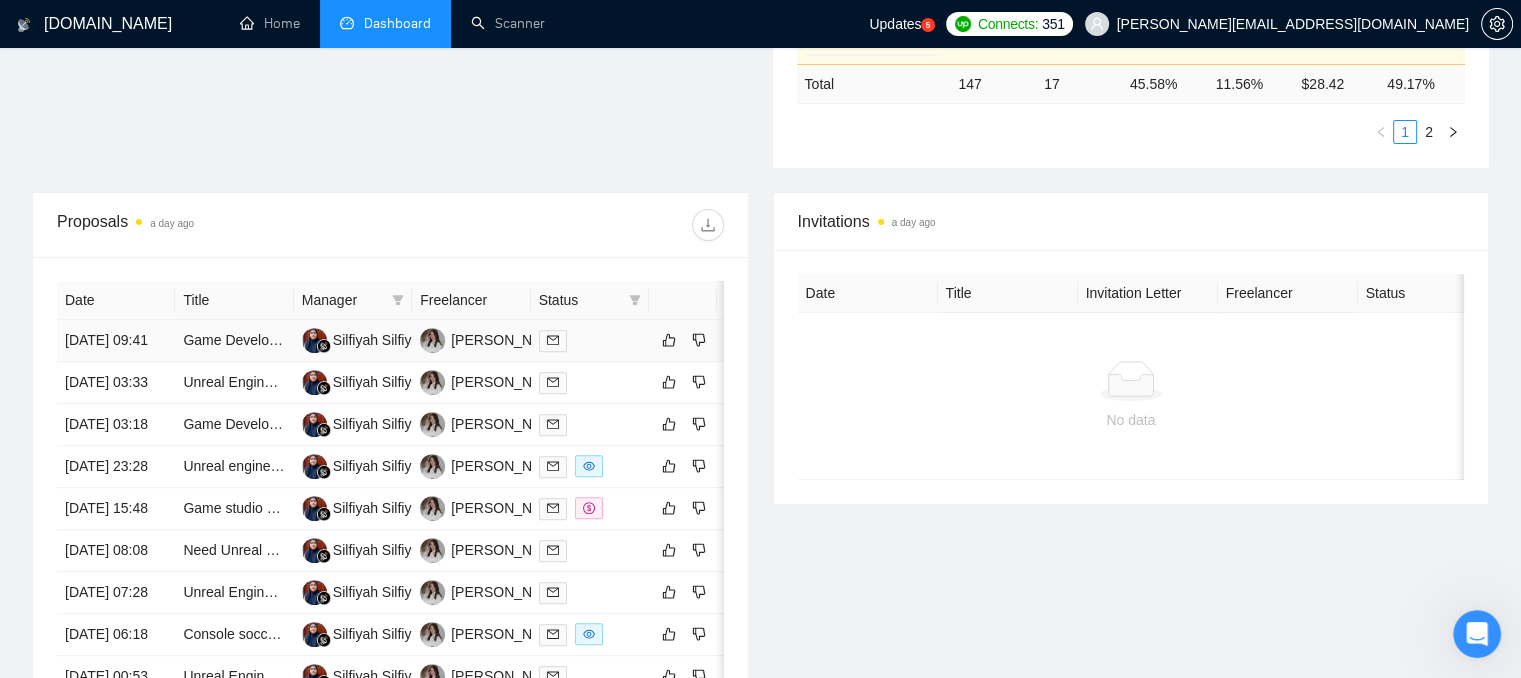 click at bounding box center (590, 340) 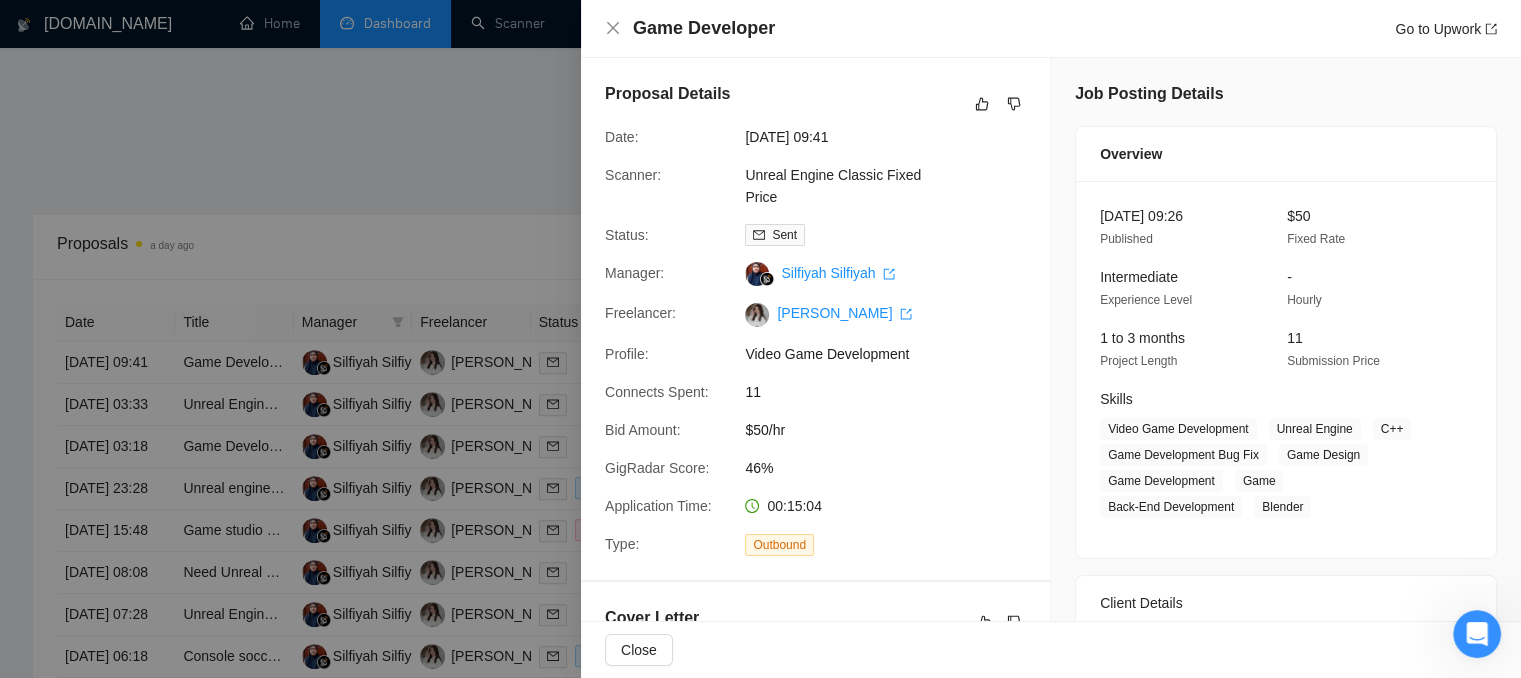 scroll, scrollTop: 200, scrollLeft: 0, axis: vertical 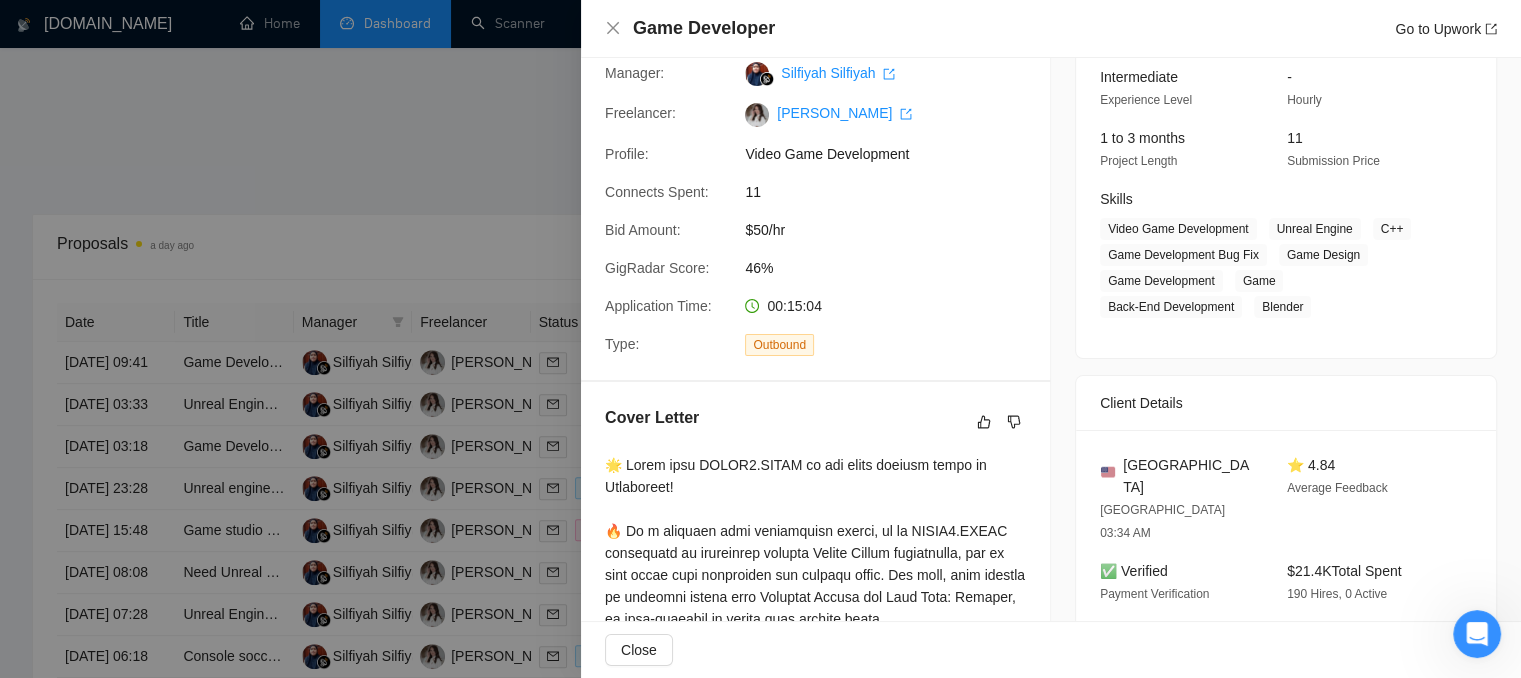 click at bounding box center (760, 339) 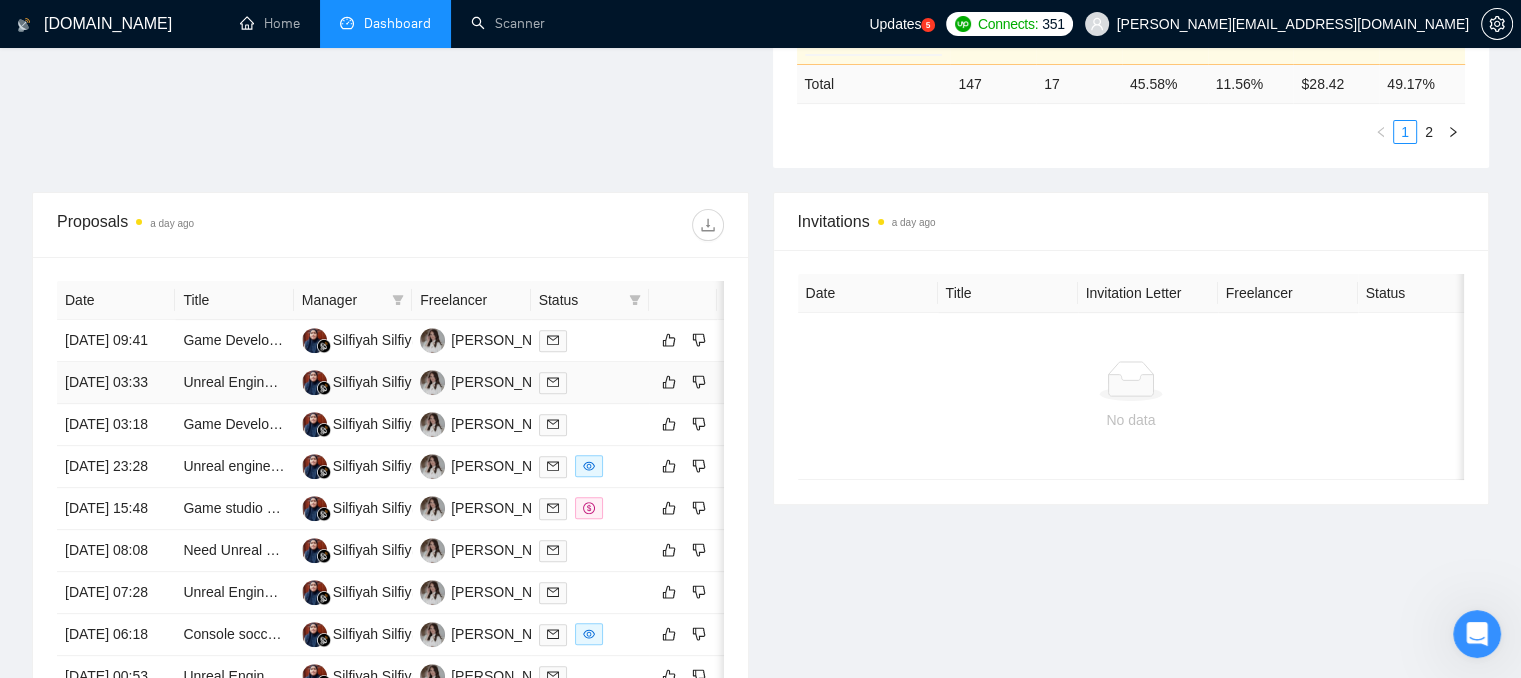 click at bounding box center (590, 382) 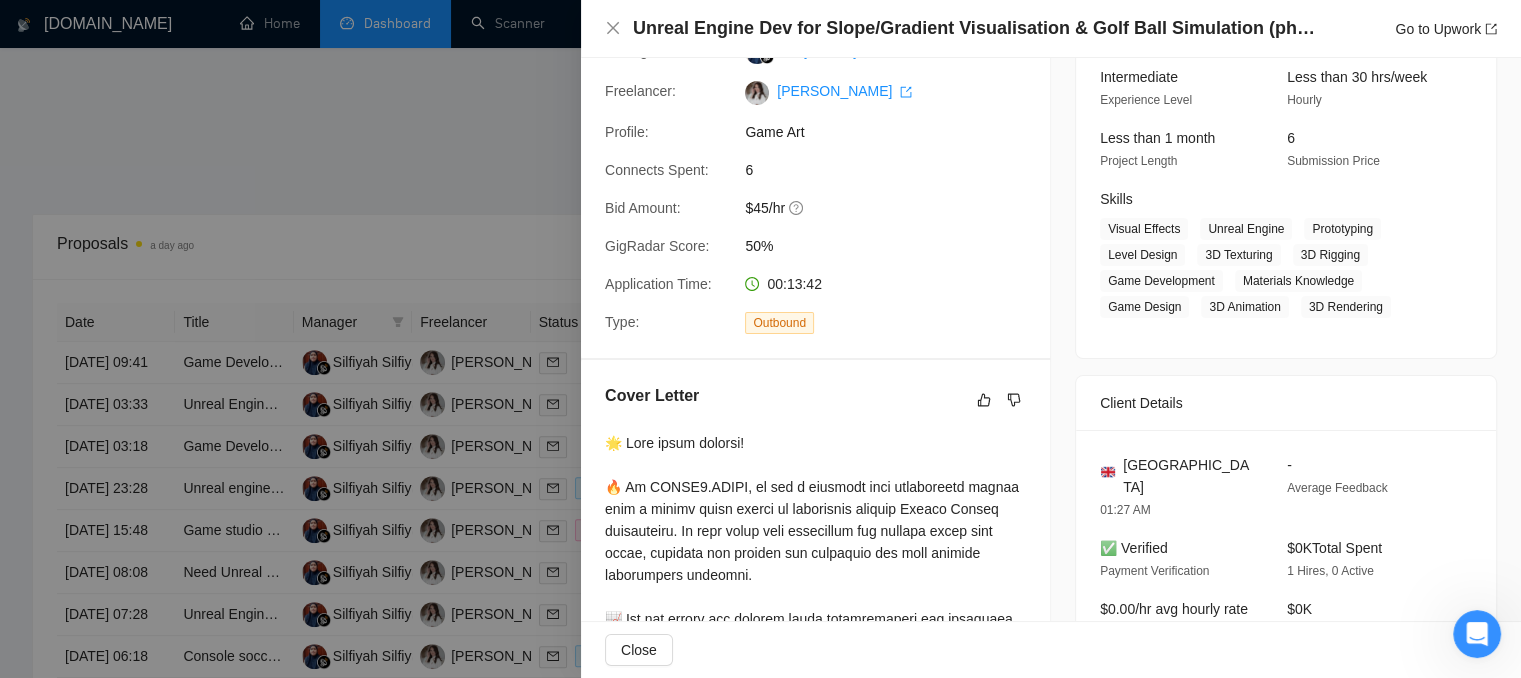 click at bounding box center (760, 339) 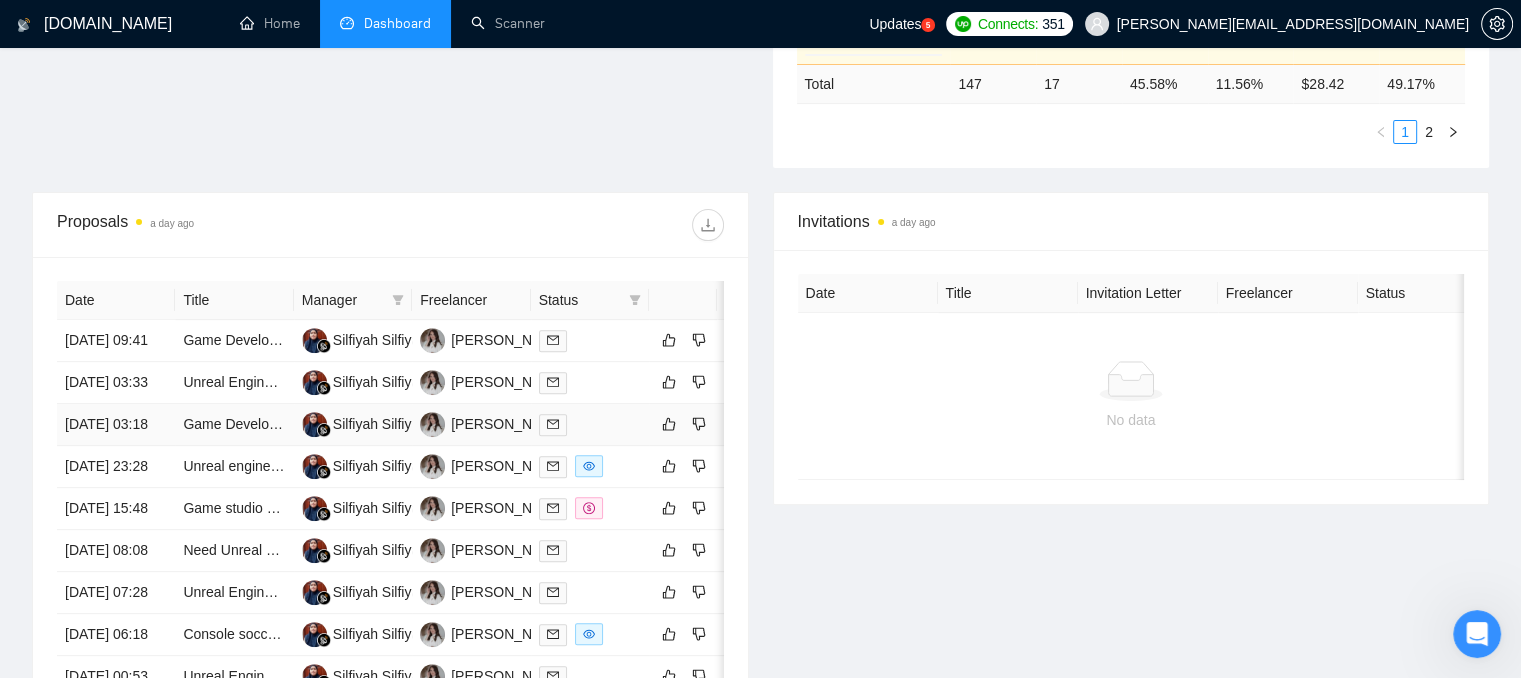 click at bounding box center (590, 424) 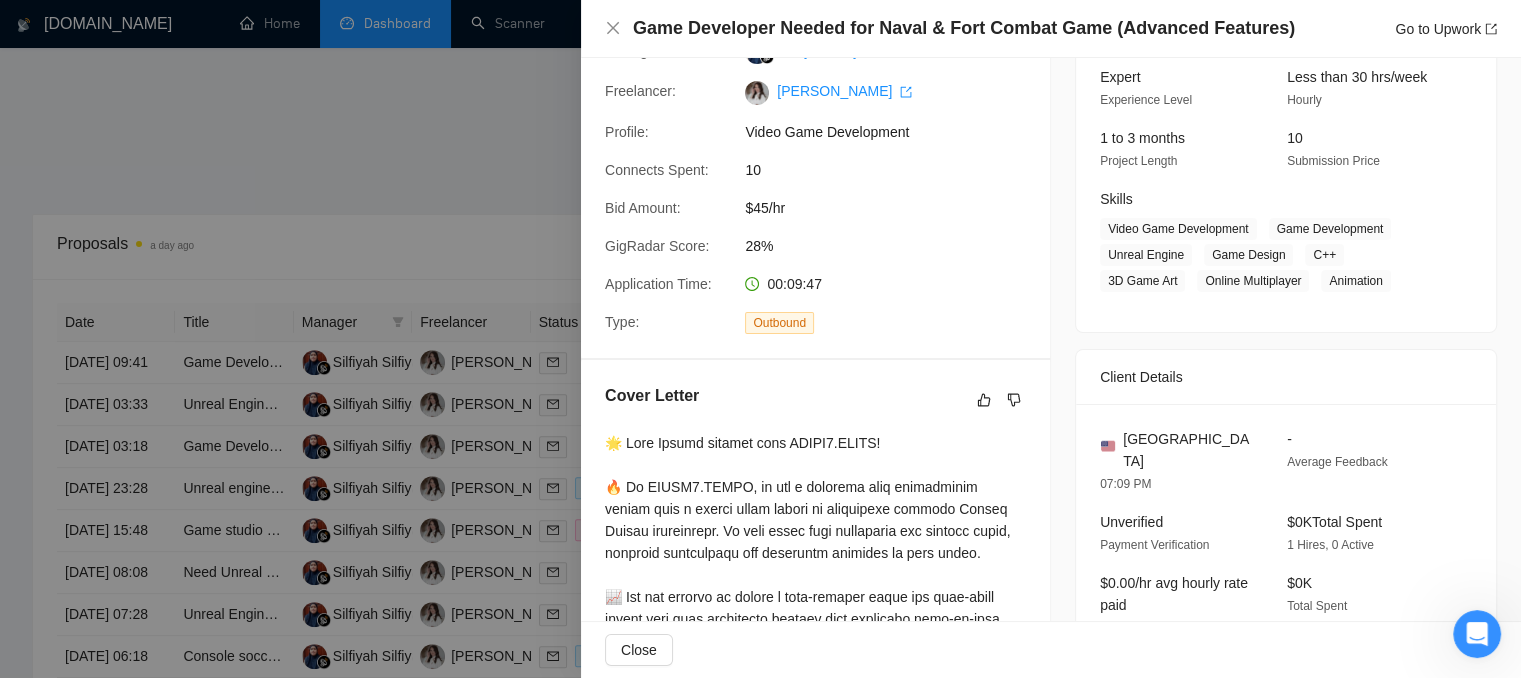 click at bounding box center [760, 339] 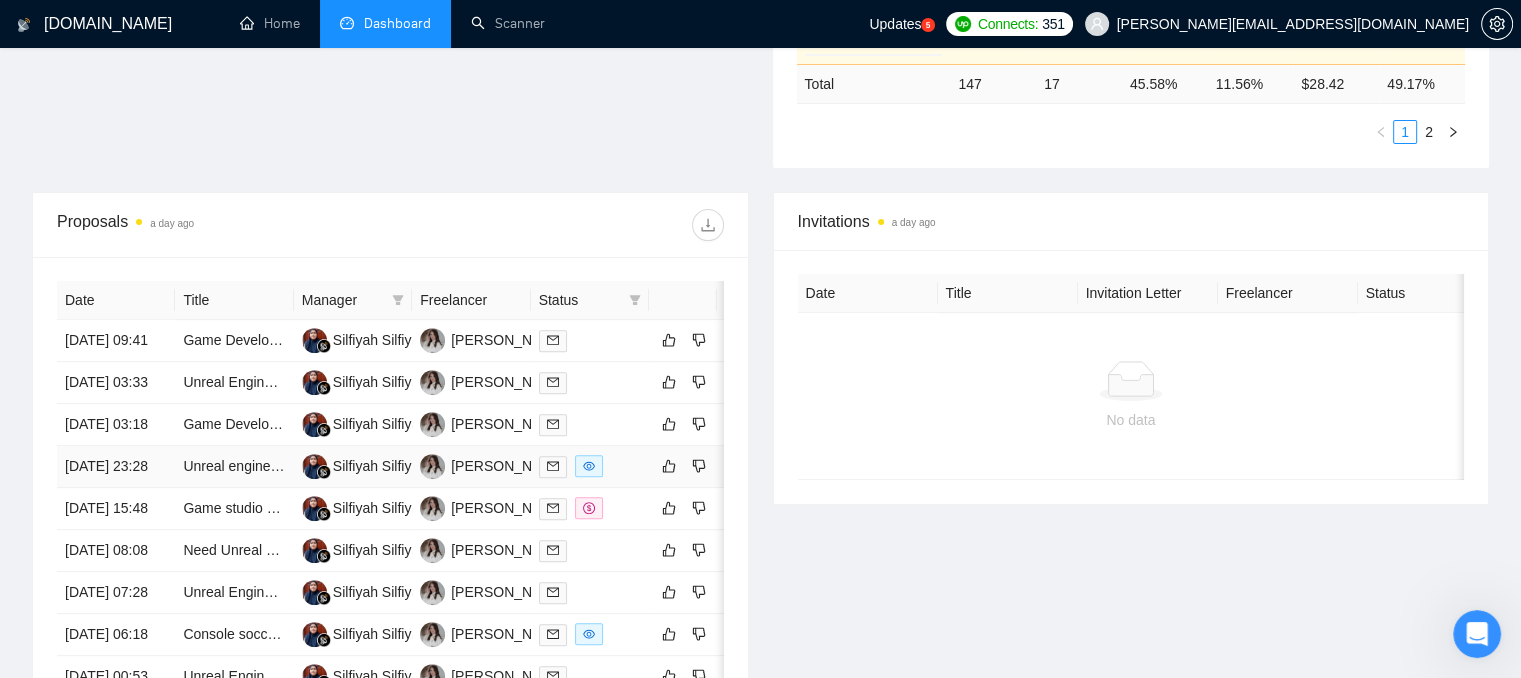 click at bounding box center (590, 466) 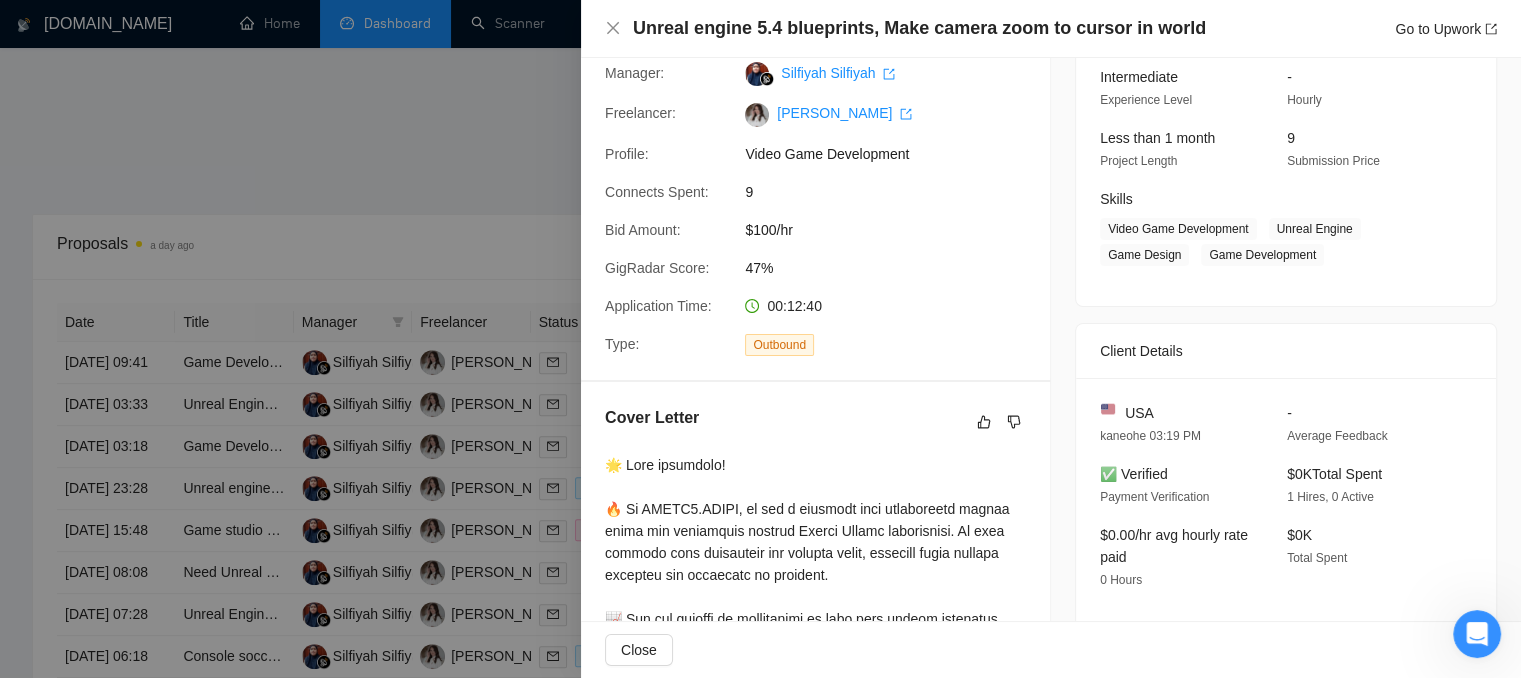 drag, startPoint x: 454, startPoint y: 485, endPoint x: 470, endPoint y: 503, distance: 24.083189 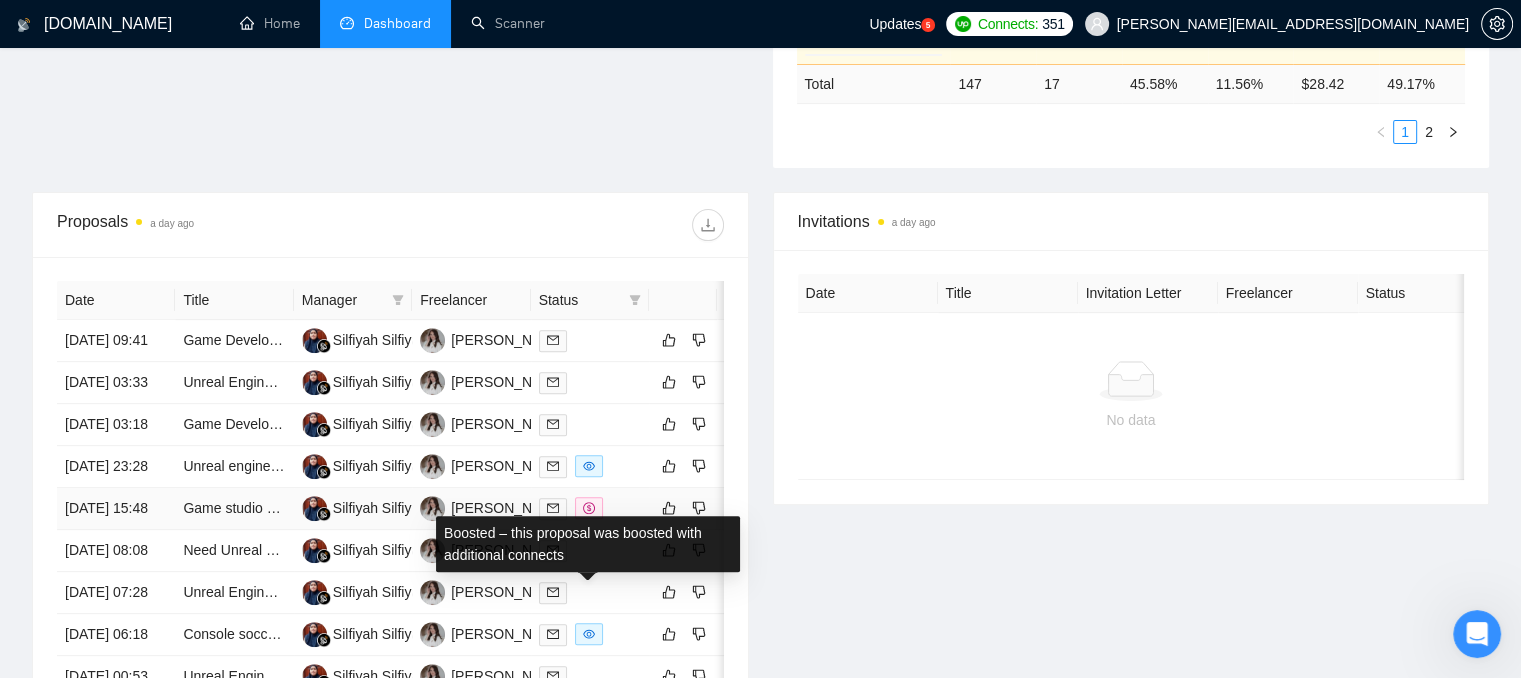 click at bounding box center [590, 509] 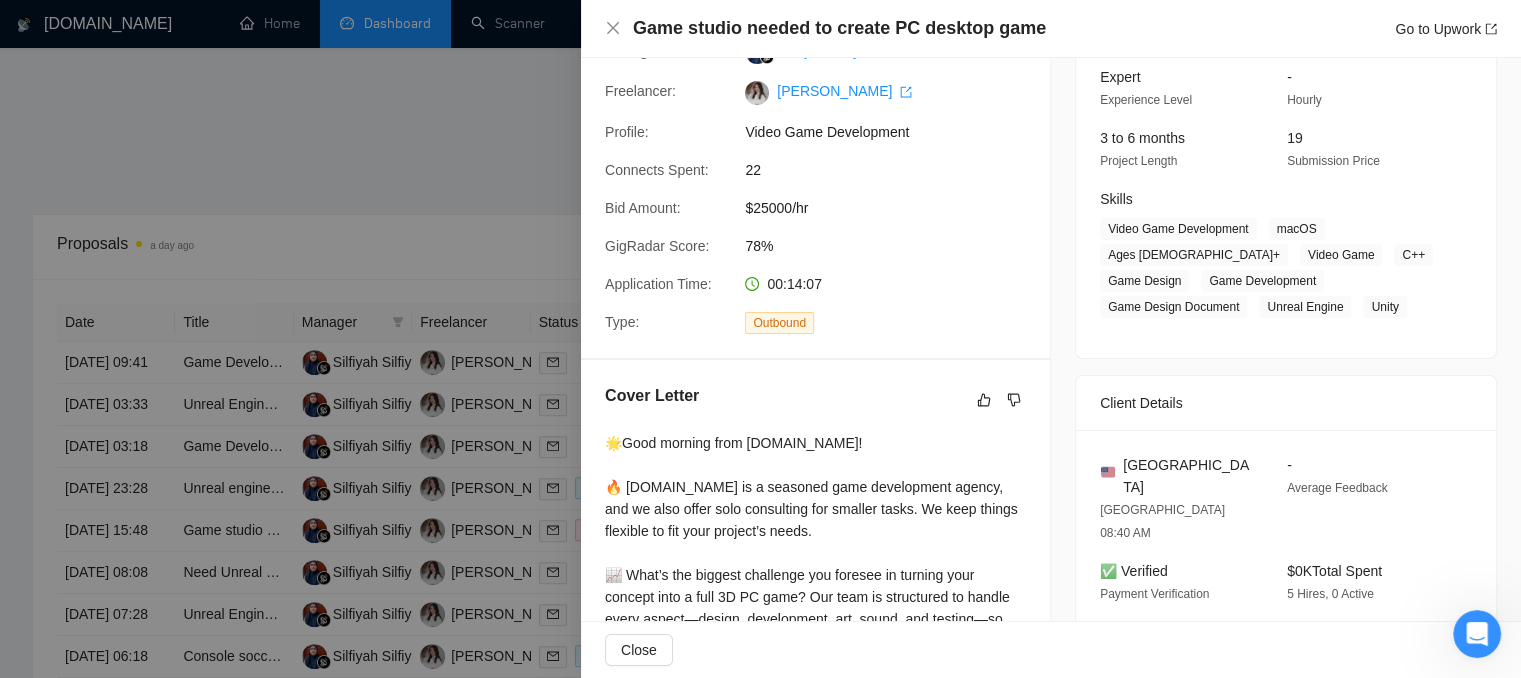click at bounding box center [760, 339] 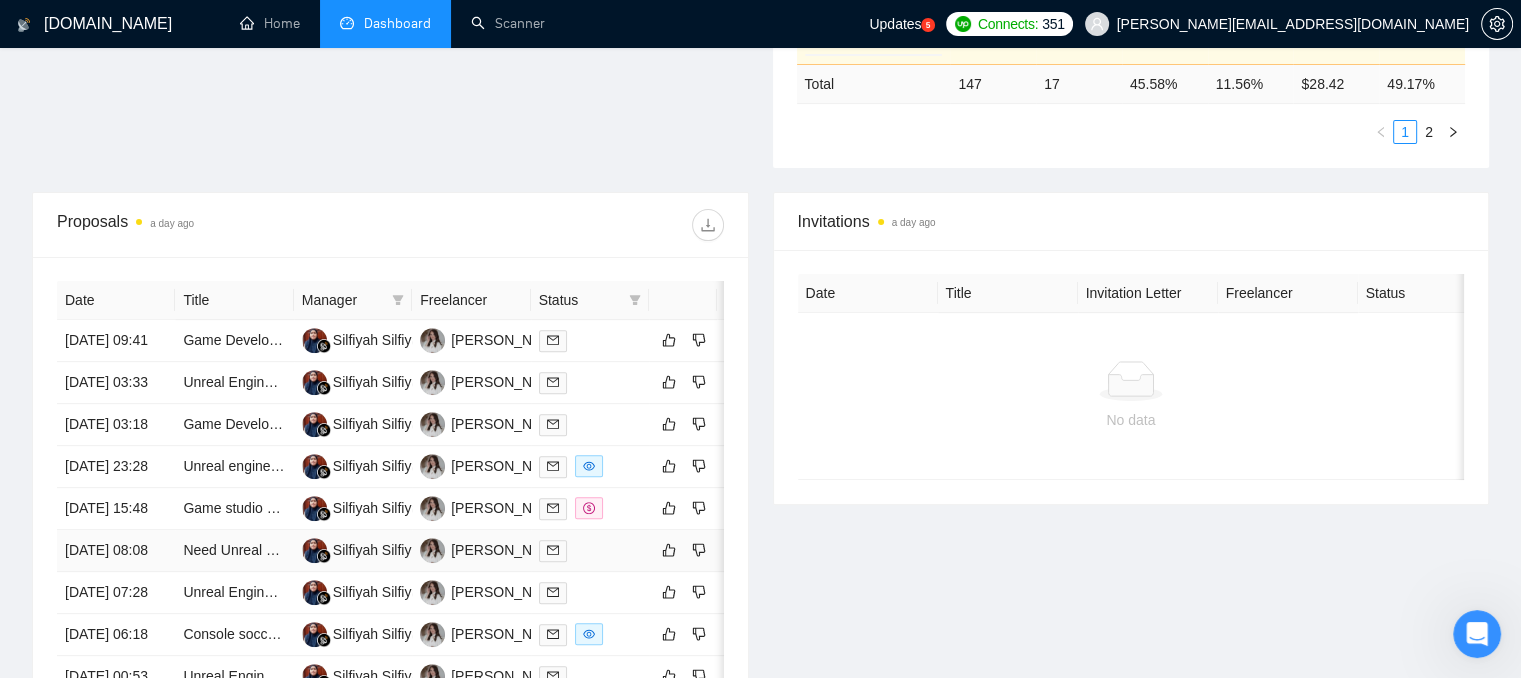 click at bounding box center [590, 550] 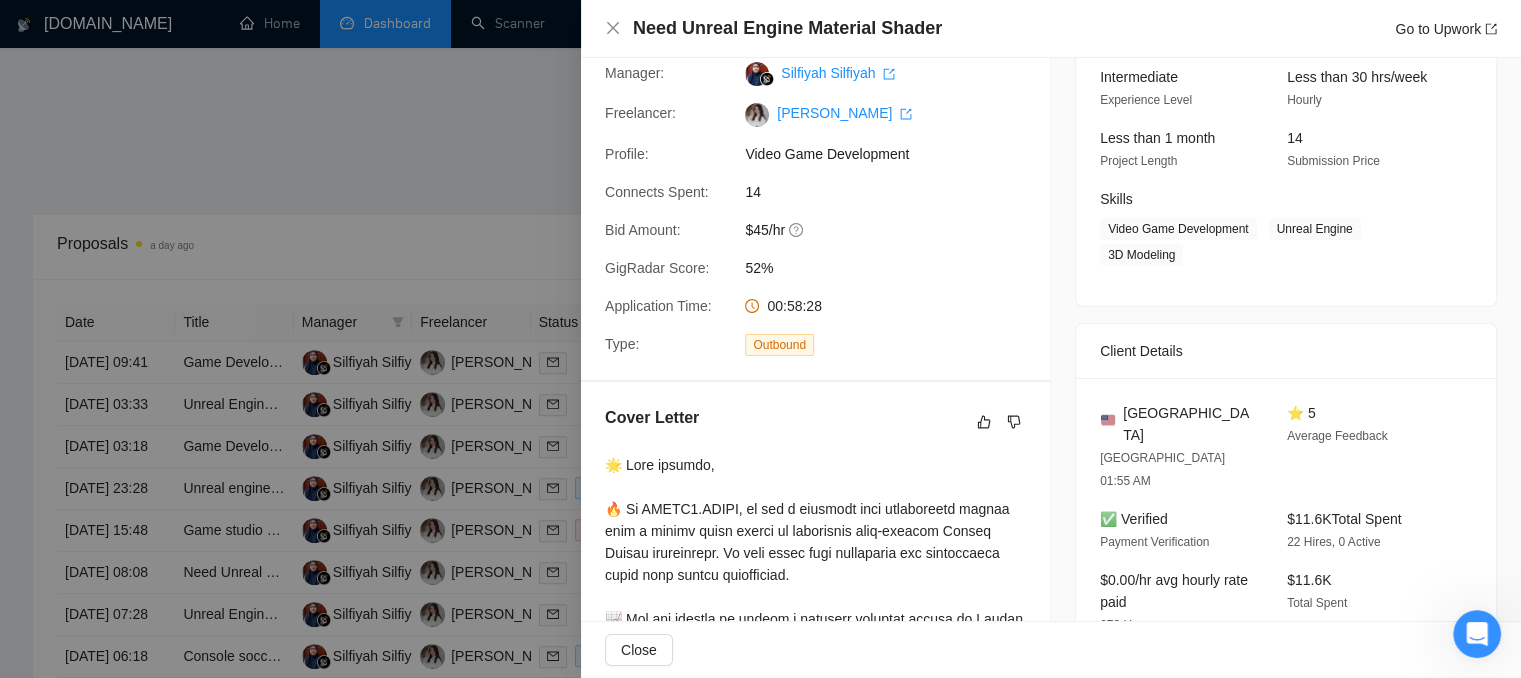 click at bounding box center [760, 339] 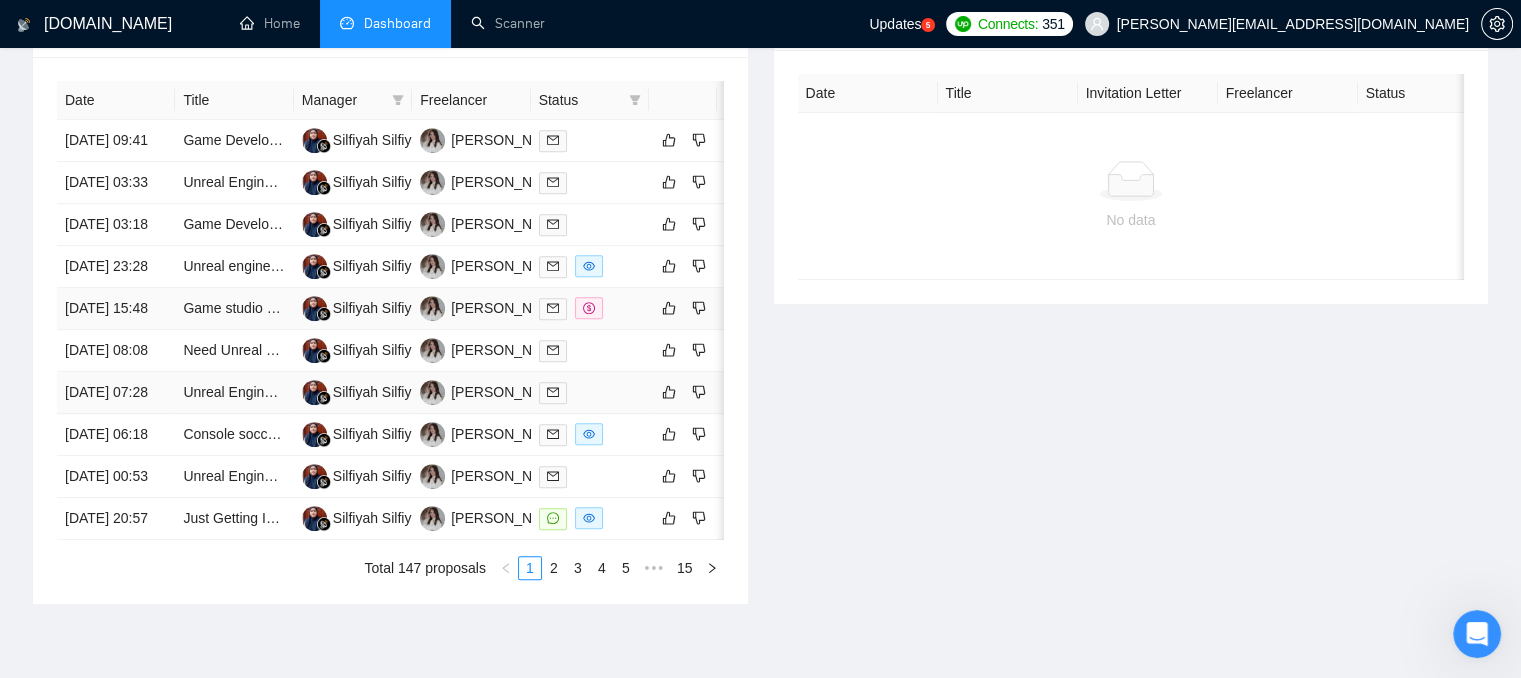 scroll, scrollTop: 932, scrollLeft: 0, axis: vertical 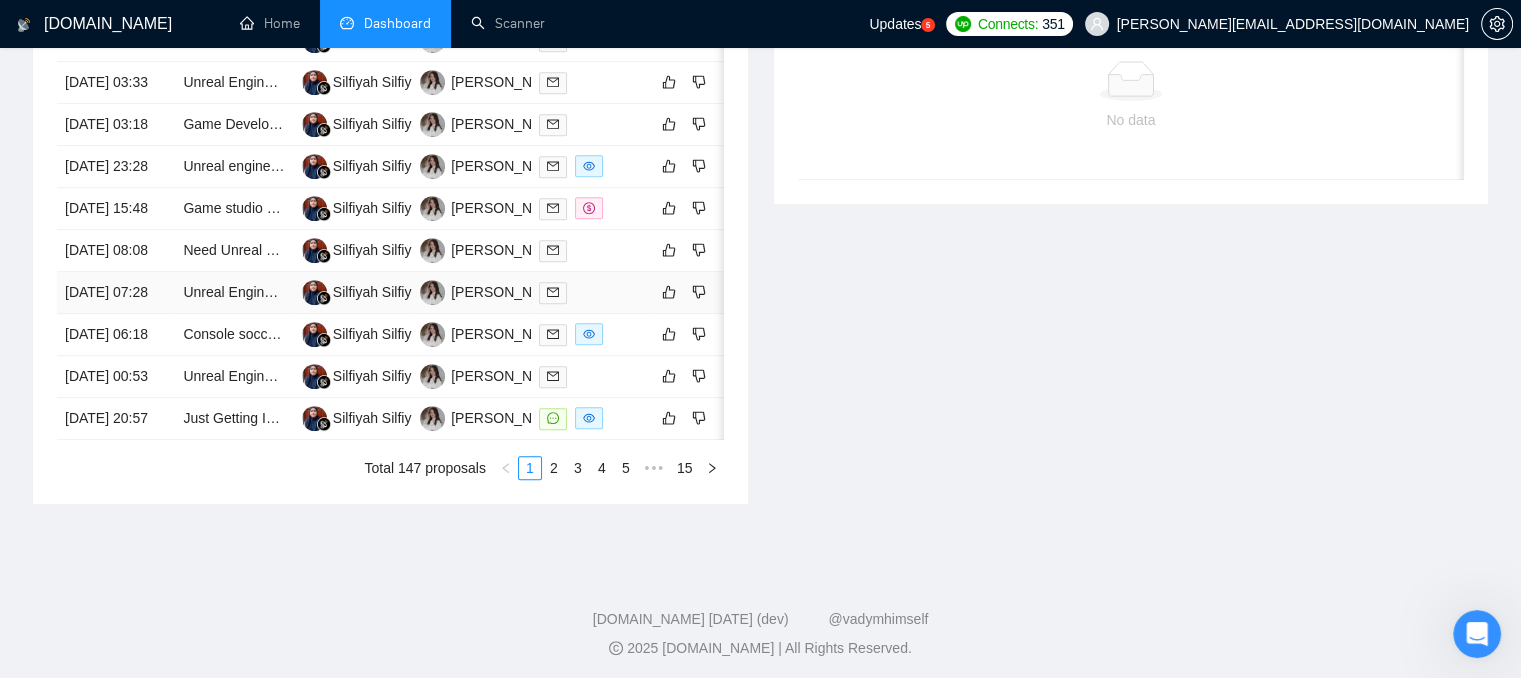 click at bounding box center (590, 292) 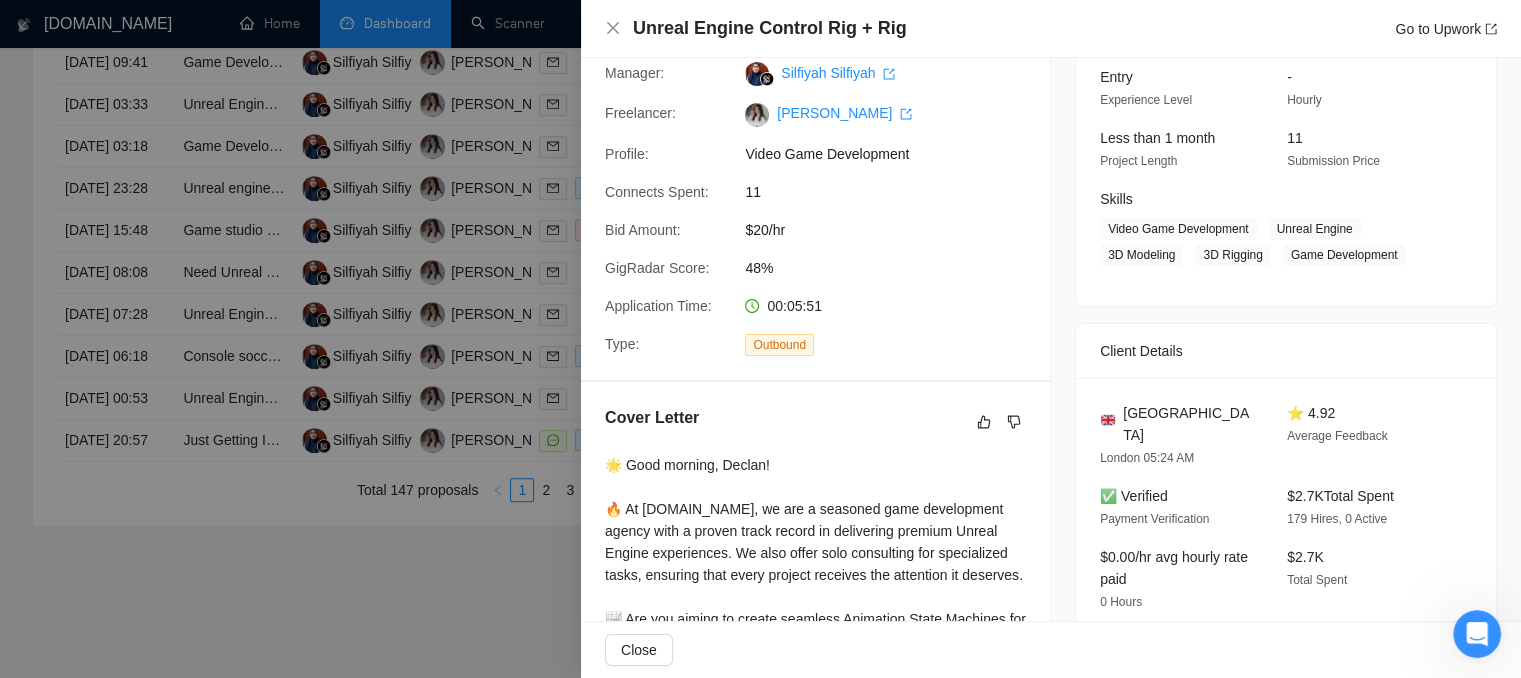 click at bounding box center (760, 339) 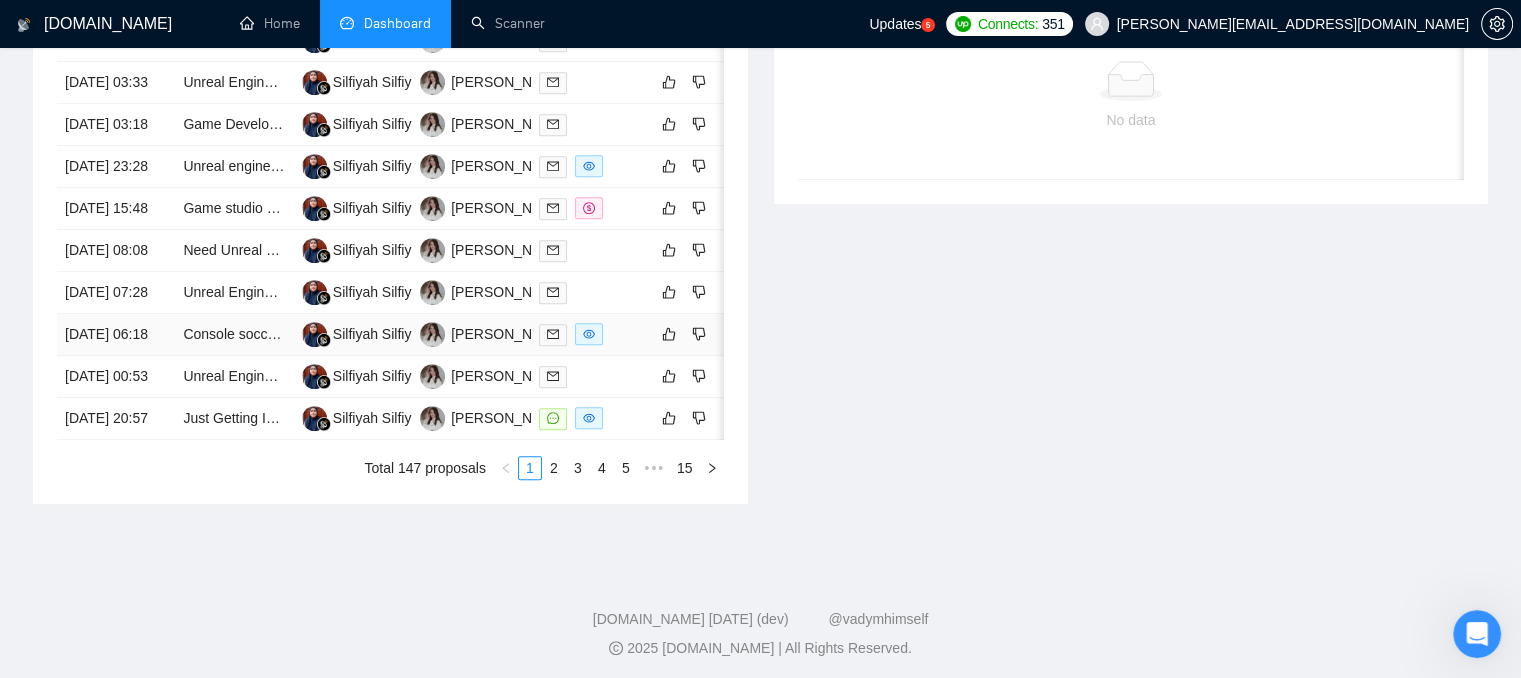 click at bounding box center [590, 334] 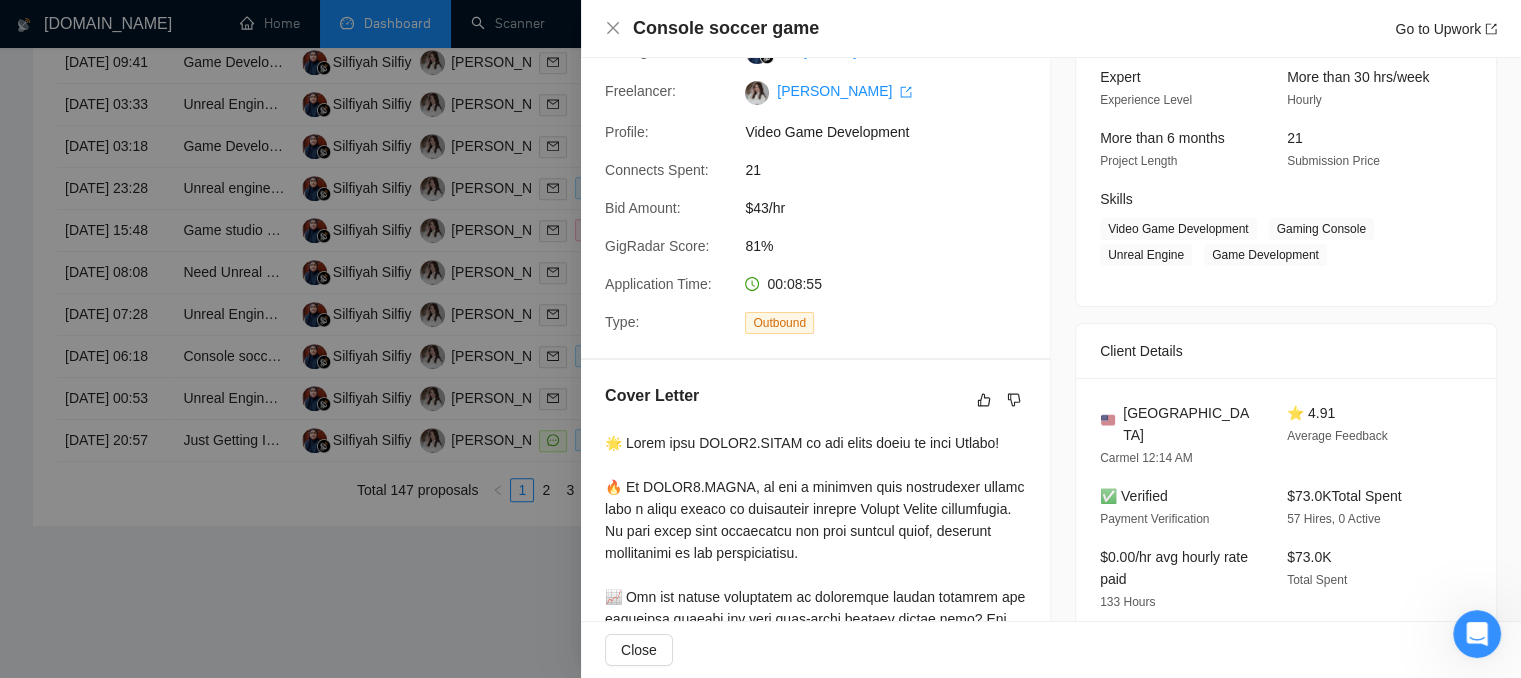 click at bounding box center [760, 339] 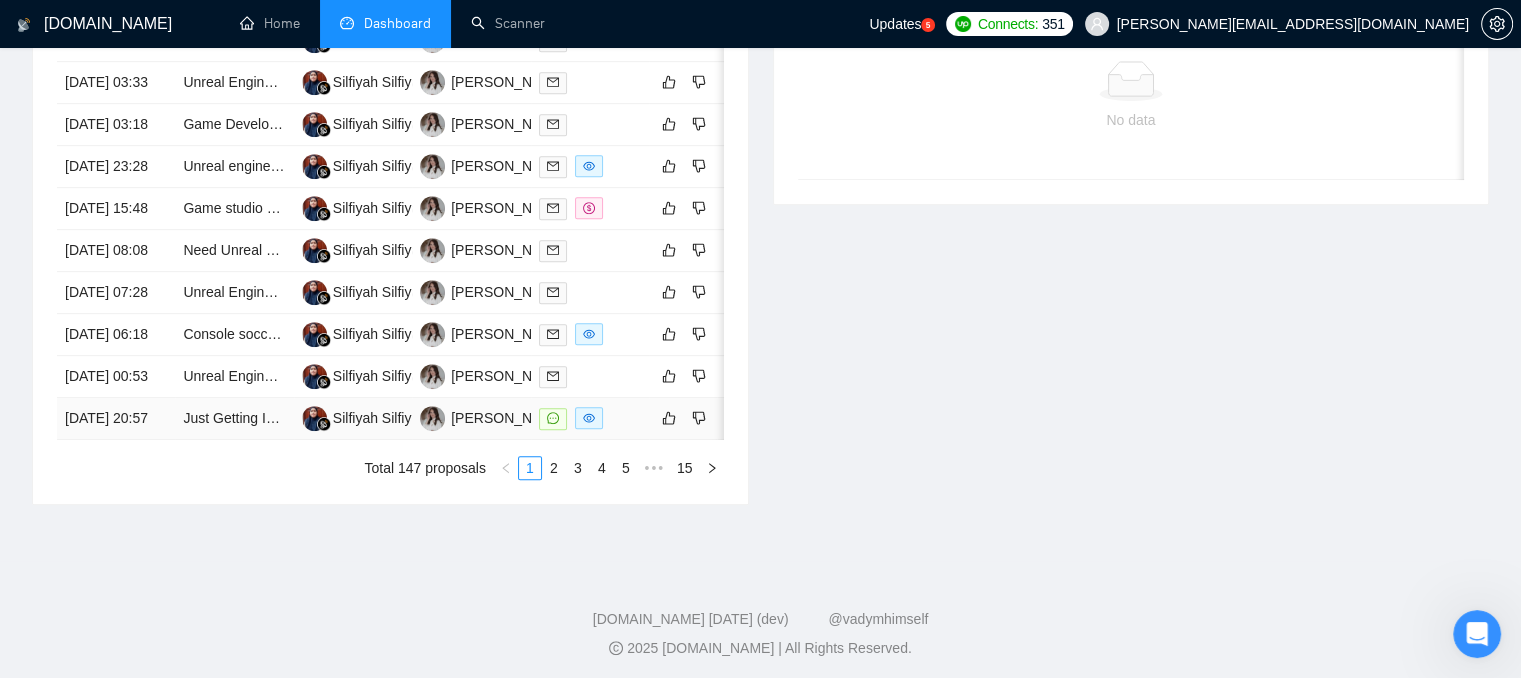 click at bounding box center [590, 418] 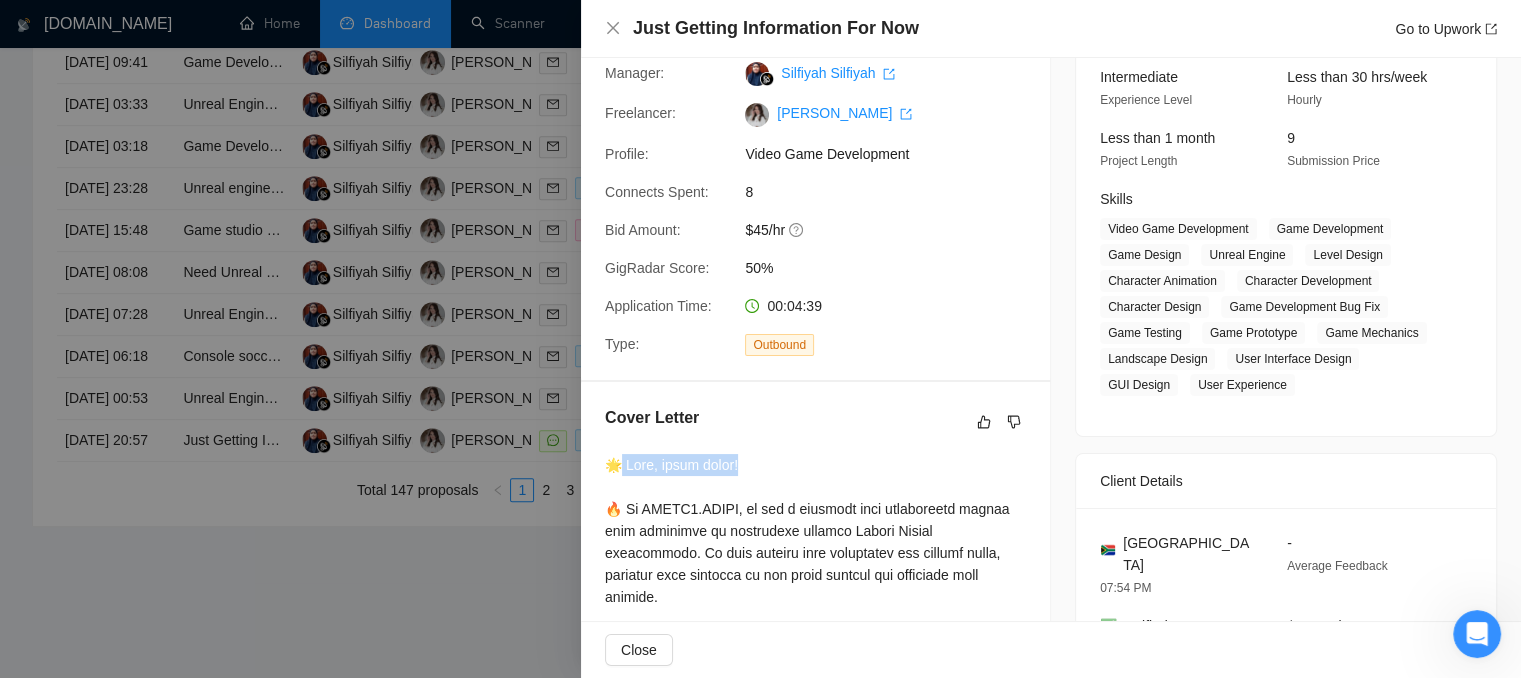 drag, startPoint x: 745, startPoint y: 466, endPoint x: 621, endPoint y: 467, distance: 124.004036 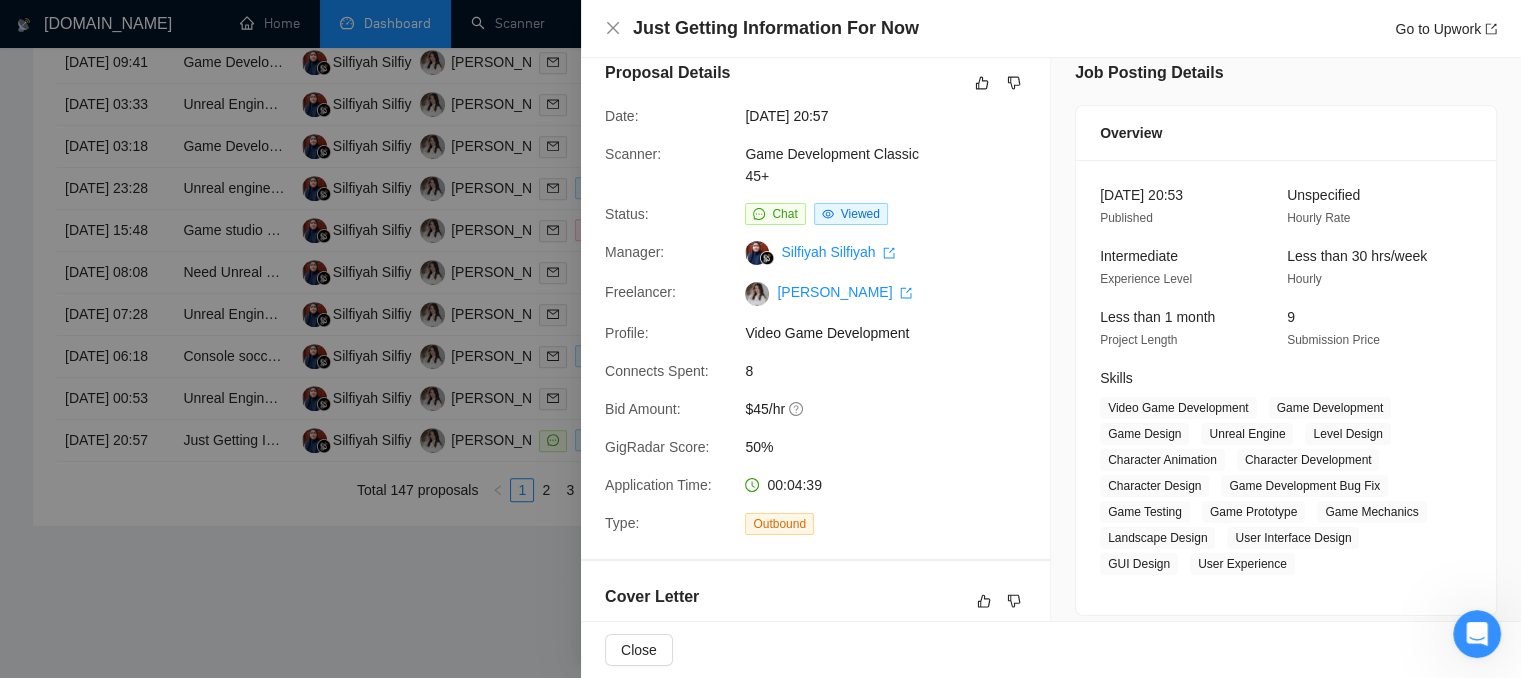 scroll, scrollTop: 0, scrollLeft: 0, axis: both 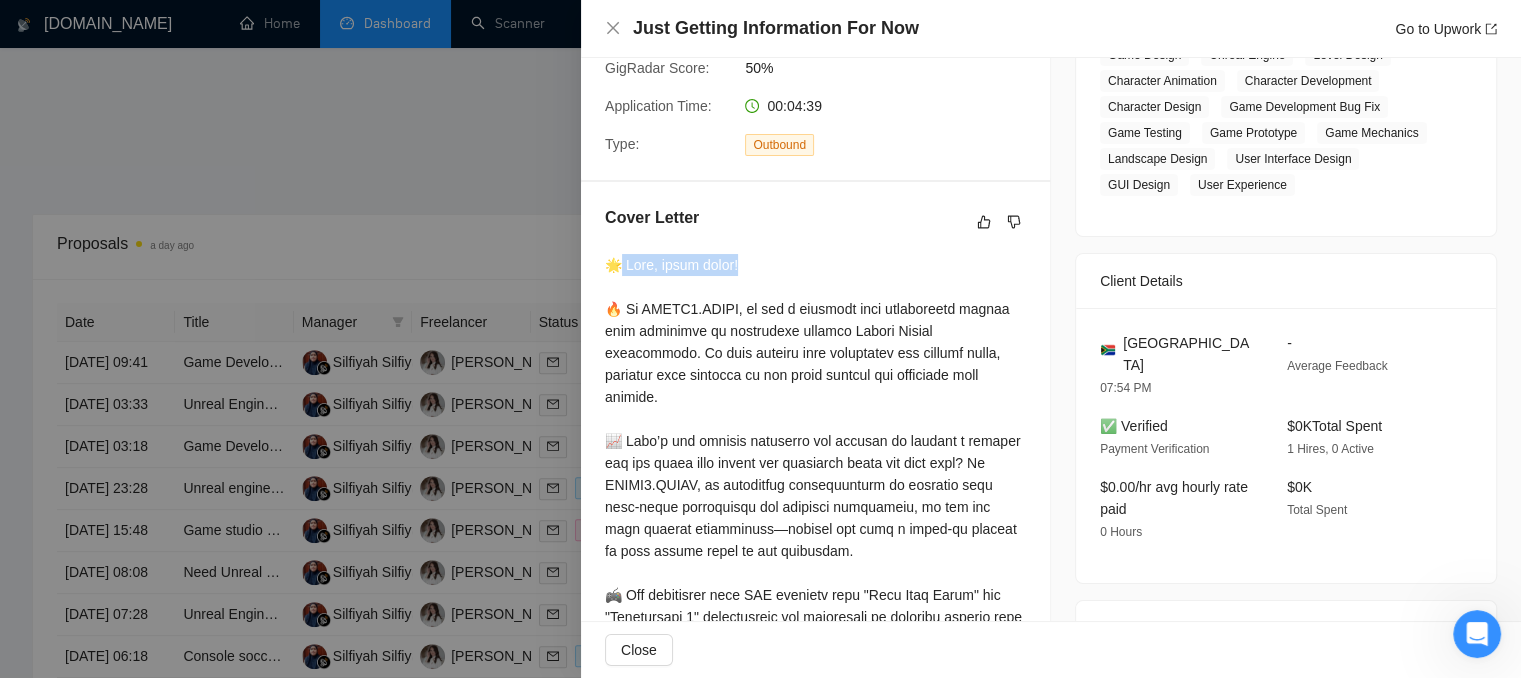 click at bounding box center (815, 628) 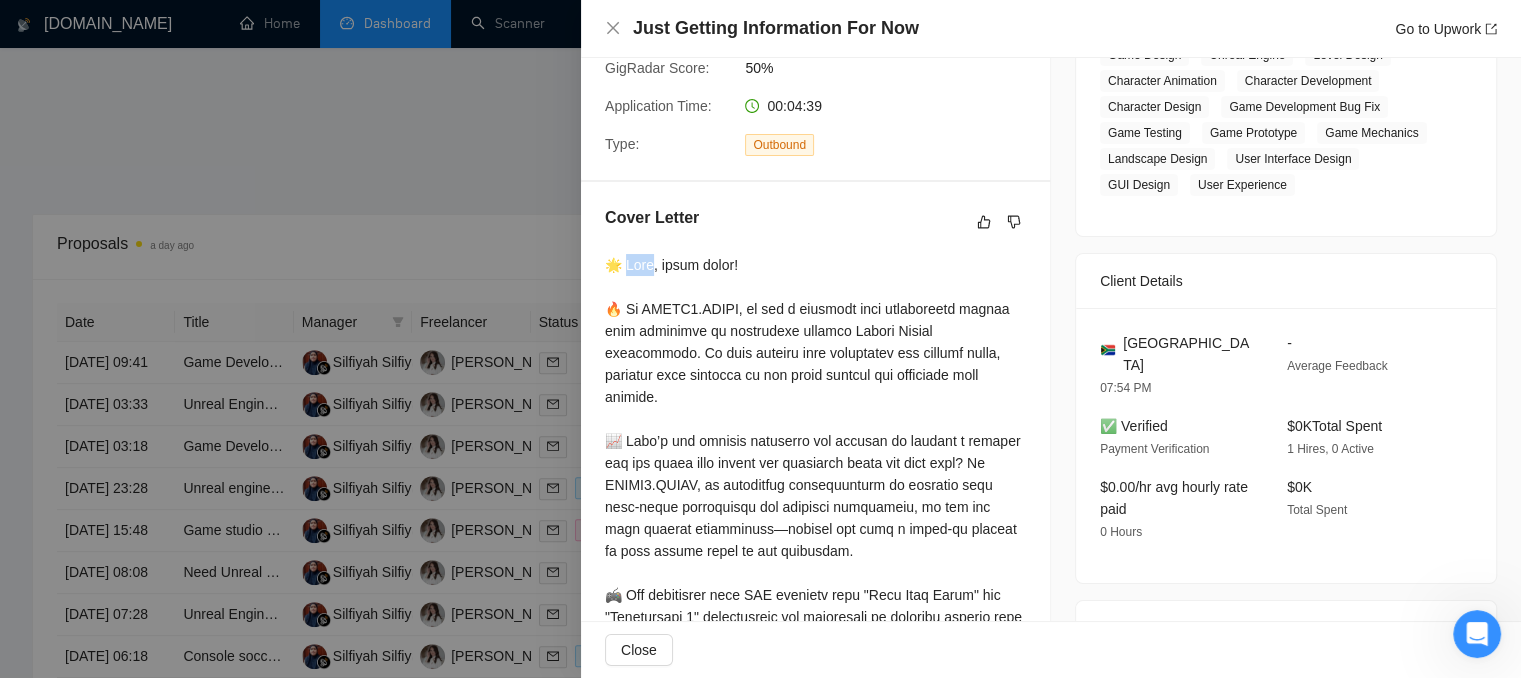 drag, startPoint x: 628, startPoint y: 271, endPoint x: 656, endPoint y: 273, distance: 28.071337 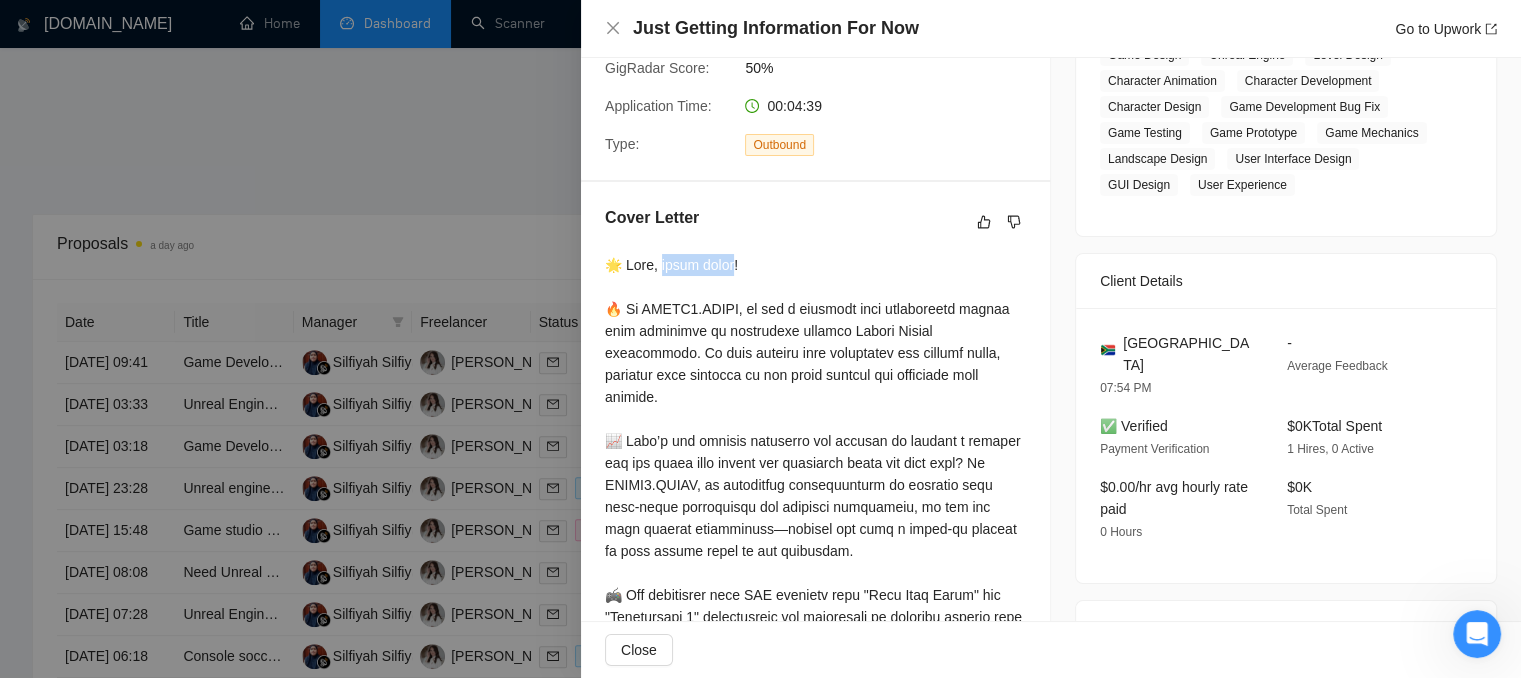 drag, startPoint x: 665, startPoint y: 270, endPoint x: 737, endPoint y: 273, distance: 72.06247 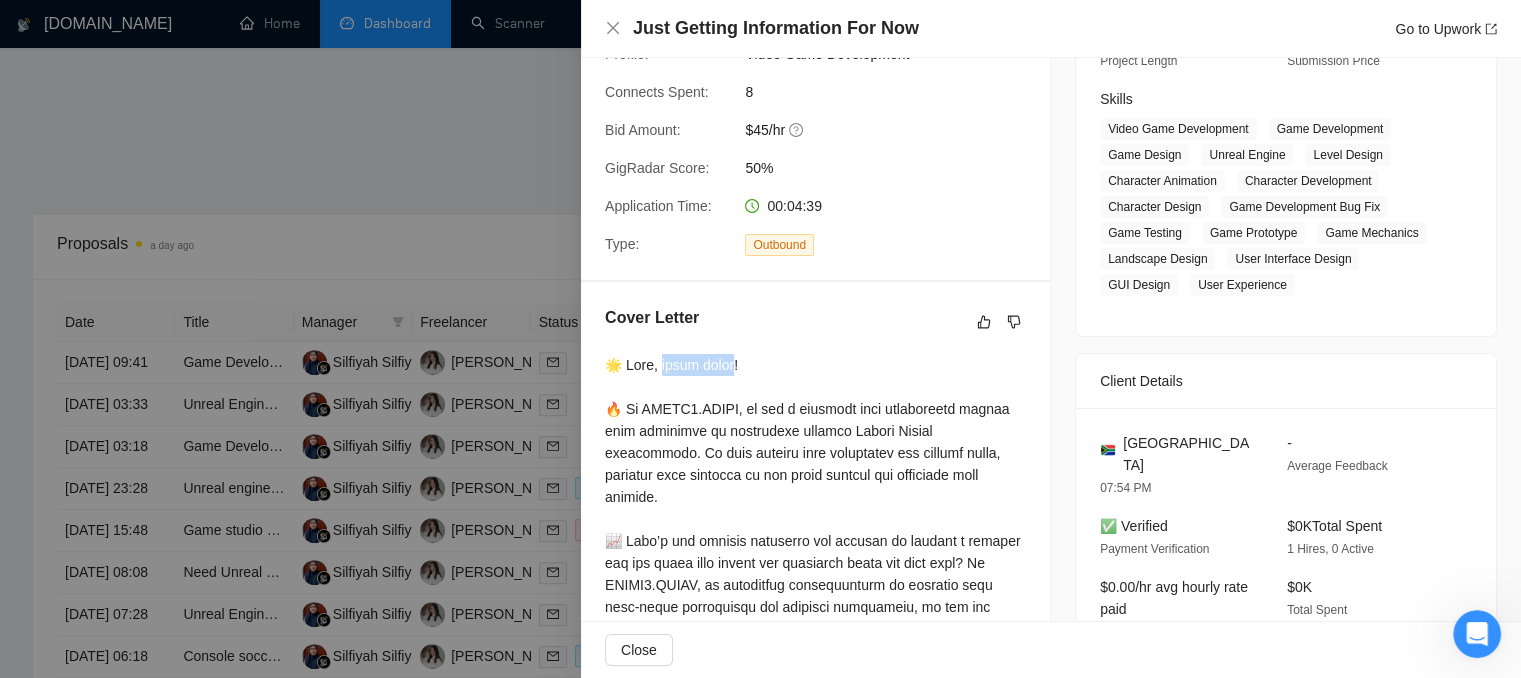 scroll, scrollTop: 200, scrollLeft: 0, axis: vertical 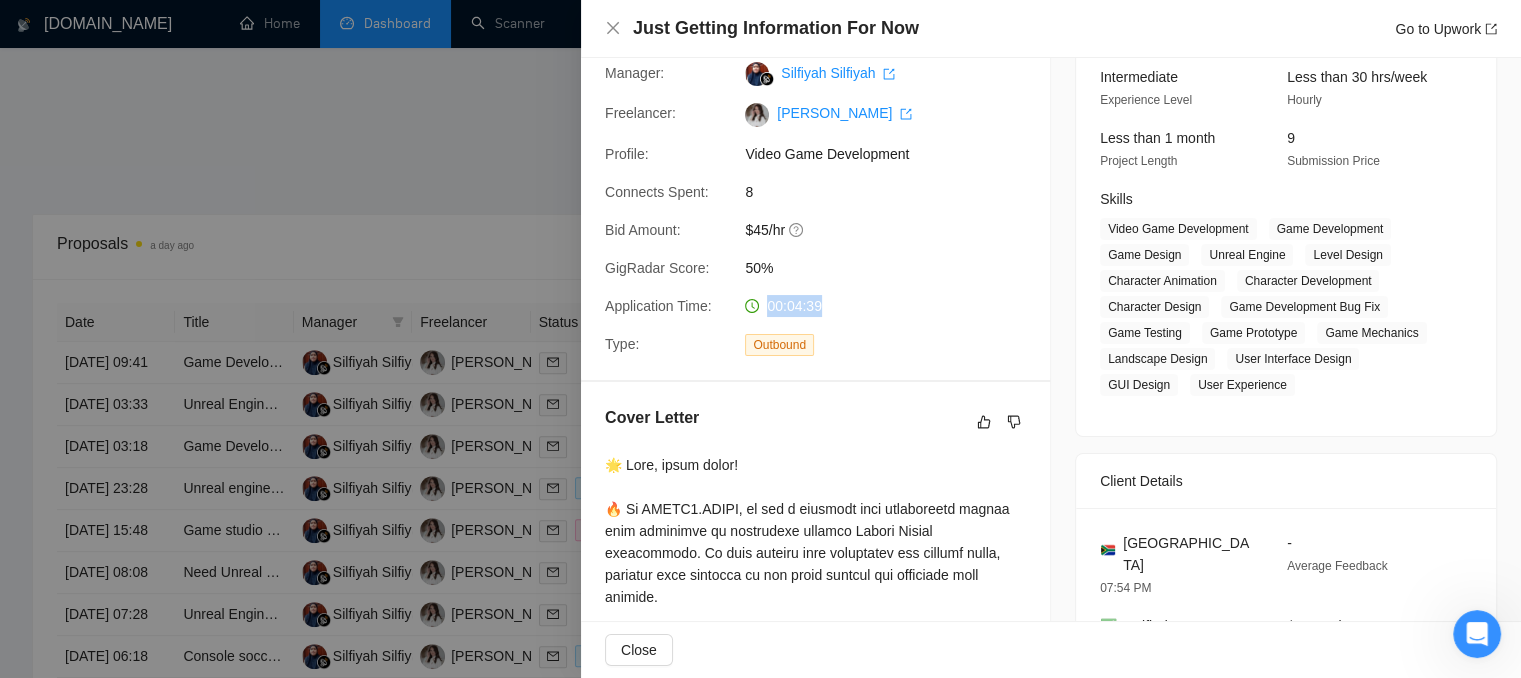 drag, startPoint x: 831, startPoint y: 309, endPoint x: 759, endPoint y: 301, distance: 72.443085 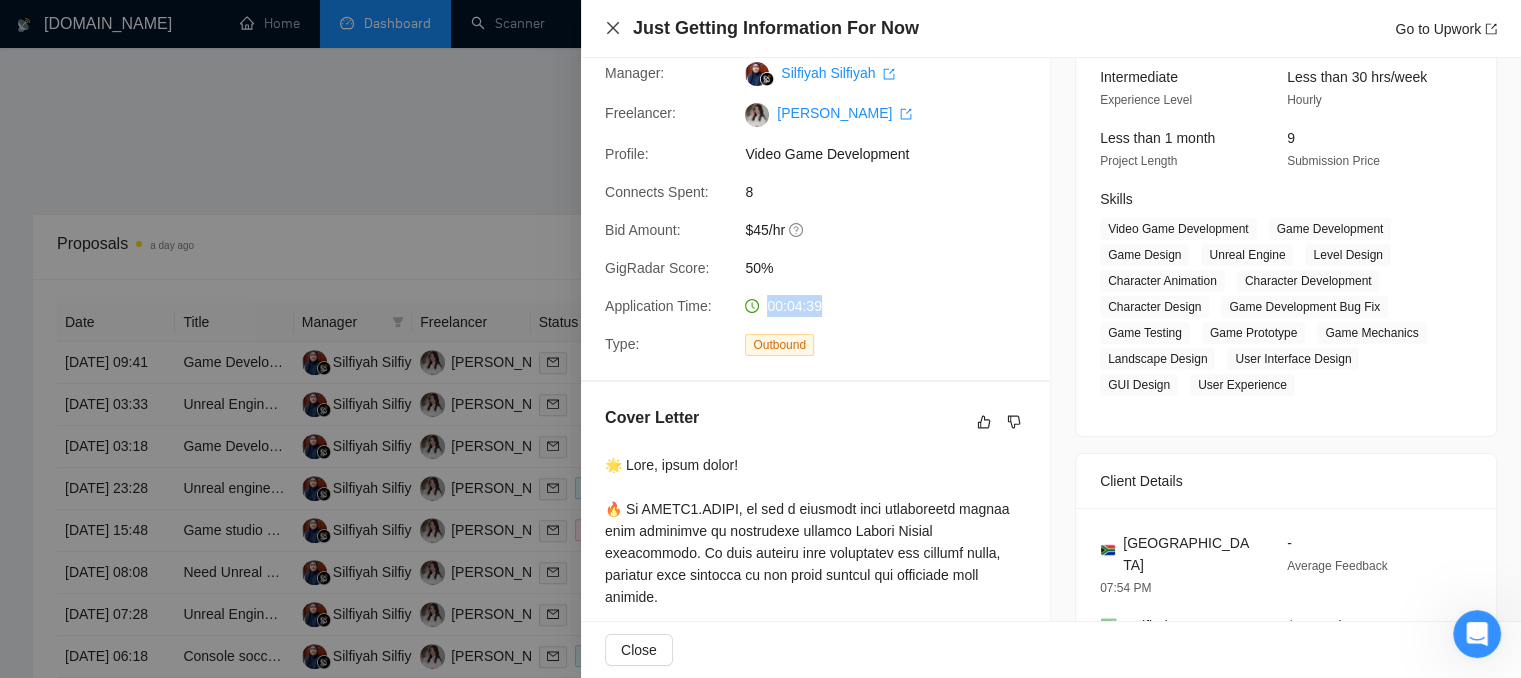 click 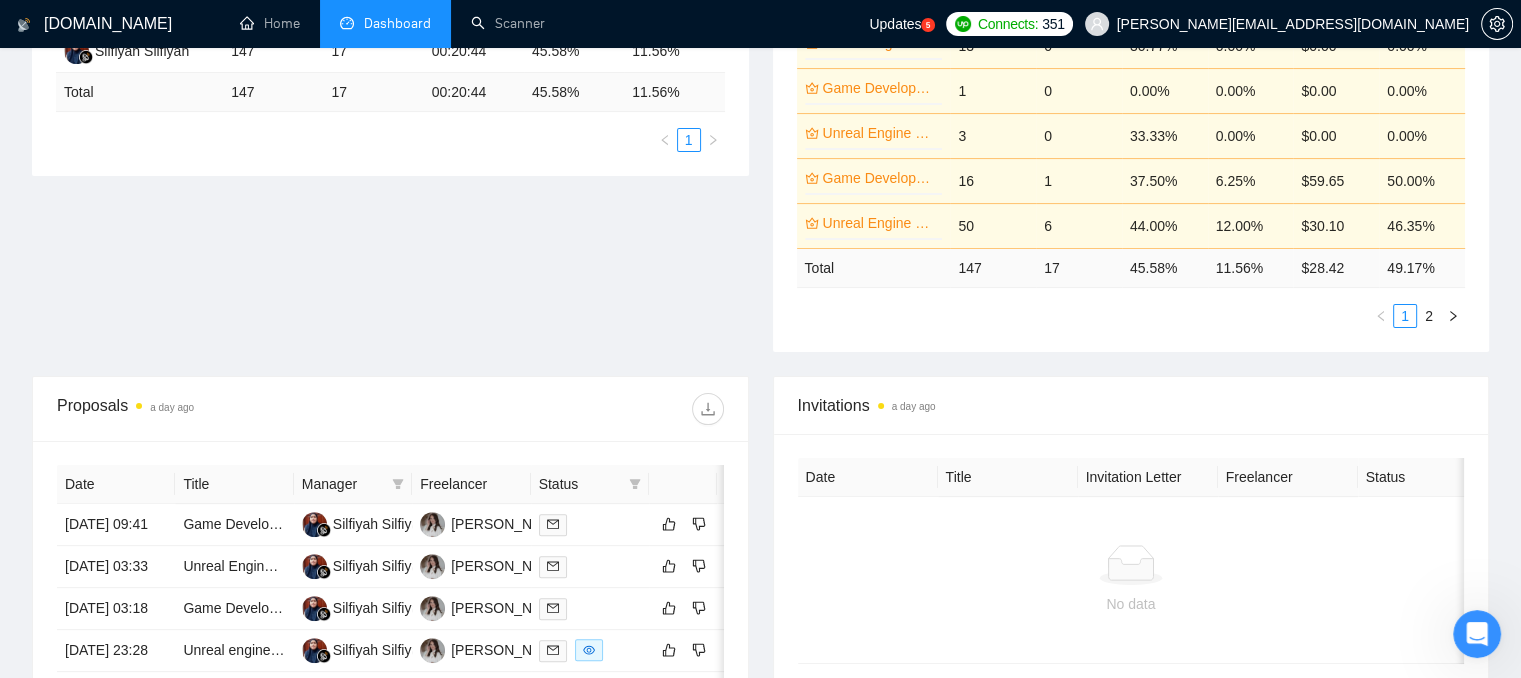 scroll, scrollTop: 232, scrollLeft: 0, axis: vertical 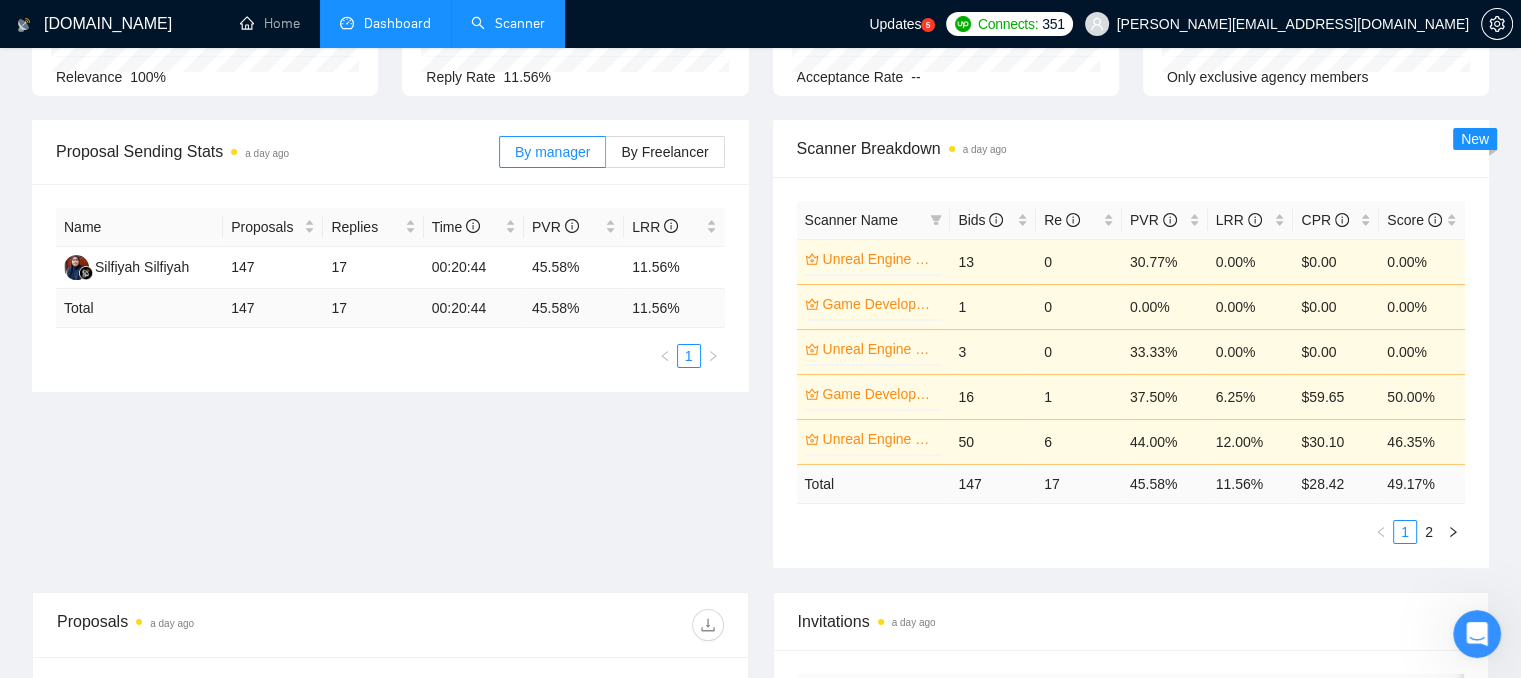 click on "Scanner" at bounding box center [508, 23] 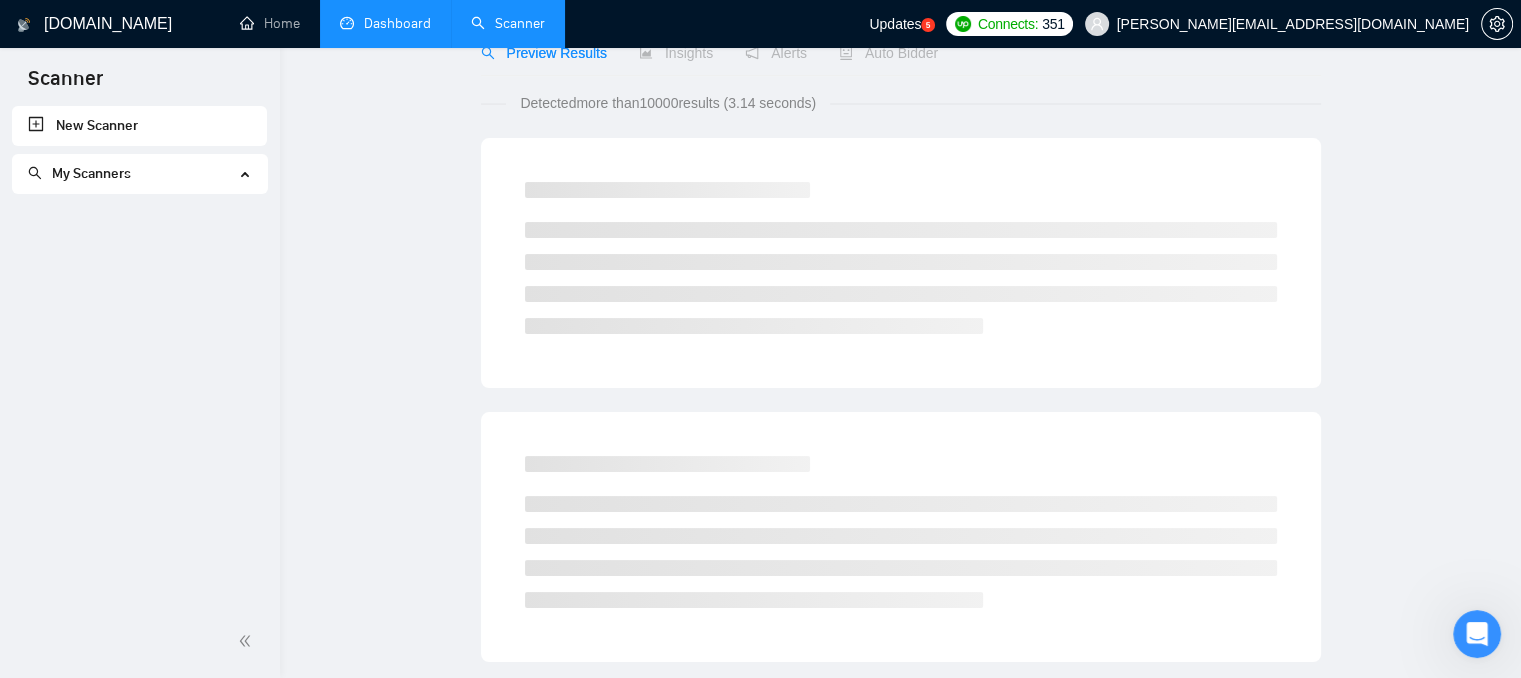 scroll, scrollTop: 0, scrollLeft: 0, axis: both 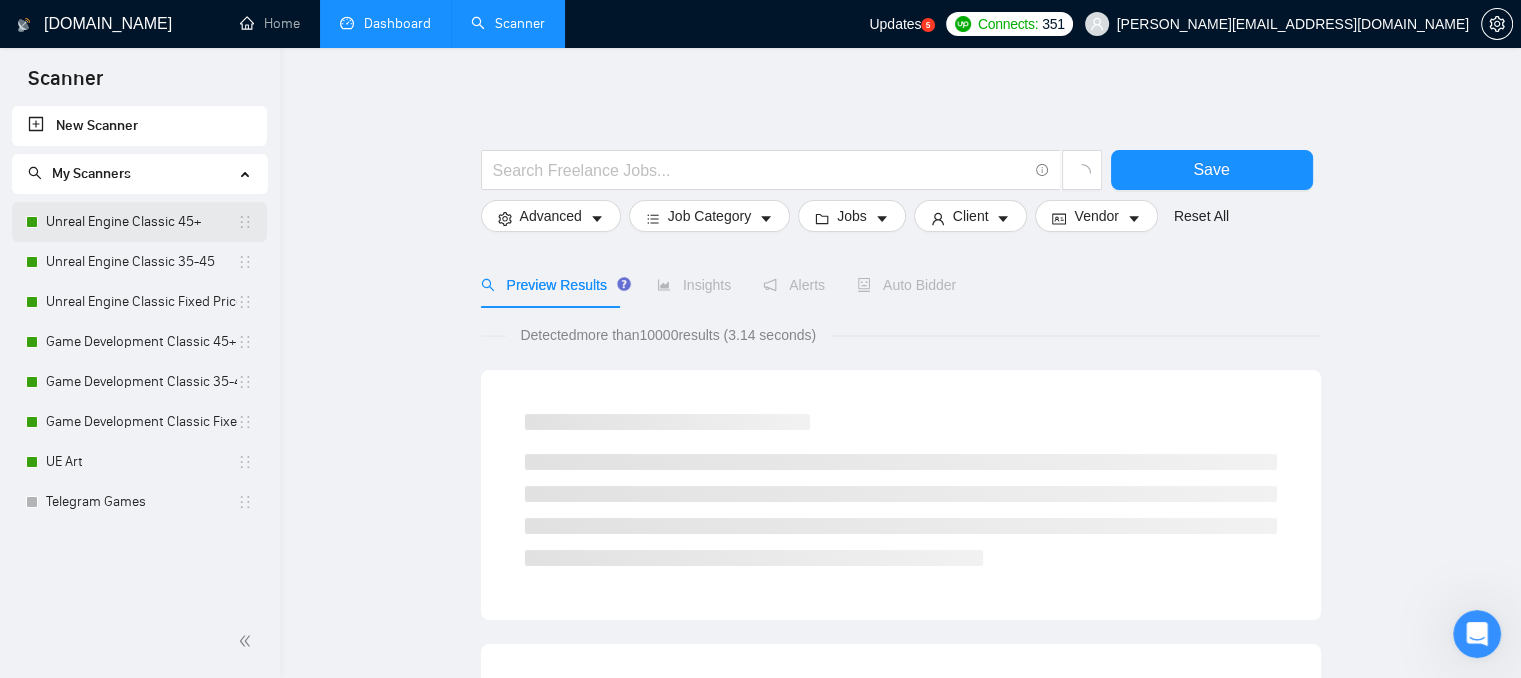 click on "Unreal Engine Classic 45+" at bounding box center [141, 222] 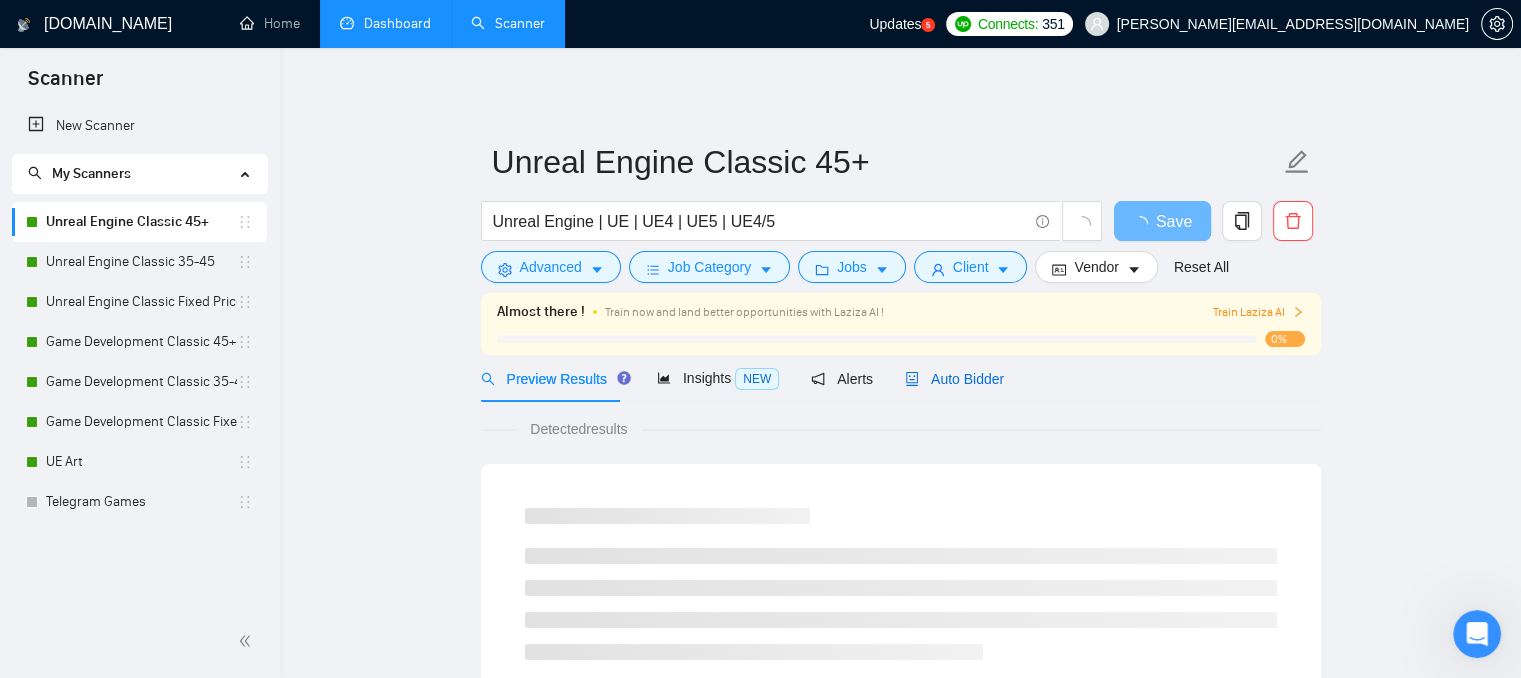 click on "Auto Bidder" at bounding box center [954, 379] 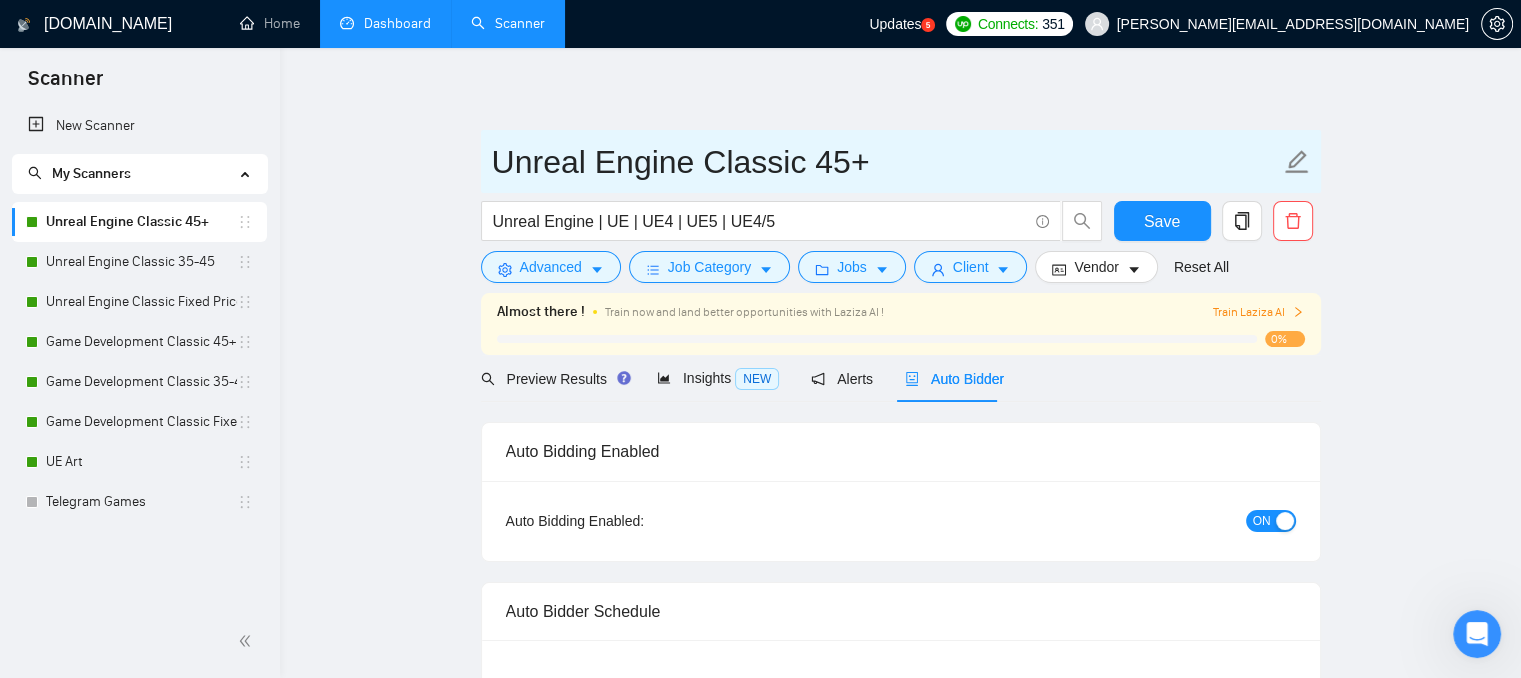 type 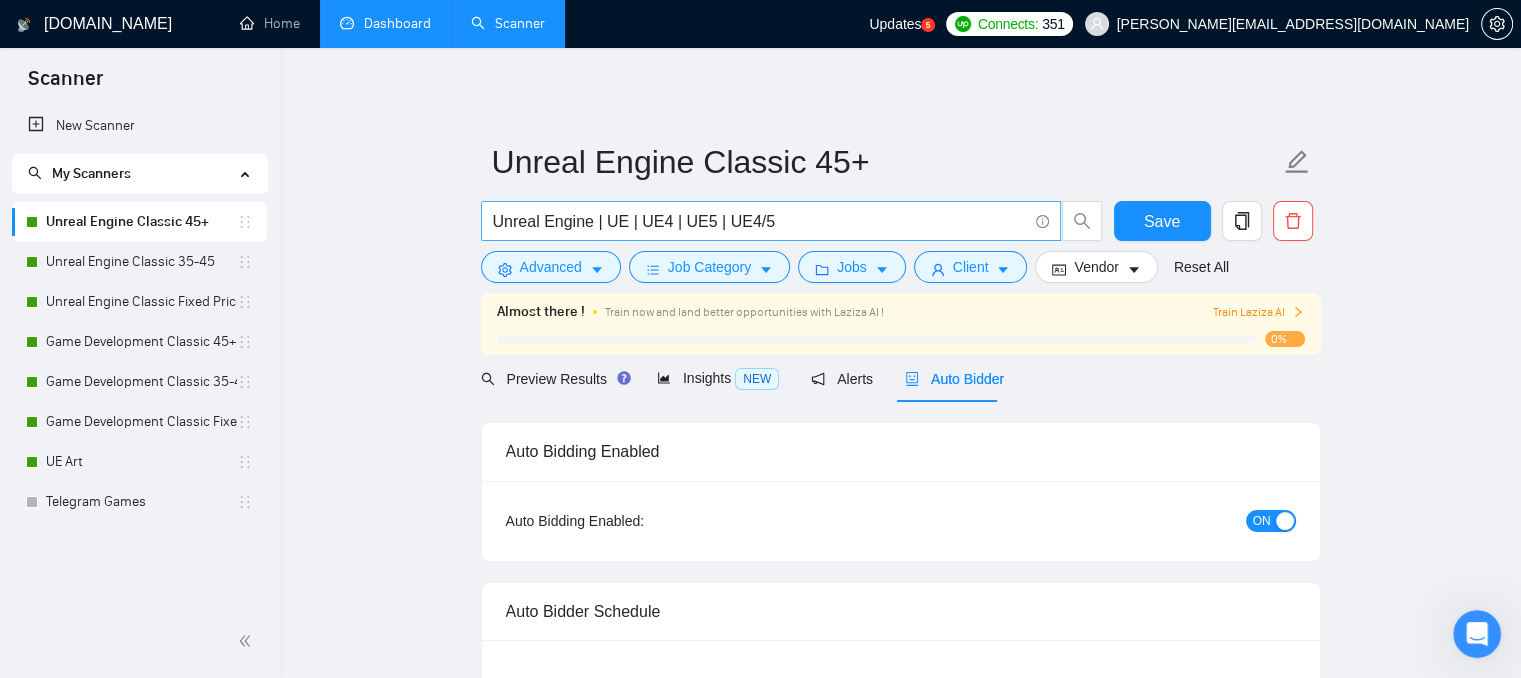type 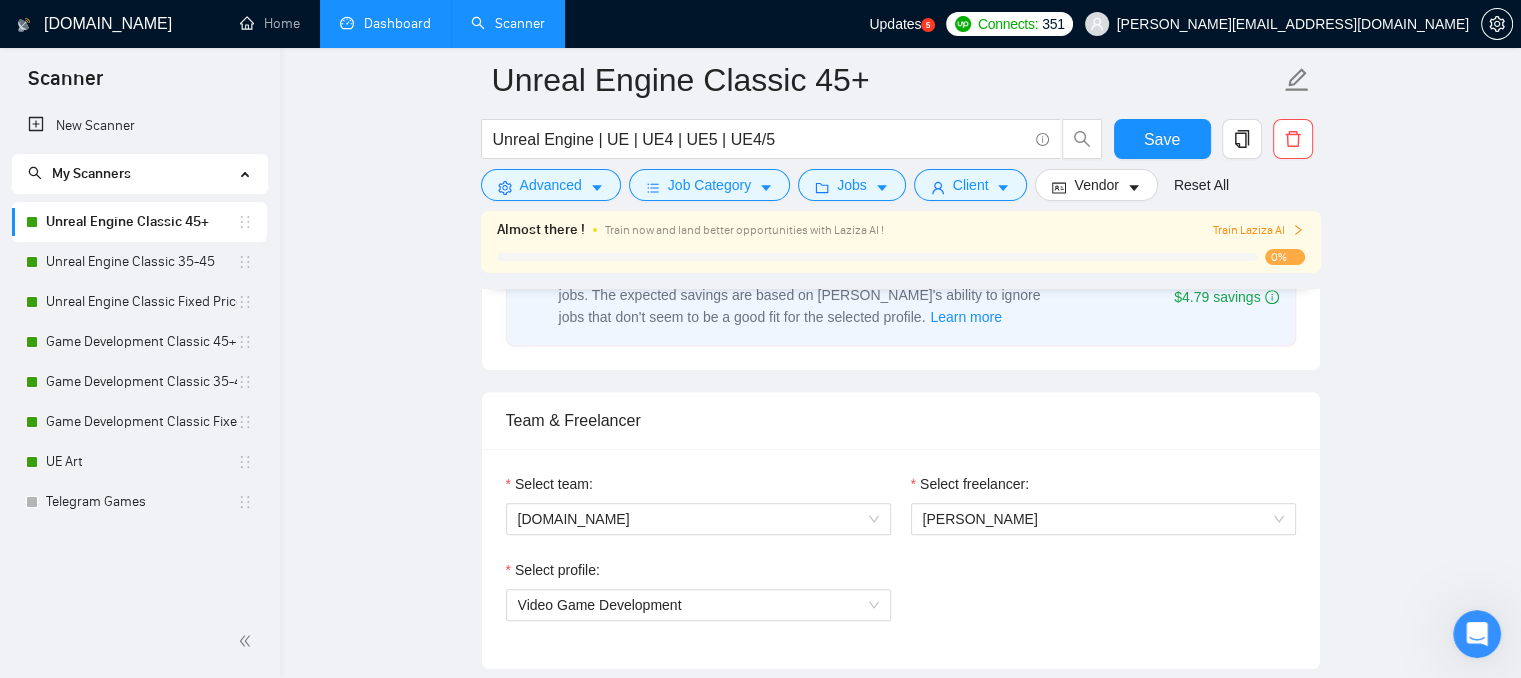 scroll, scrollTop: 1000, scrollLeft: 0, axis: vertical 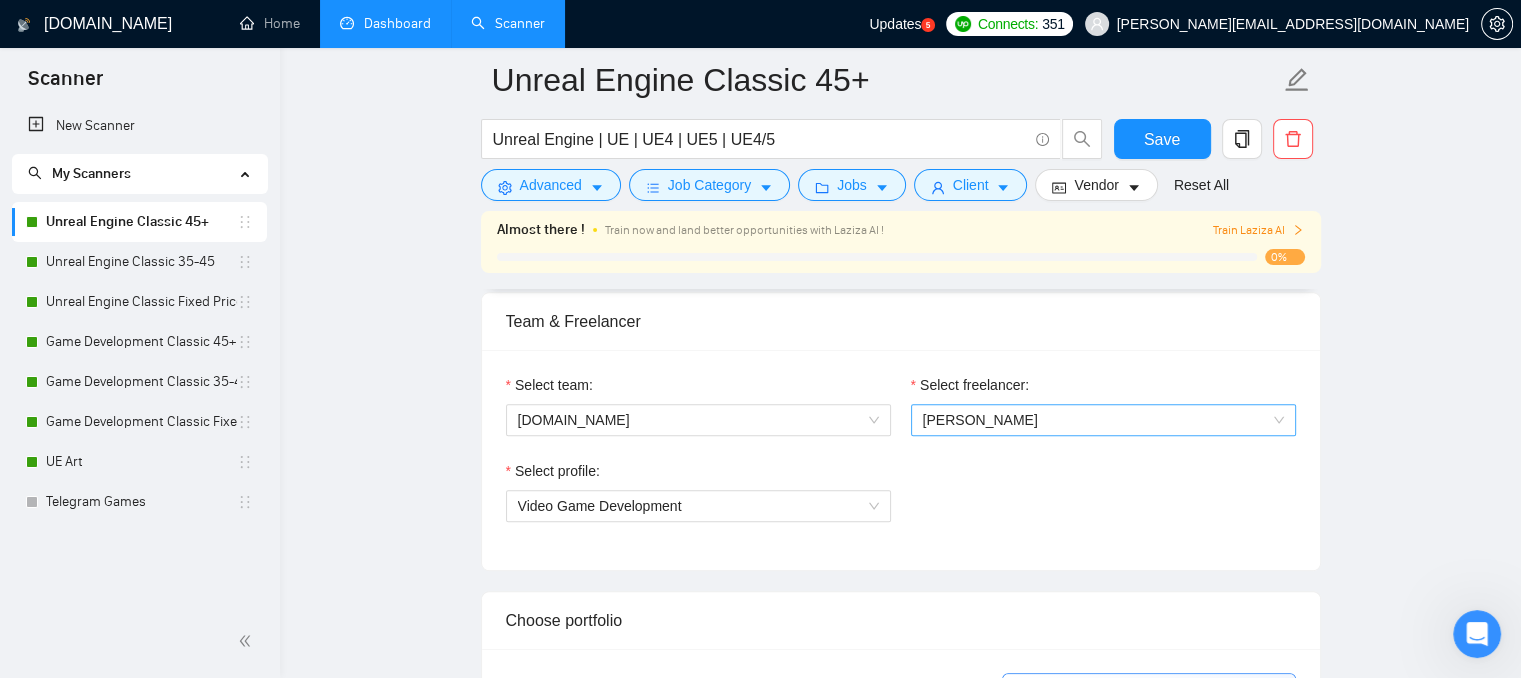 click on "[PERSON_NAME]" at bounding box center [980, 420] 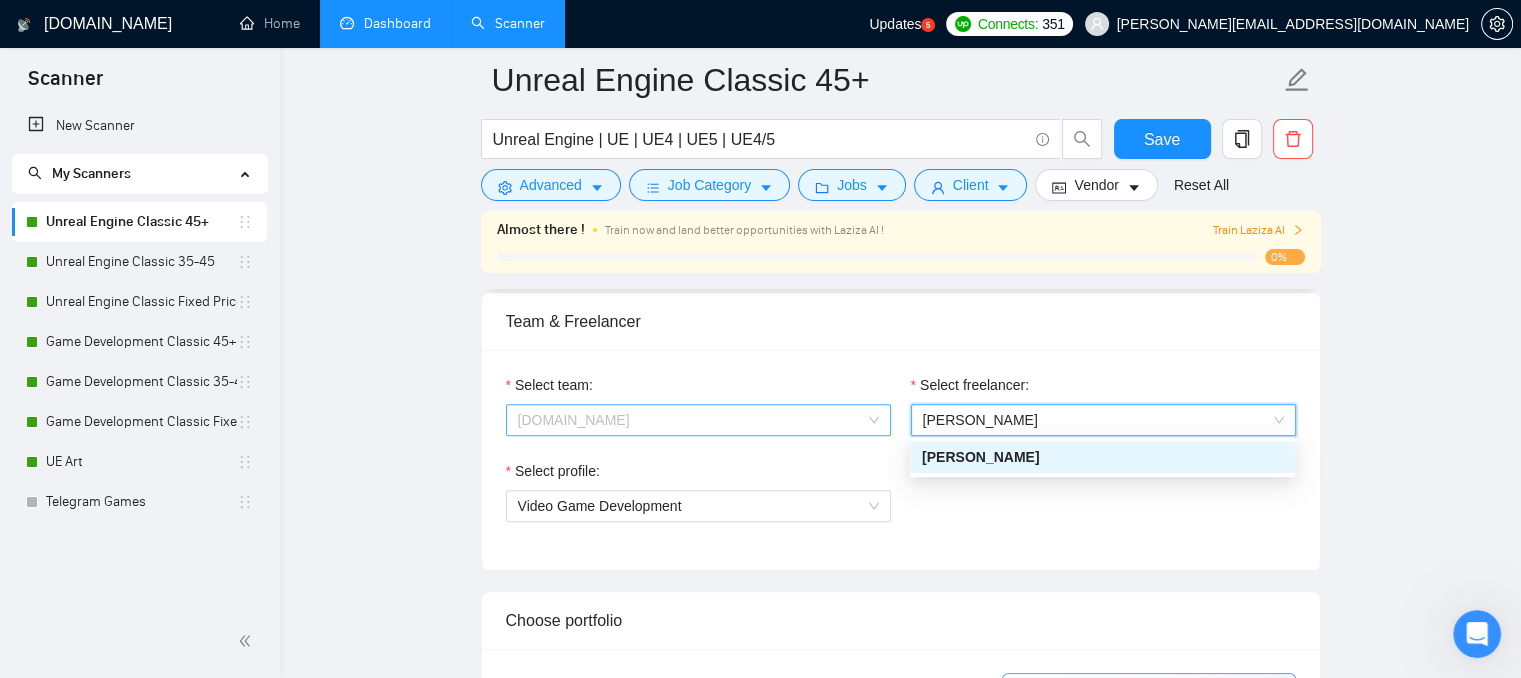 click on "[DOMAIN_NAME]" at bounding box center [698, 420] 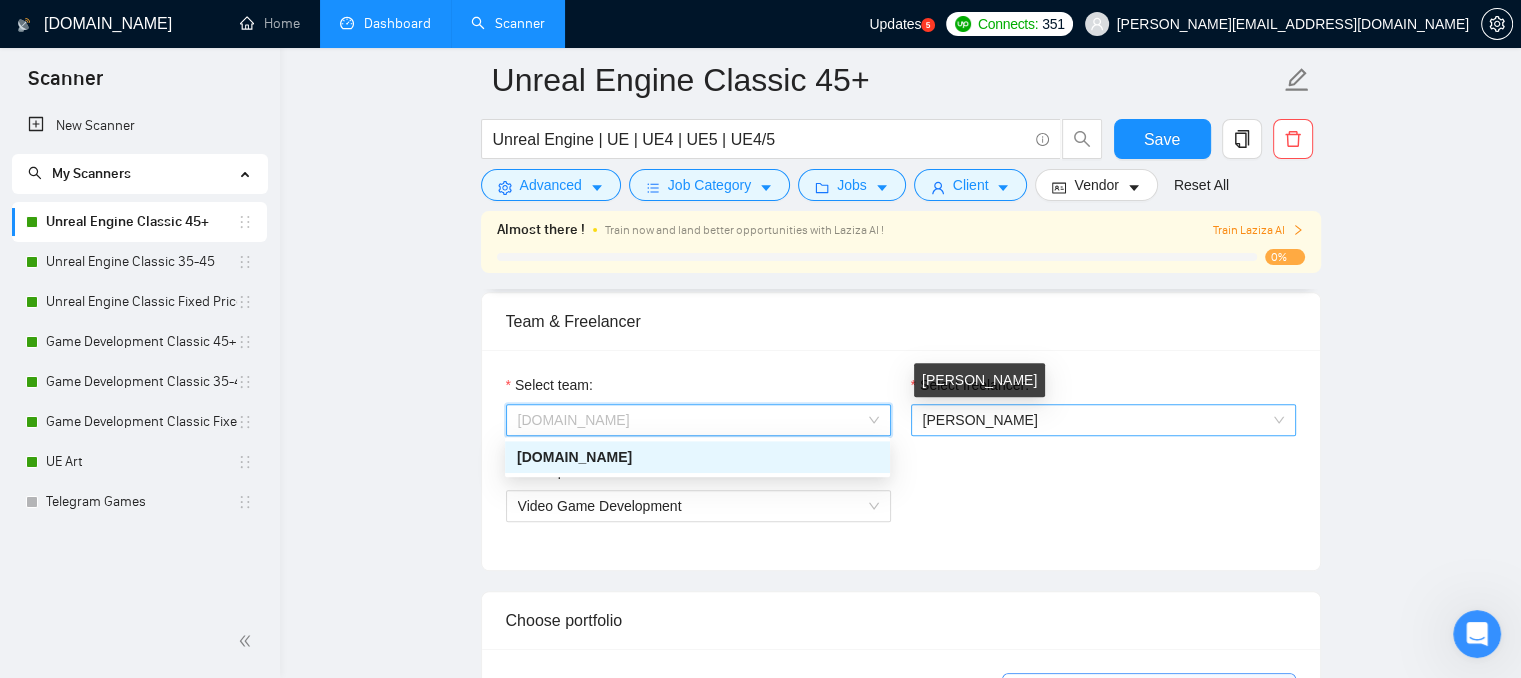 click on "[PERSON_NAME]" at bounding box center (980, 420) 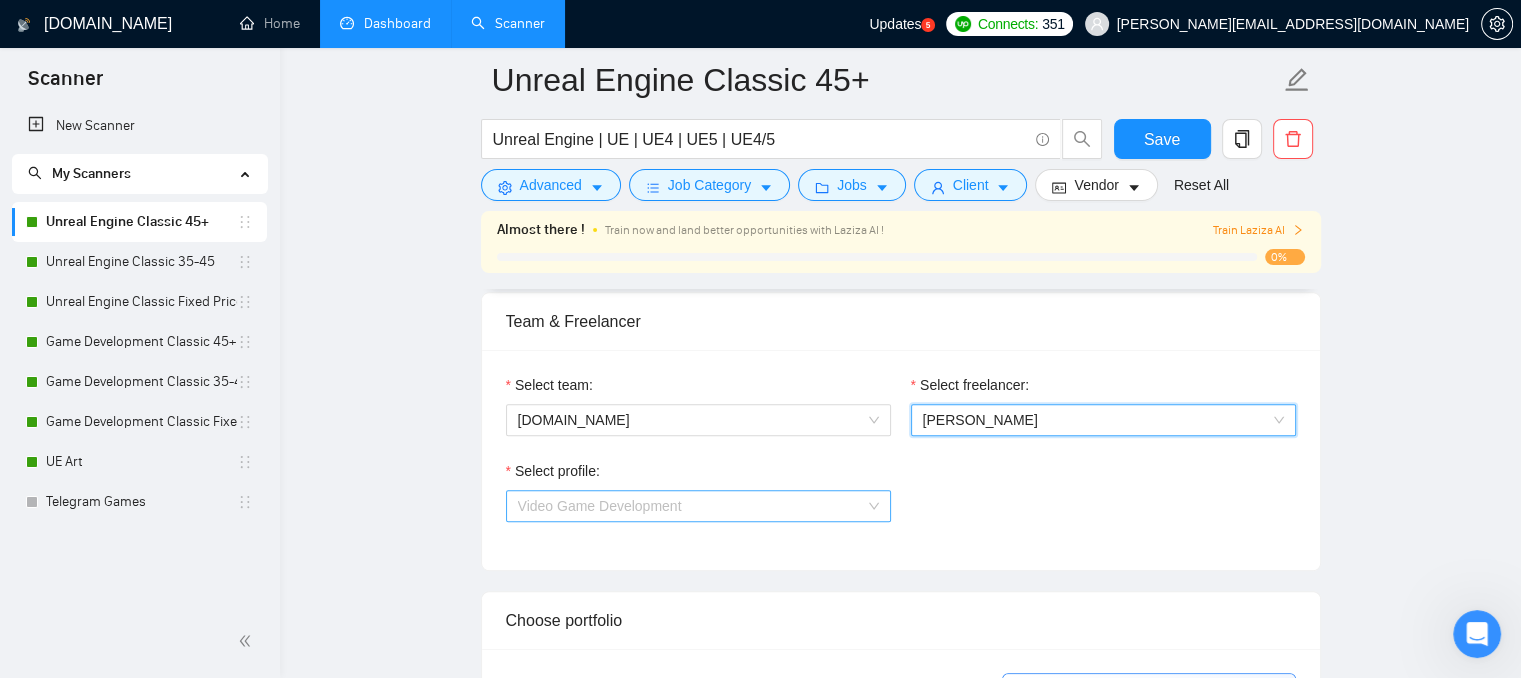 click on "Video Game Development" at bounding box center [698, 506] 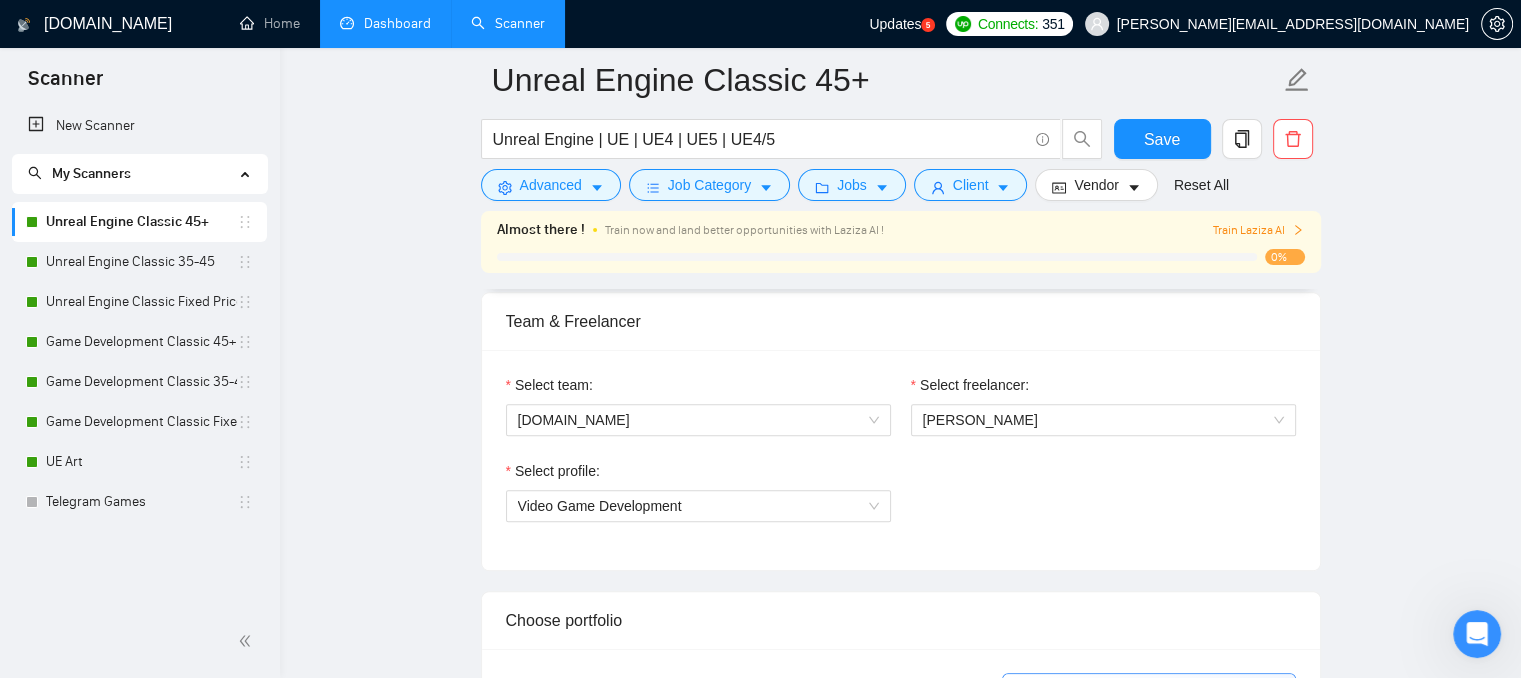 click on "Select team: [DOMAIN_NAME] Select freelancer: [PERSON_NAME] Select profile: Video Game Development" at bounding box center [901, 460] 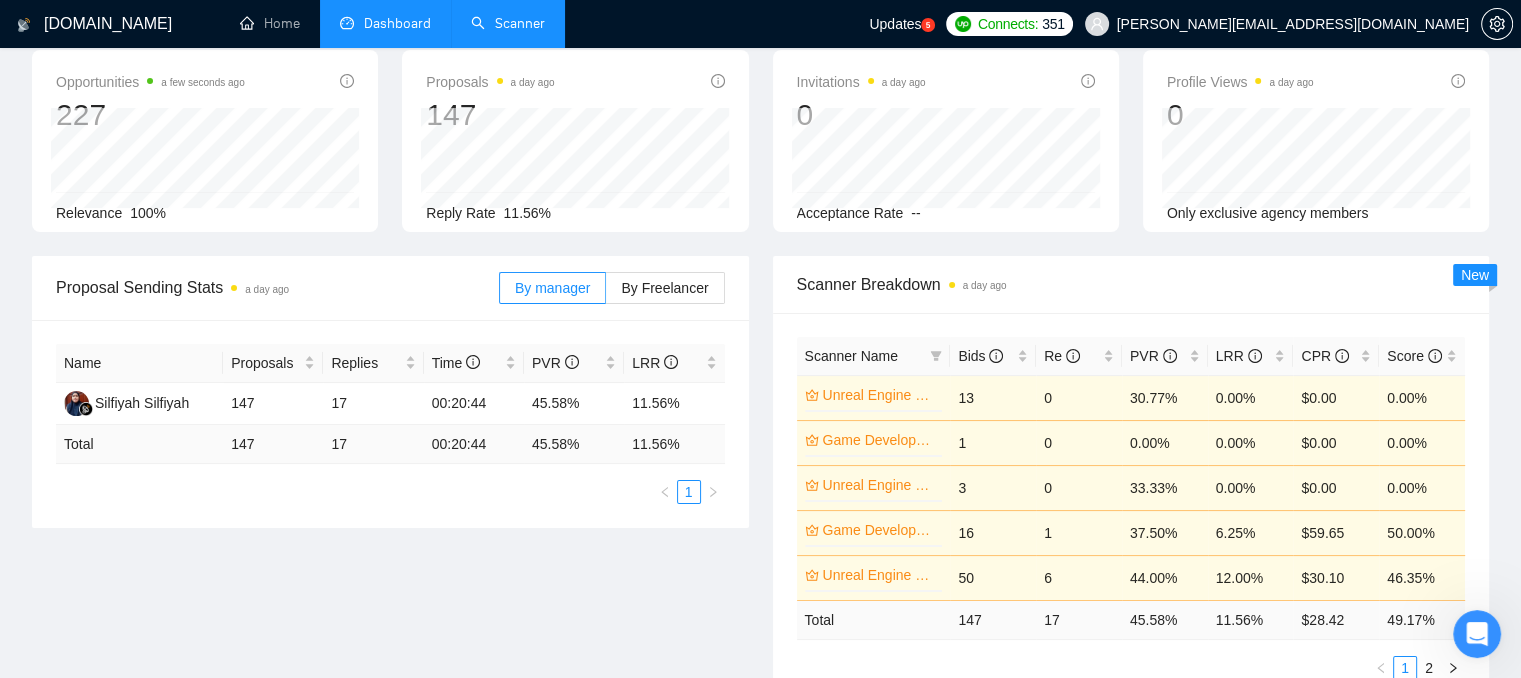scroll, scrollTop: 100, scrollLeft: 0, axis: vertical 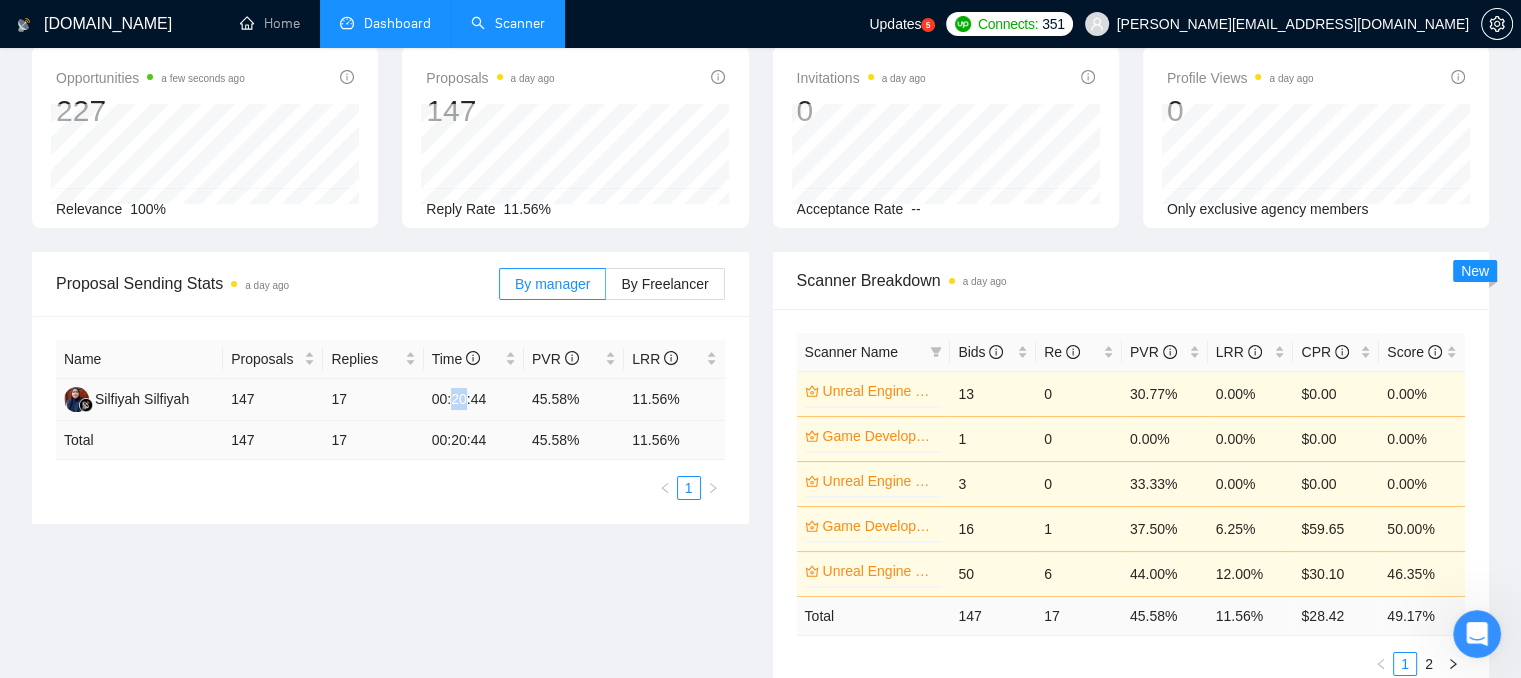 drag, startPoint x: 450, startPoint y: 397, endPoint x: 463, endPoint y: 404, distance: 14.764823 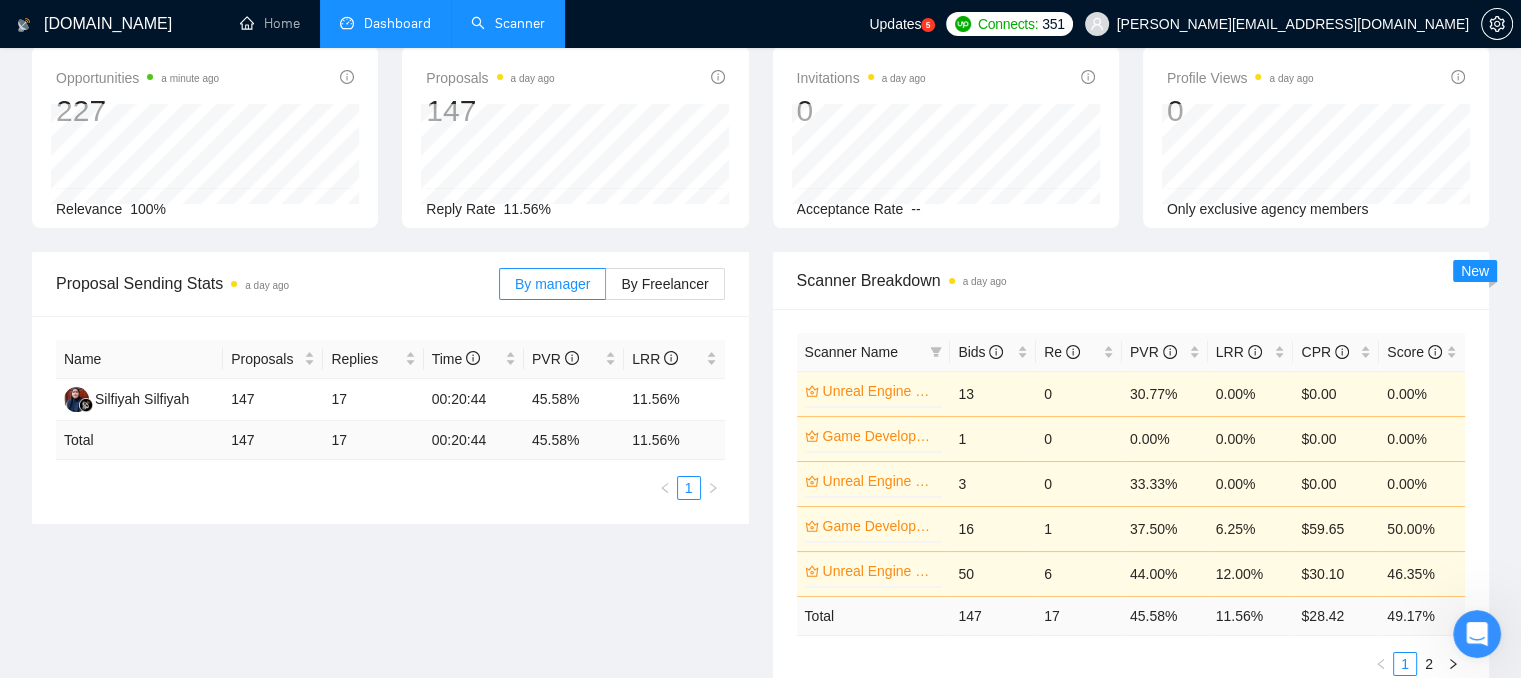 click on "Name Proposals Replies Time   PVR   LRR   Silfiyah Silfiyah 147 17 00:20:44 45.58% 11.56% Total 147 17 00:20:44 45.58 % 11.56 % 1" at bounding box center [390, 420] 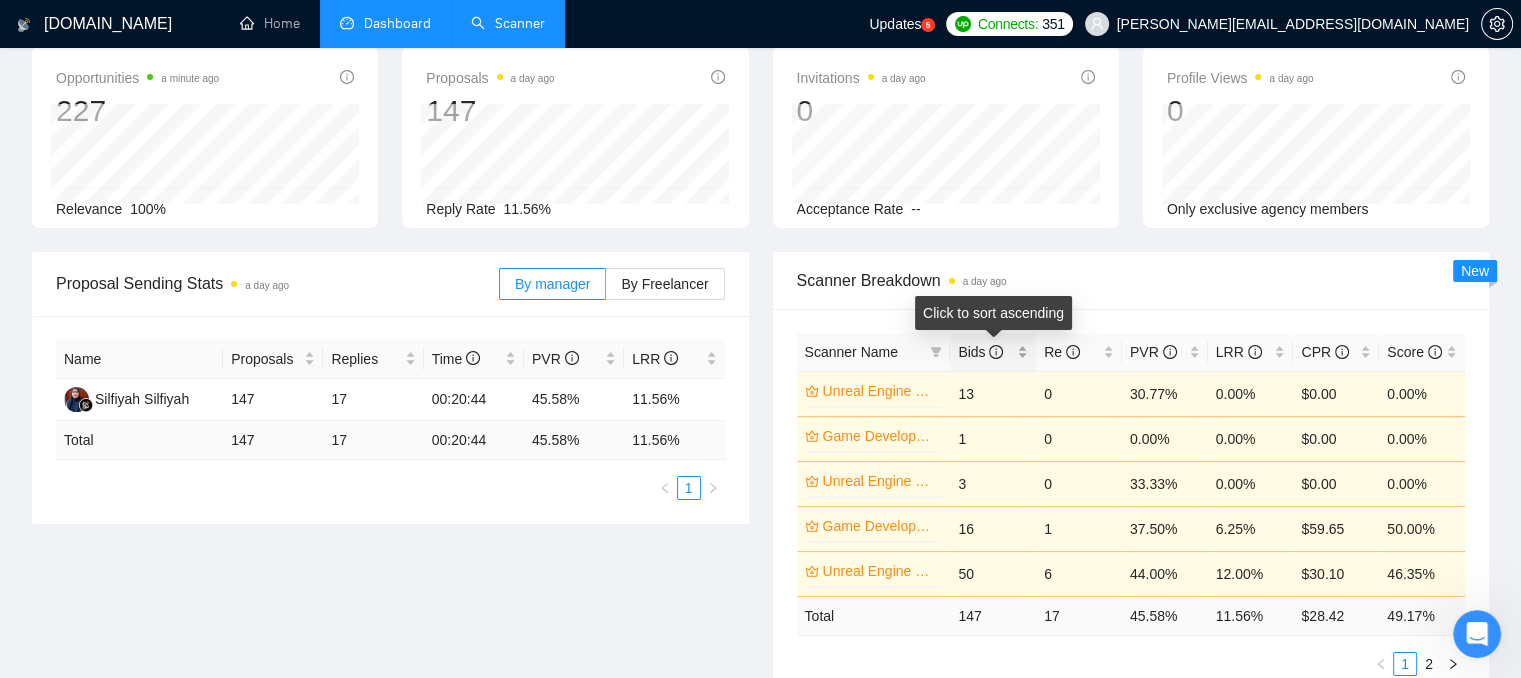 click on "Bids" at bounding box center (993, 352) 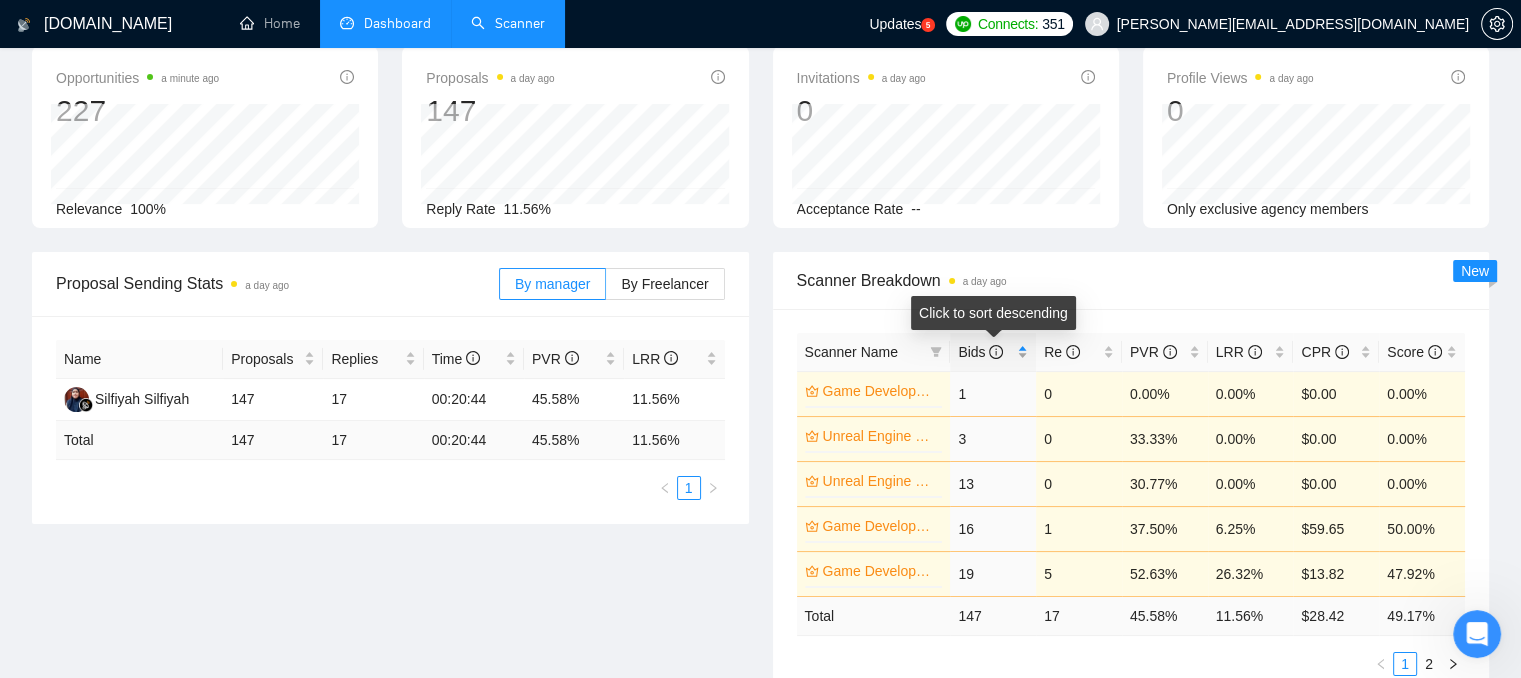 click on "Bids" at bounding box center (993, 352) 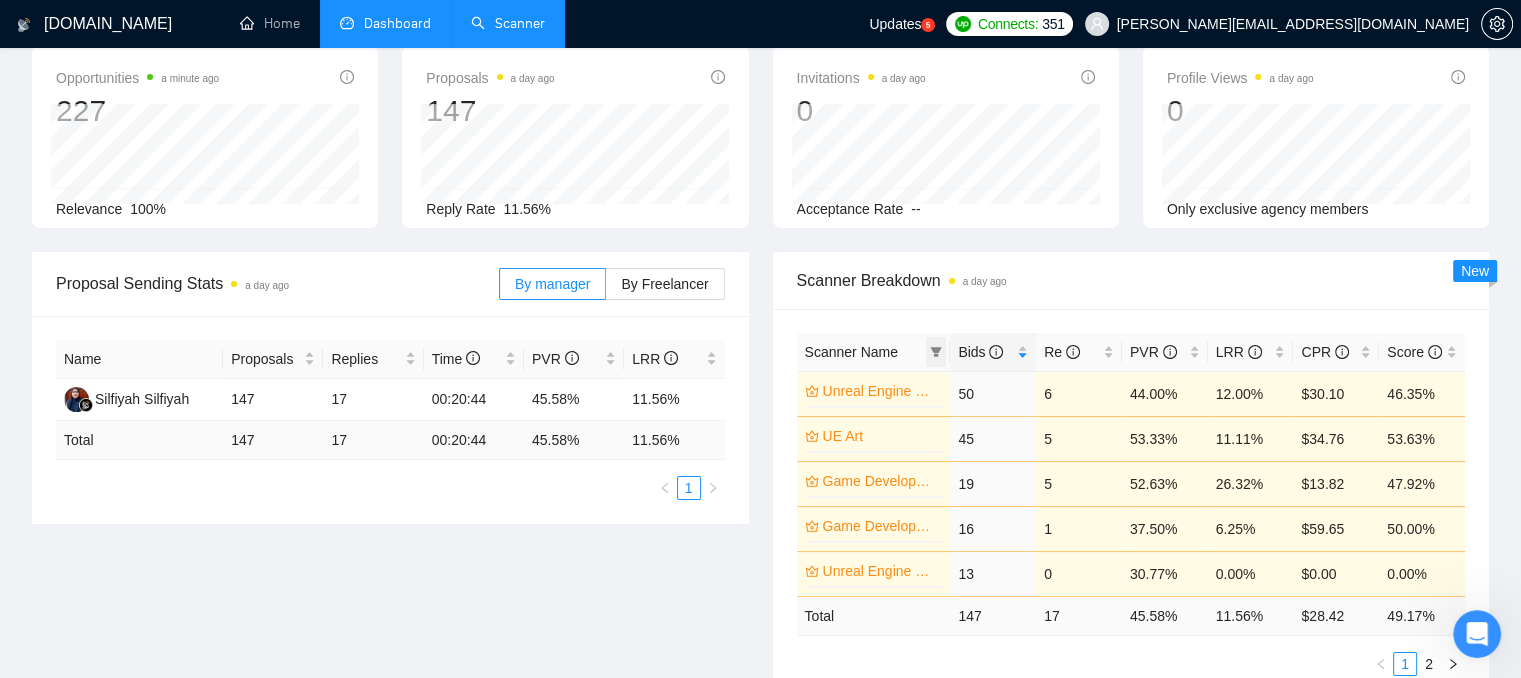 click 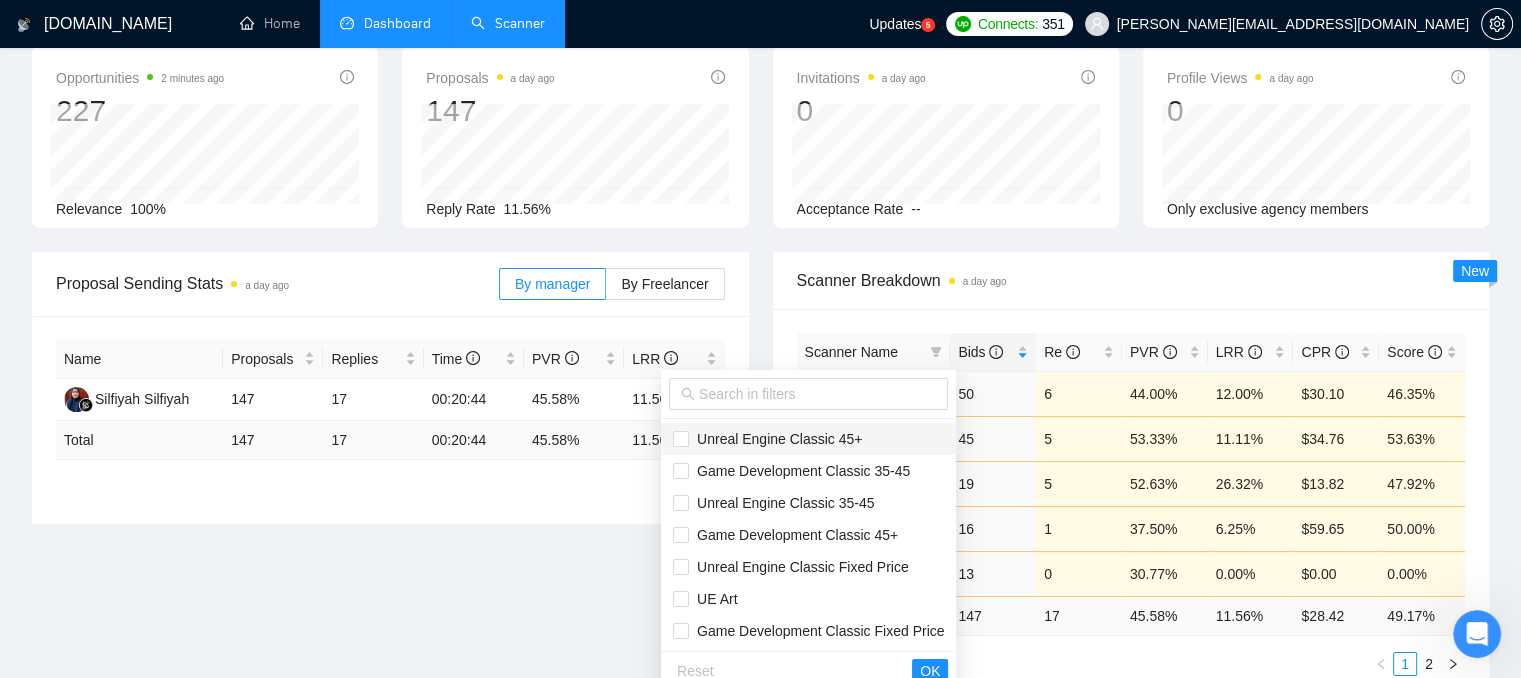 click on "Unreal Engine Classic 45+" at bounding box center (775, 439) 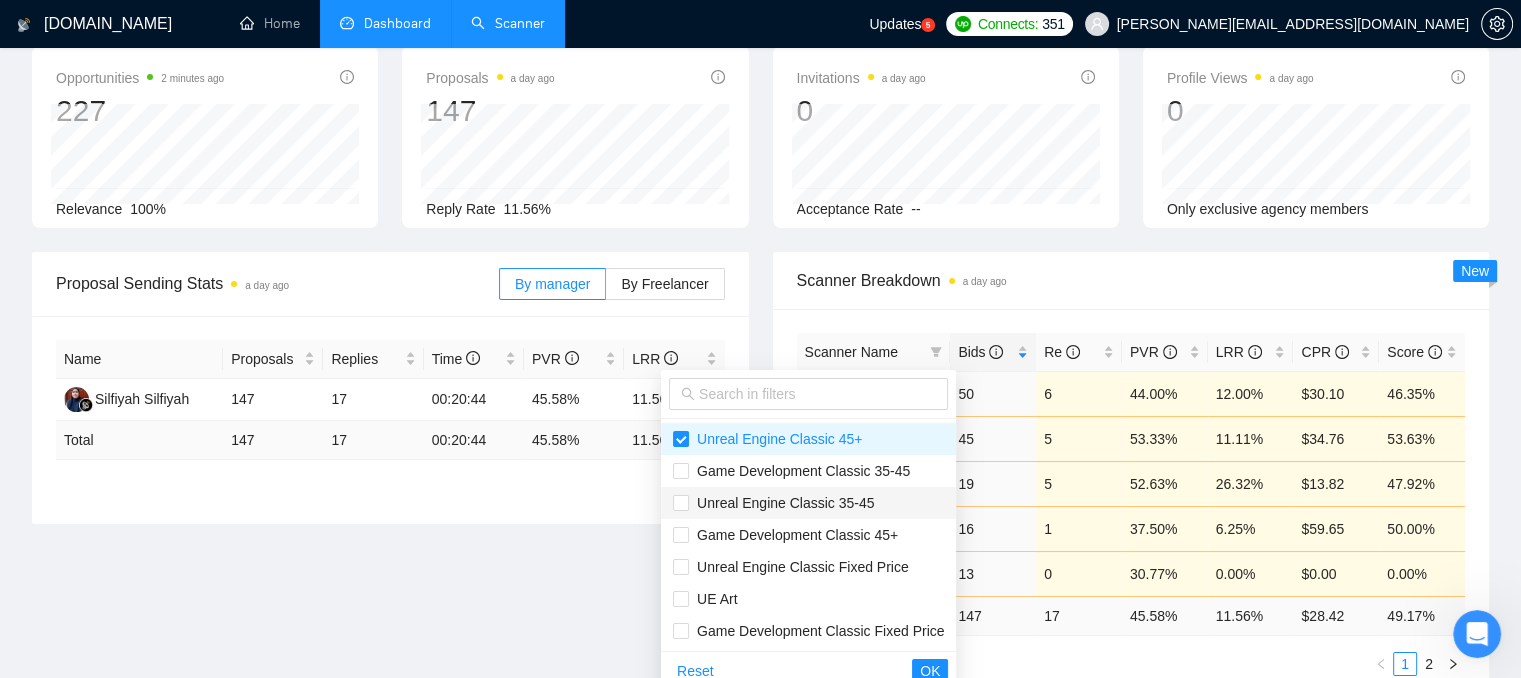 click on "Unreal Engine Classic 35-45" at bounding box center (781, 503) 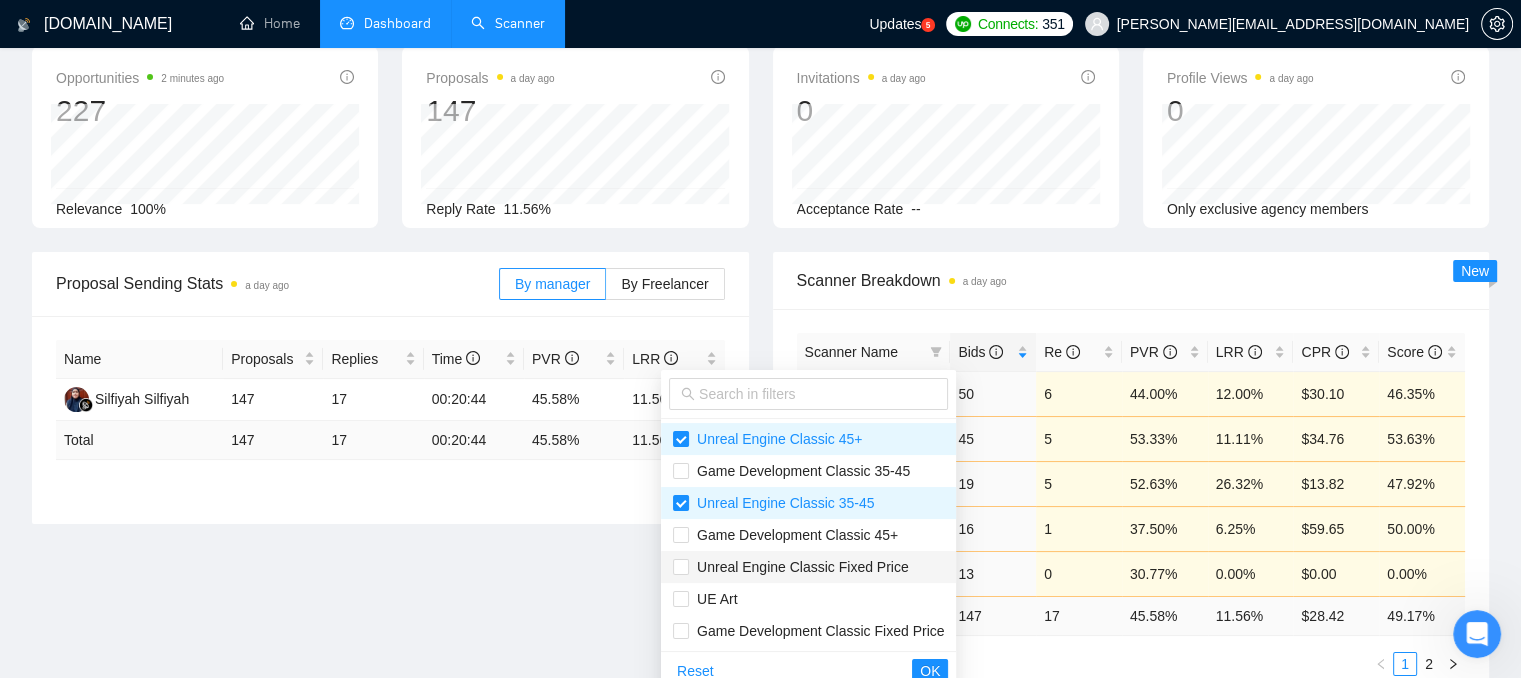 click on "Unreal Engine Classic Fixed Price" at bounding box center [799, 567] 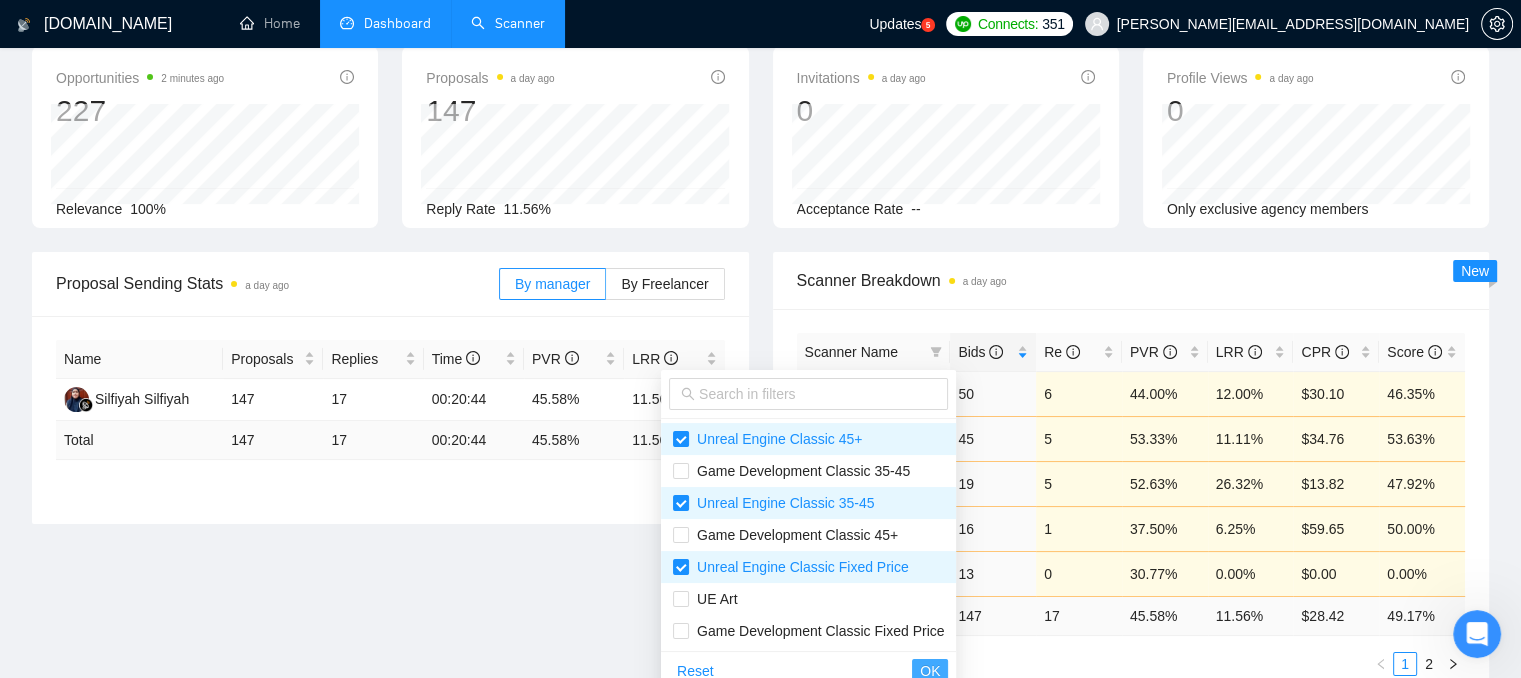 click on "OK" at bounding box center [930, 671] 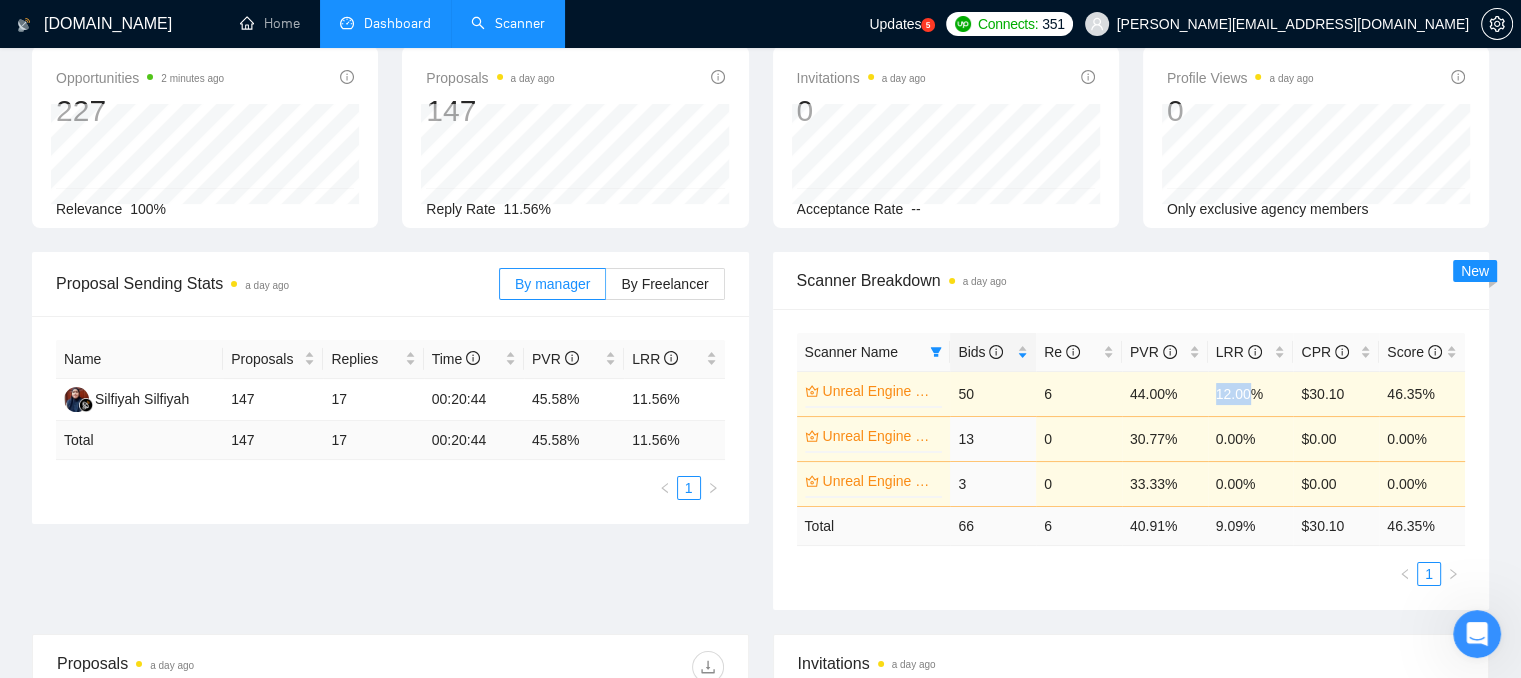 drag, startPoint x: 1216, startPoint y: 396, endPoint x: 1253, endPoint y: 396, distance: 37 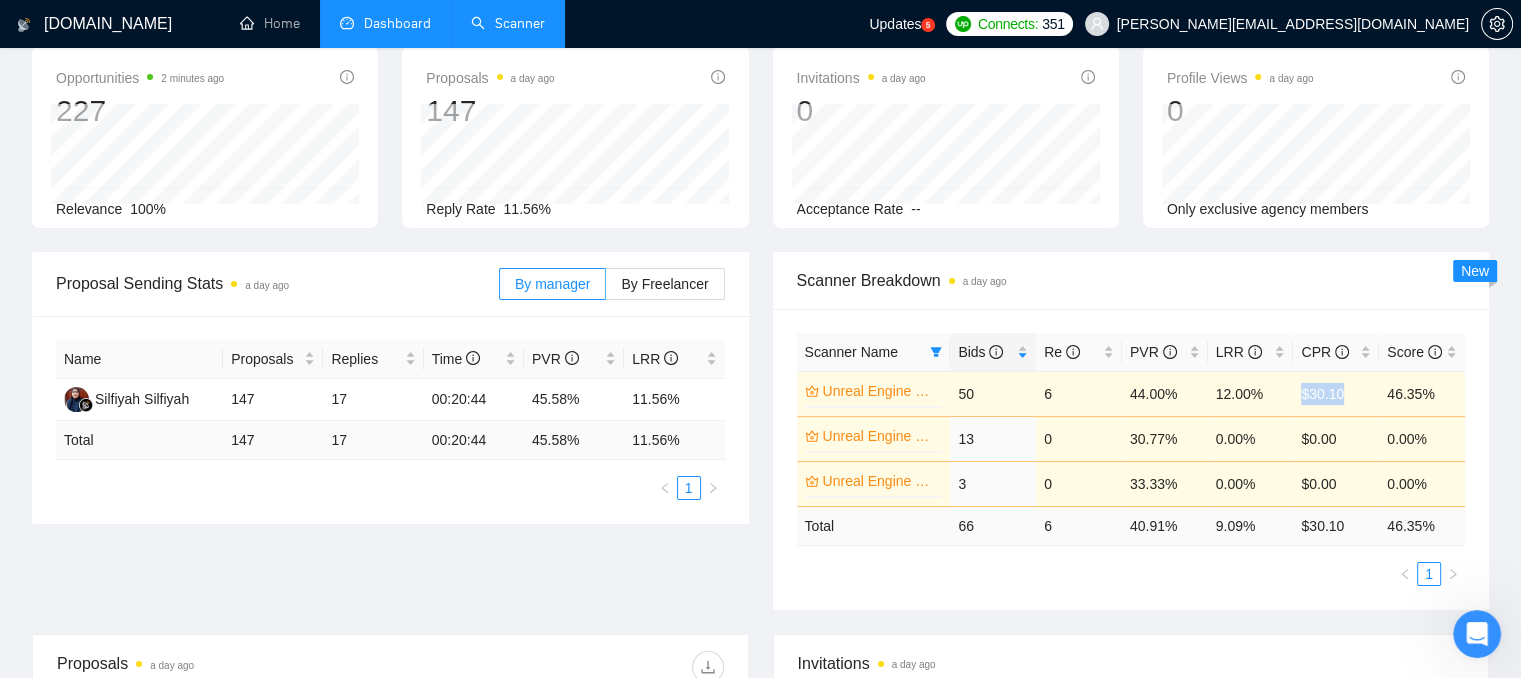drag, startPoint x: 1301, startPoint y: 393, endPoint x: 1350, endPoint y: 395, distance: 49.0408 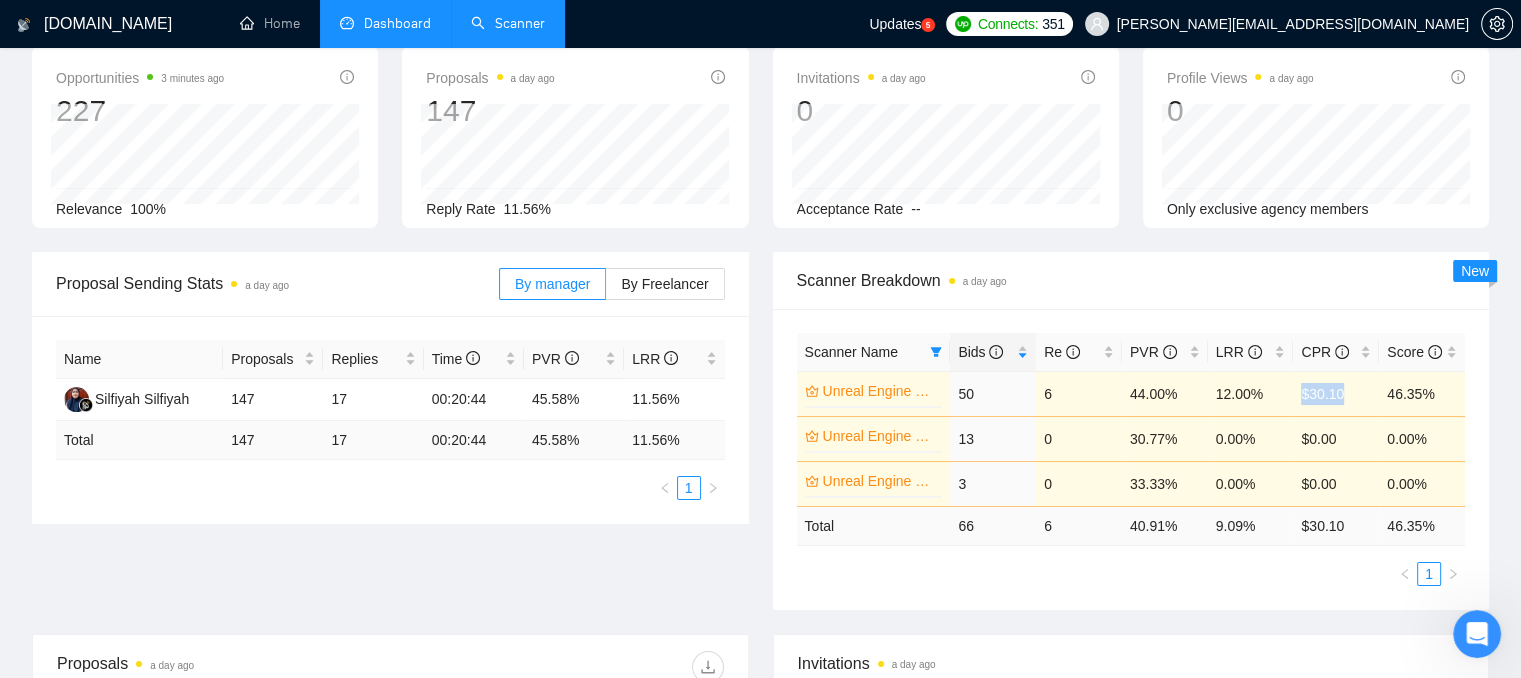 click on "Scanner" at bounding box center [508, 23] 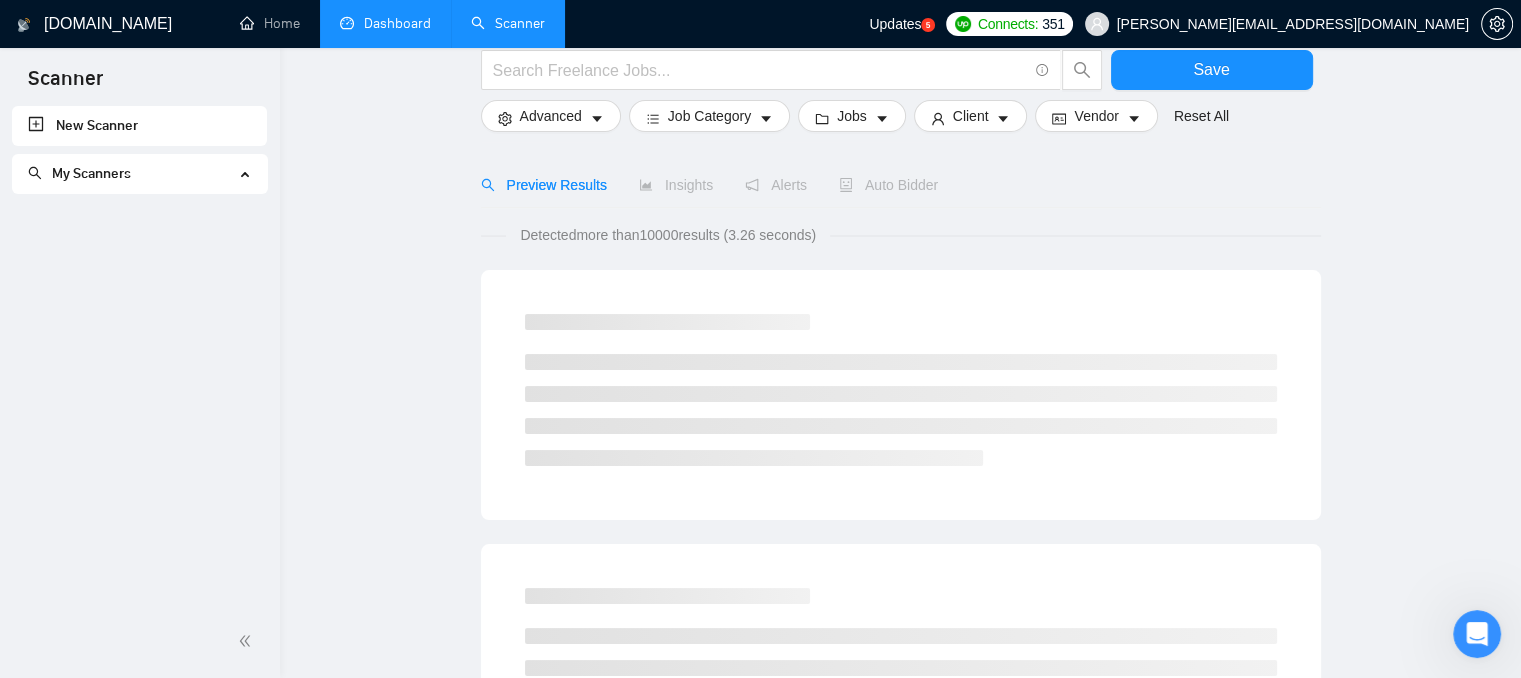 scroll, scrollTop: 0, scrollLeft: 0, axis: both 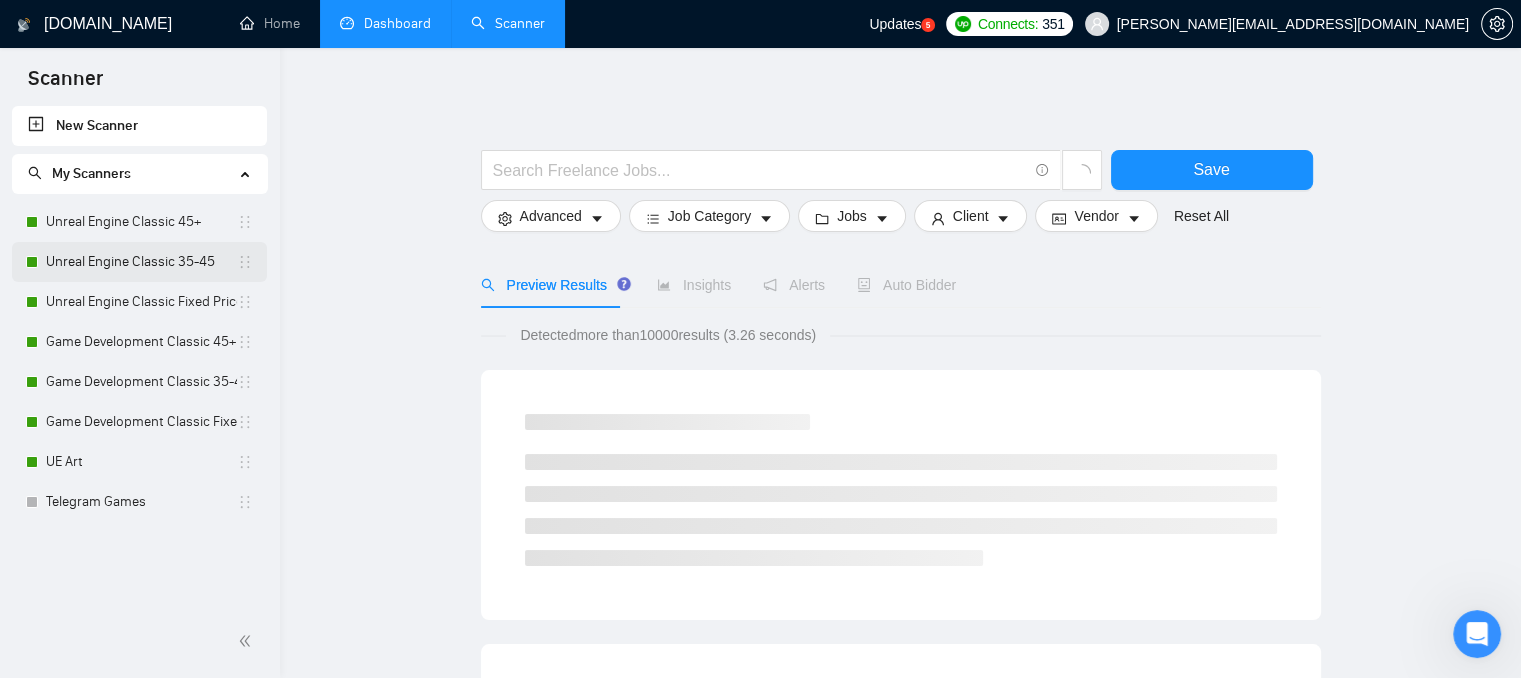 click on "Unreal Engine Classic 35-45" at bounding box center [141, 262] 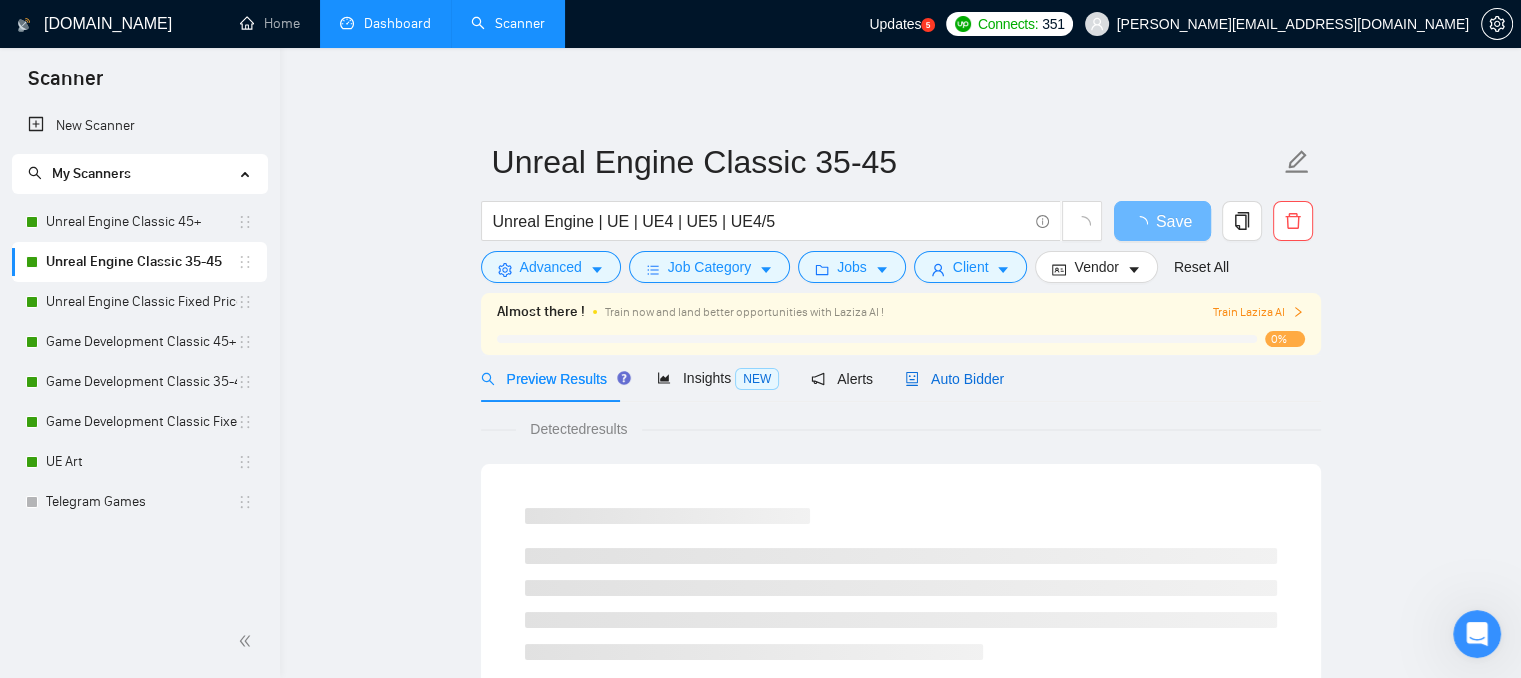 click on "Auto Bidder" at bounding box center (954, 379) 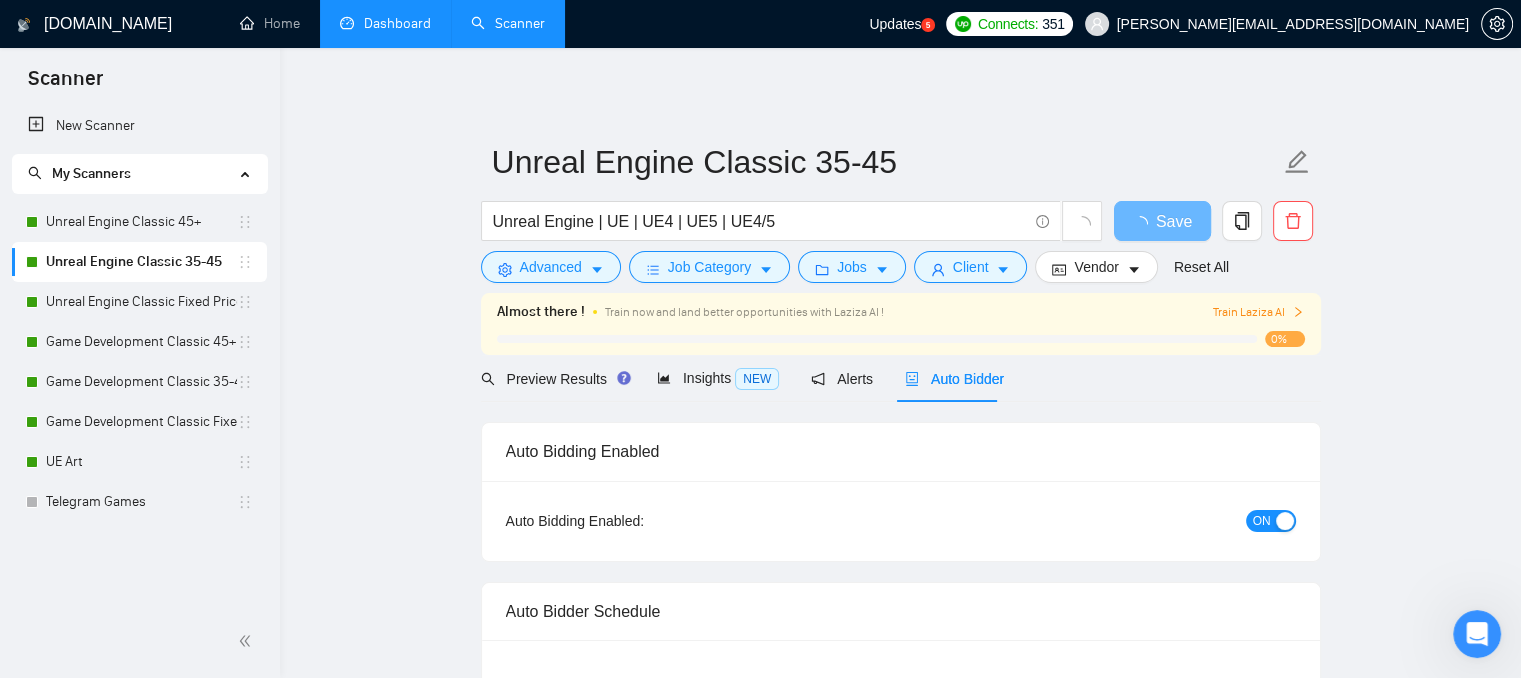 type 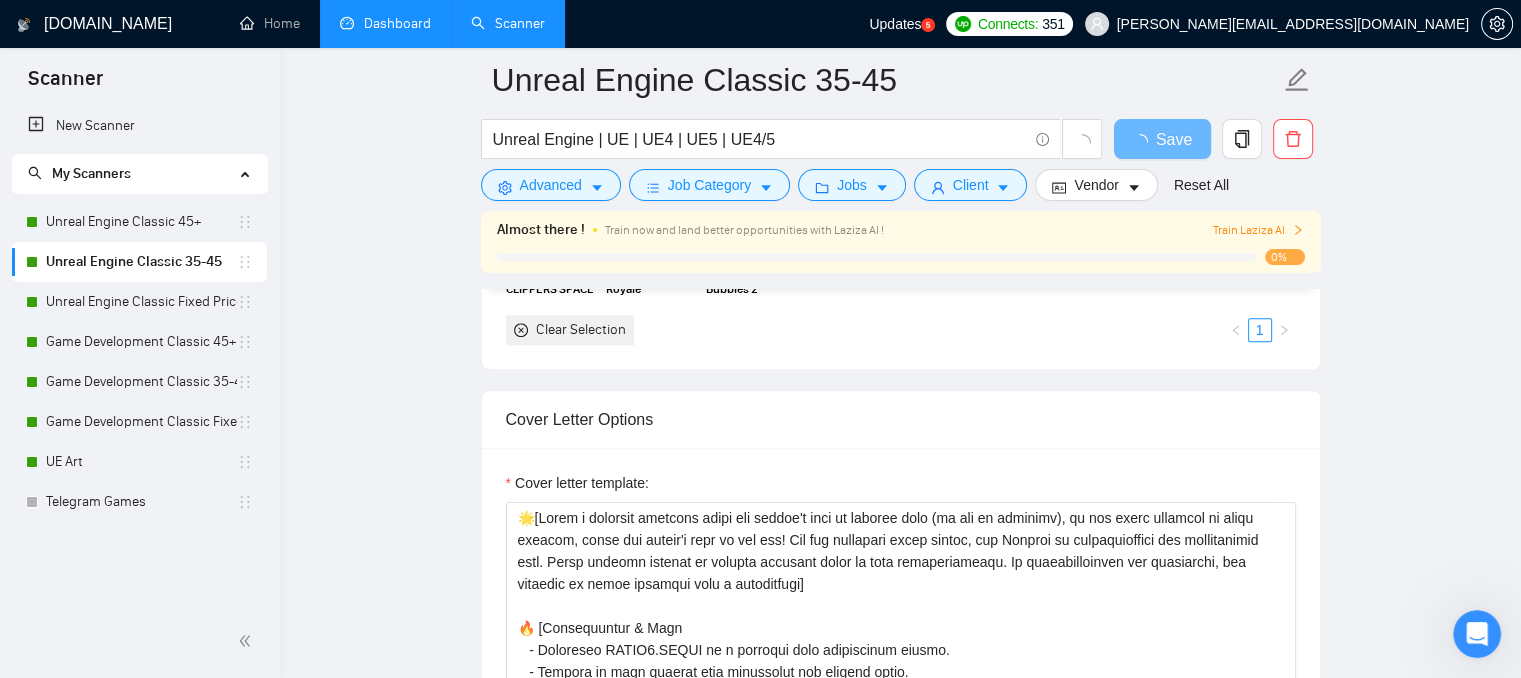 scroll, scrollTop: 2000, scrollLeft: 0, axis: vertical 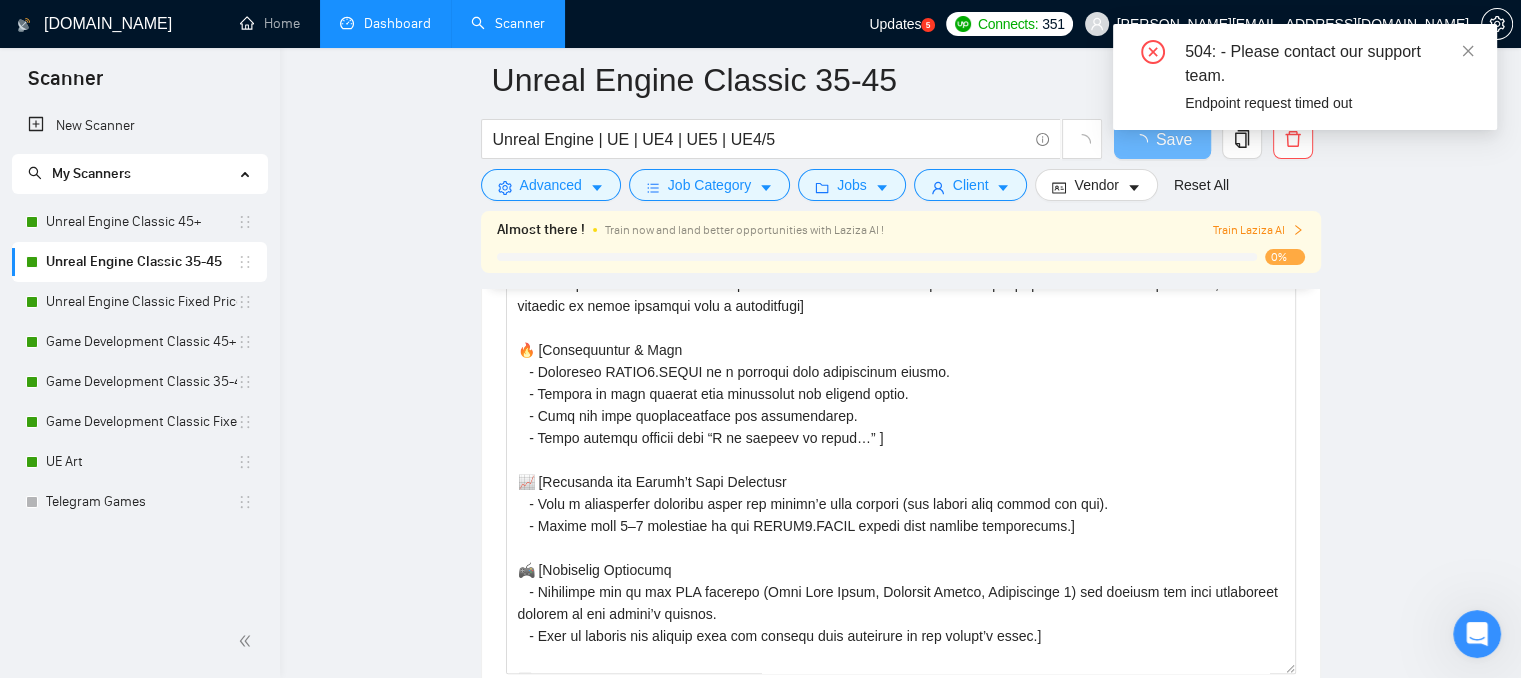 click on "Dashboard" at bounding box center [385, 23] 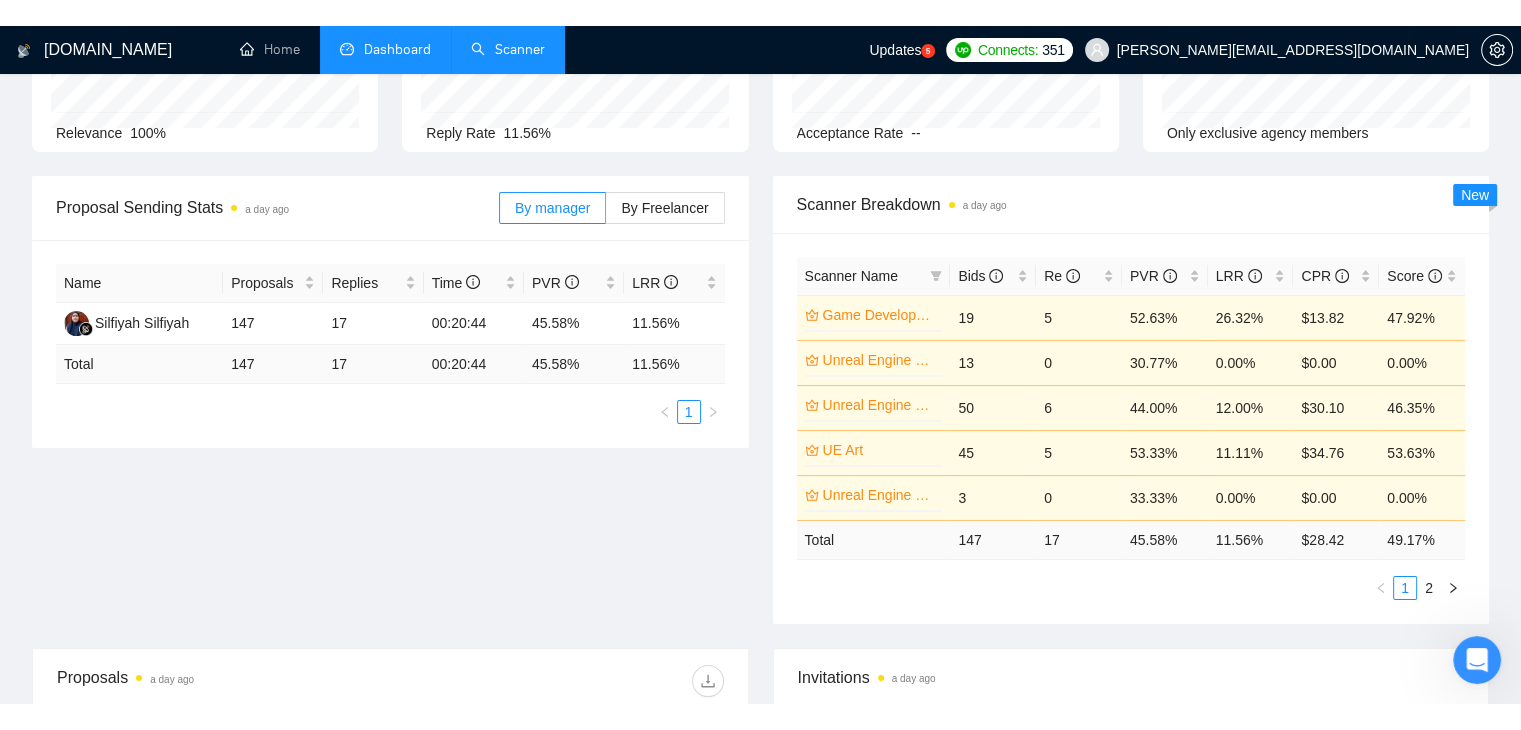 scroll, scrollTop: 0, scrollLeft: 0, axis: both 